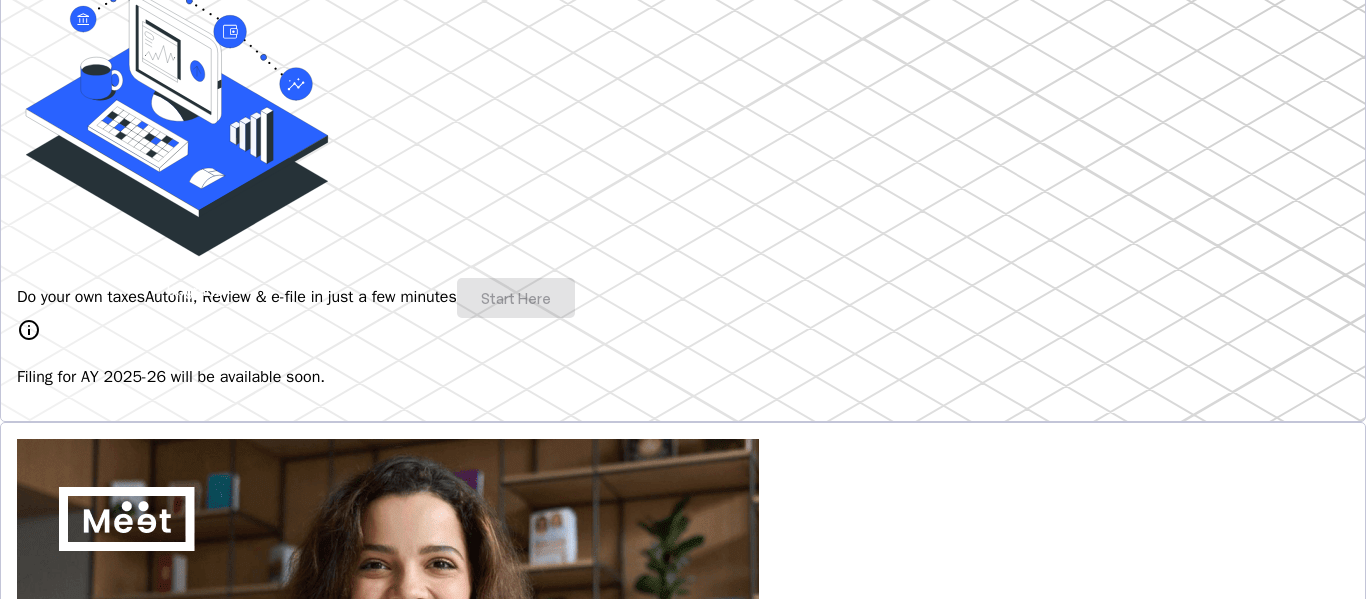 scroll, scrollTop: 300, scrollLeft: 0, axis: vertical 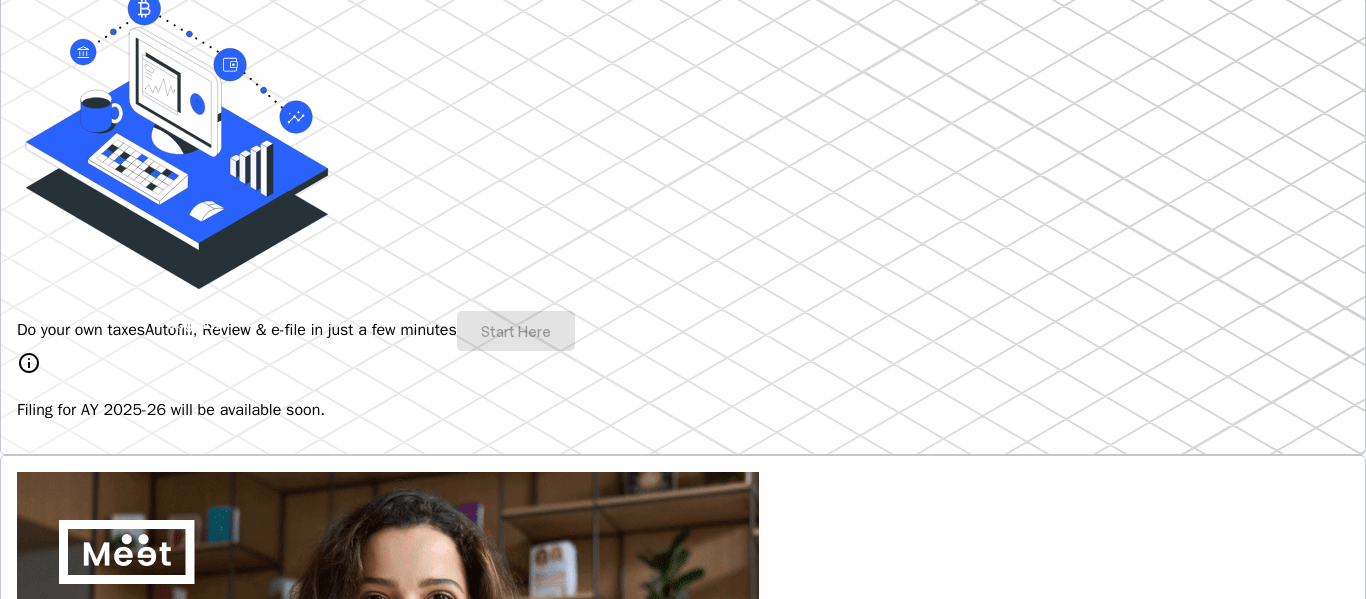 click on "Autofill, Review & e-file in just a few minutes" at bounding box center (301, 330) 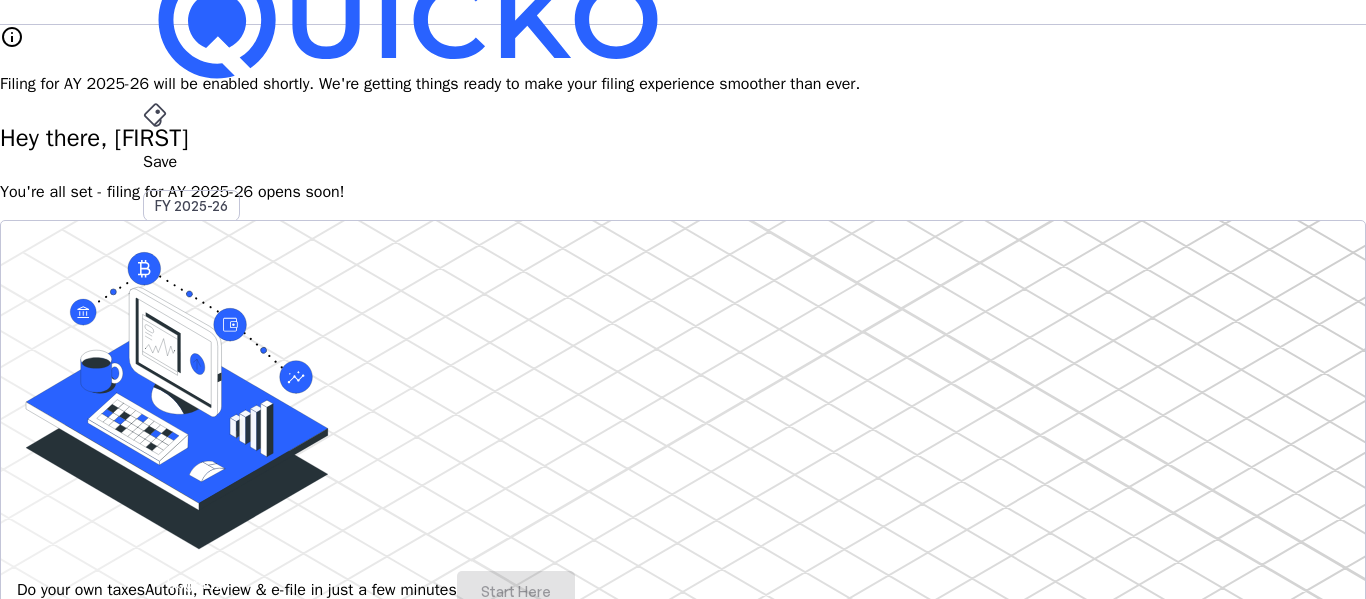 scroll, scrollTop: 0, scrollLeft: 0, axis: both 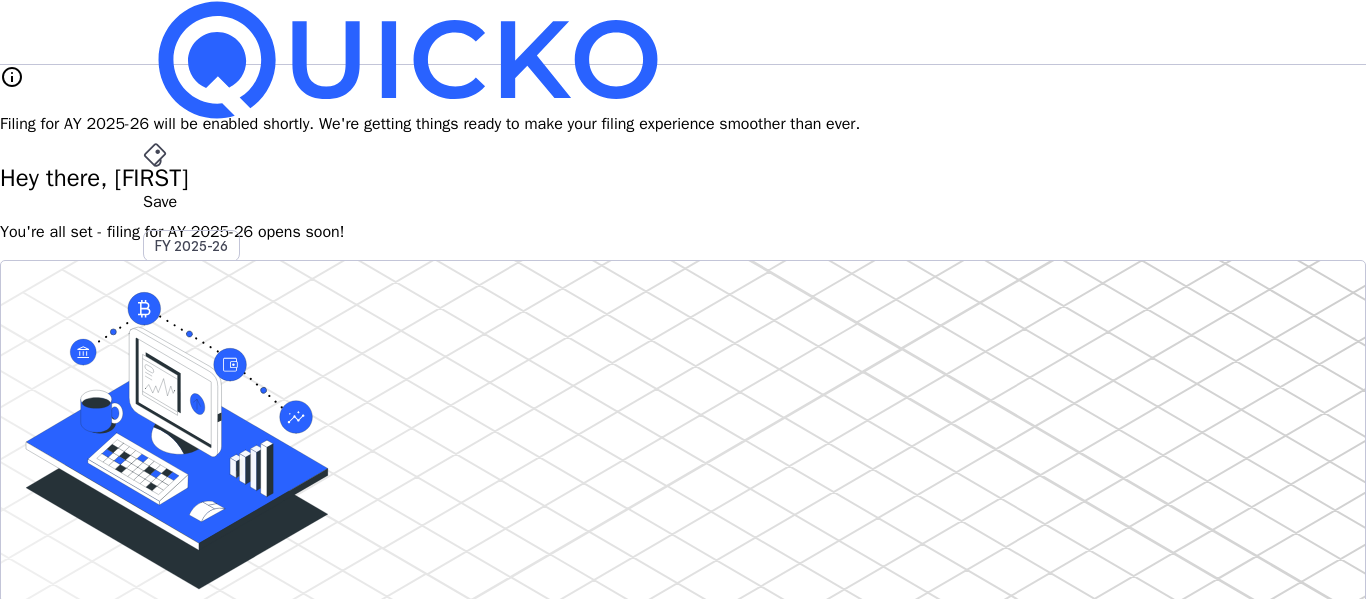 click on "Hey there, [FIRST]" at bounding box center (683, 178) 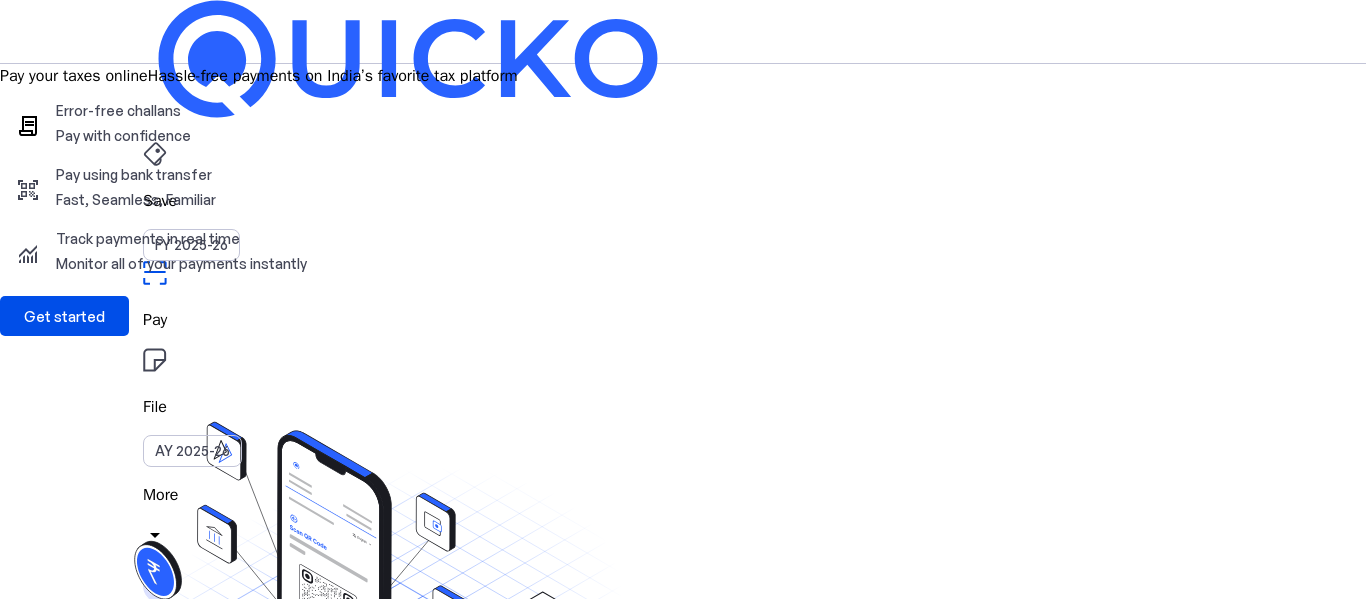 scroll, scrollTop: 0, scrollLeft: 0, axis: both 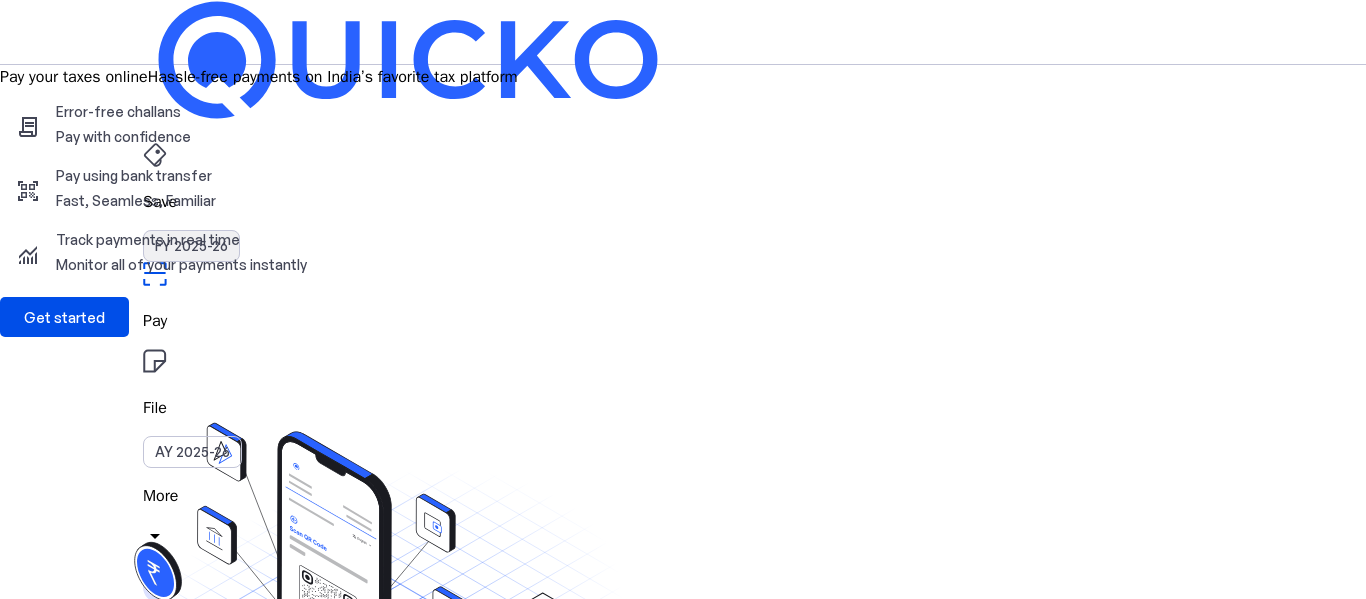 drag, startPoint x: 546, startPoint y: 31, endPoint x: 501, endPoint y: 40, distance: 45.891174 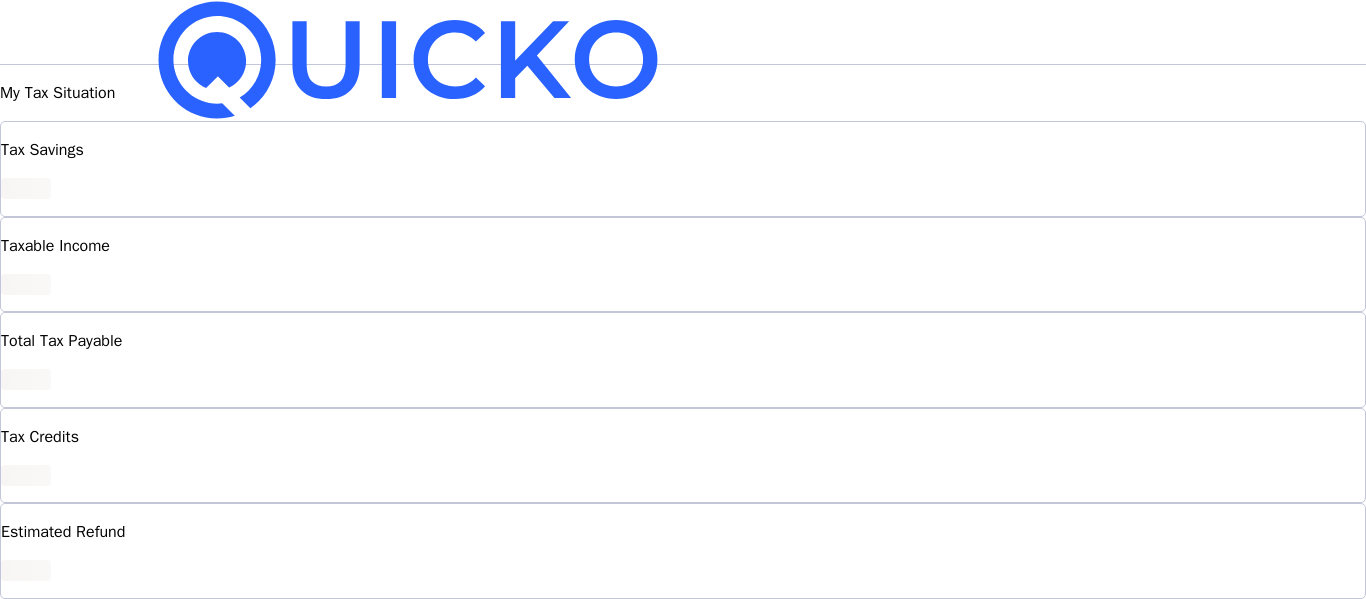 click on "FY 2025-26" at bounding box center [191, 246] 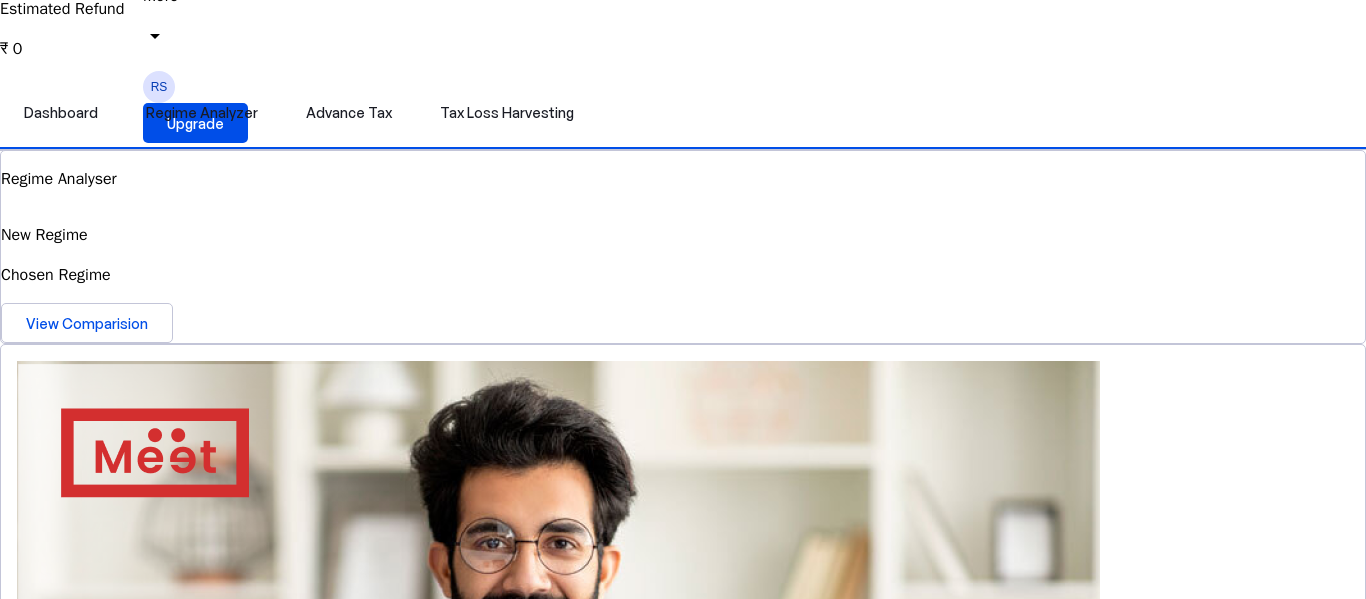 scroll, scrollTop: 400, scrollLeft: 0, axis: vertical 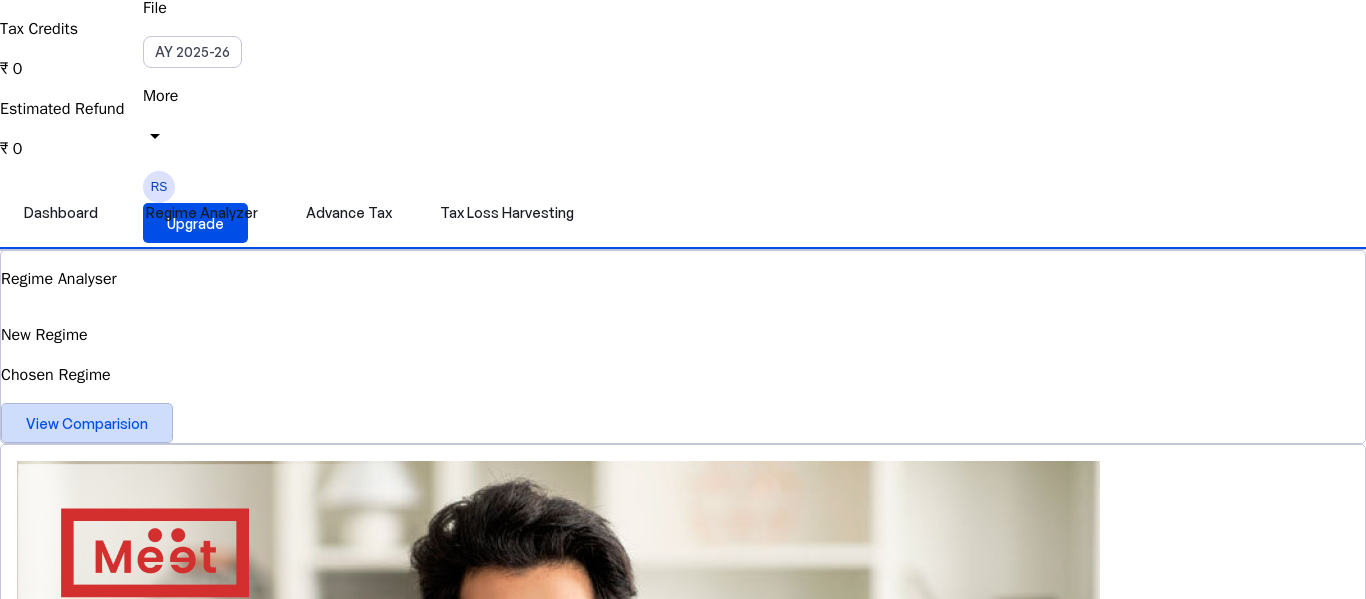 click at bounding box center [87, 423] 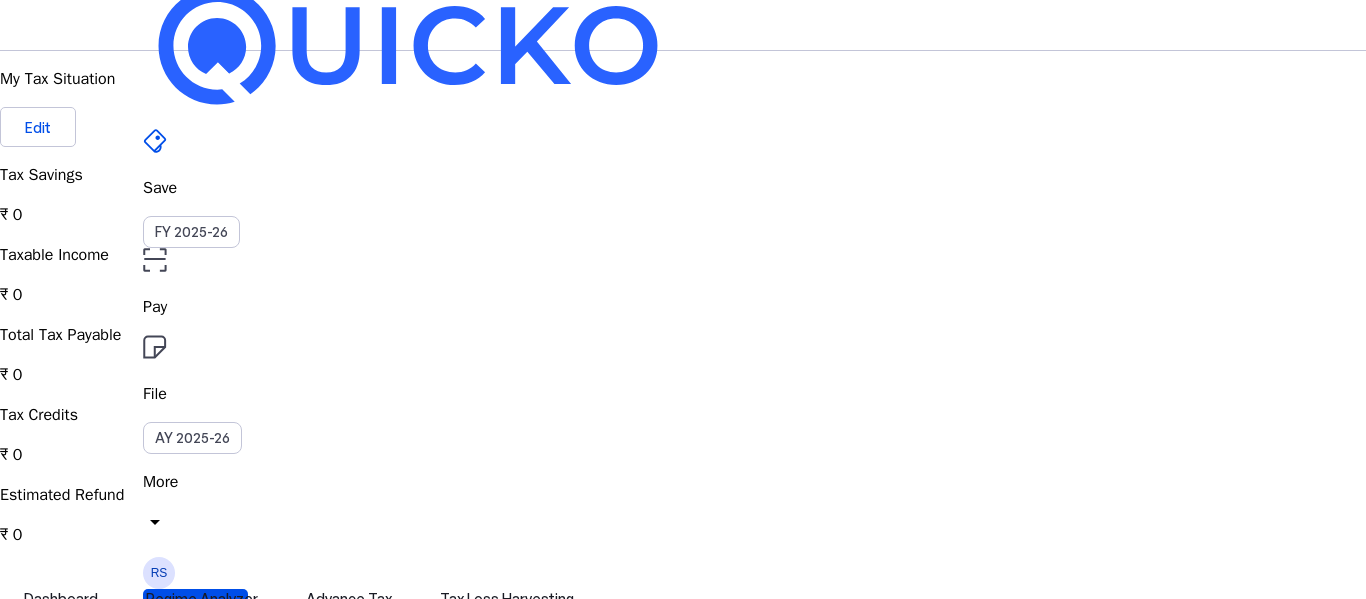 scroll, scrollTop: 0, scrollLeft: 0, axis: both 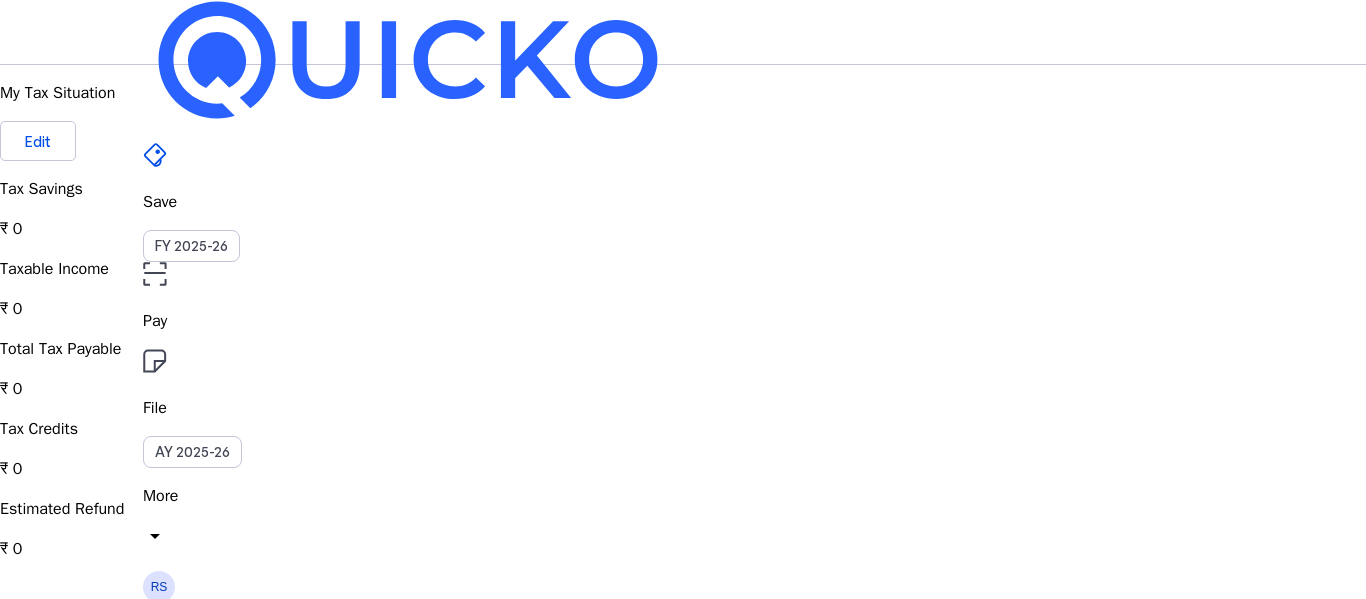 click on "Total Tax Payable ₹ 0" at bounding box center (683, 209) 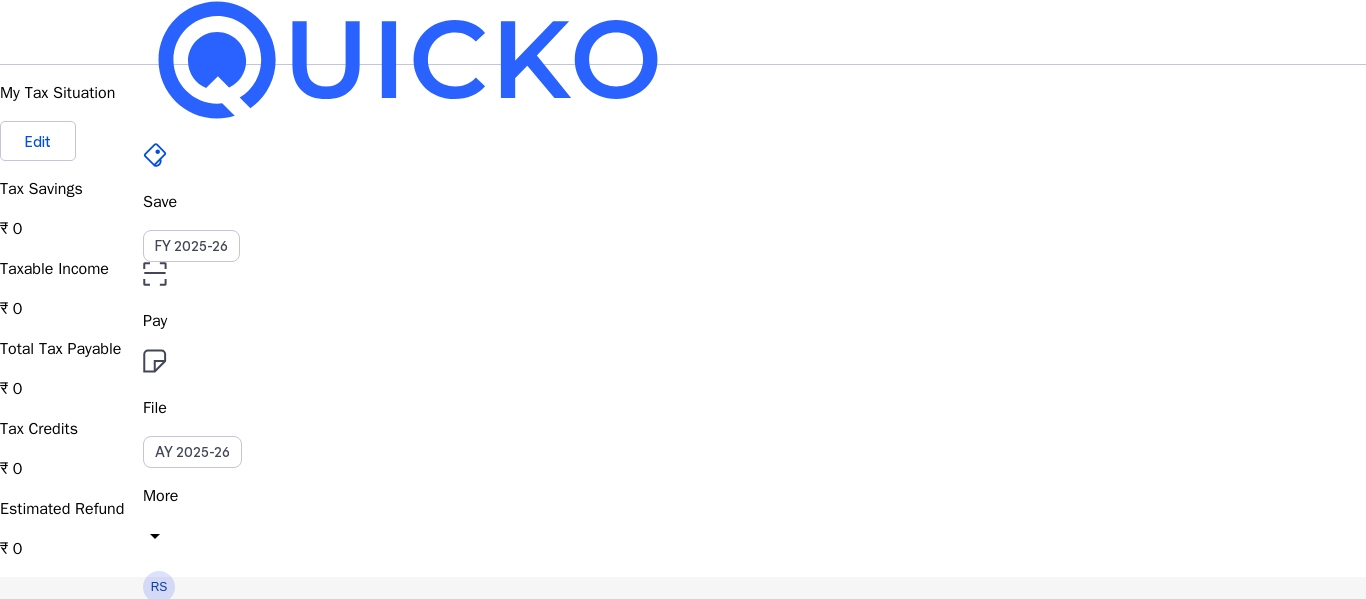 click on "Advance Tax" at bounding box center [349, 613] 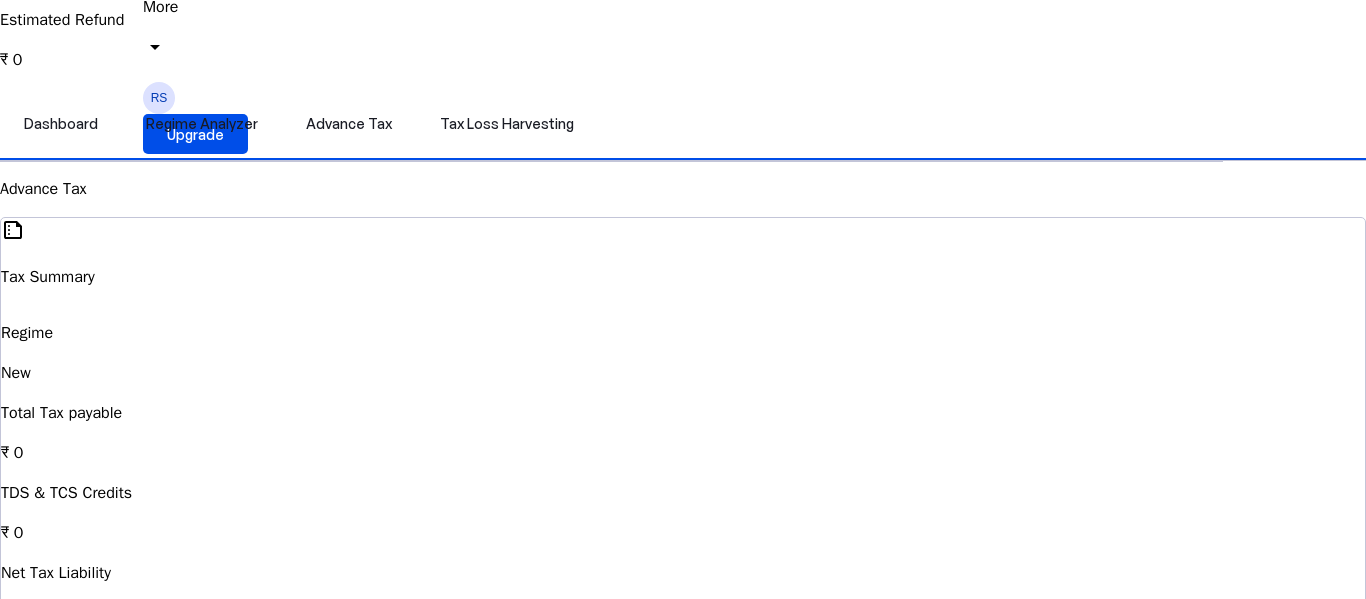 scroll, scrollTop: 300, scrollLeft: 0, axis: vertical 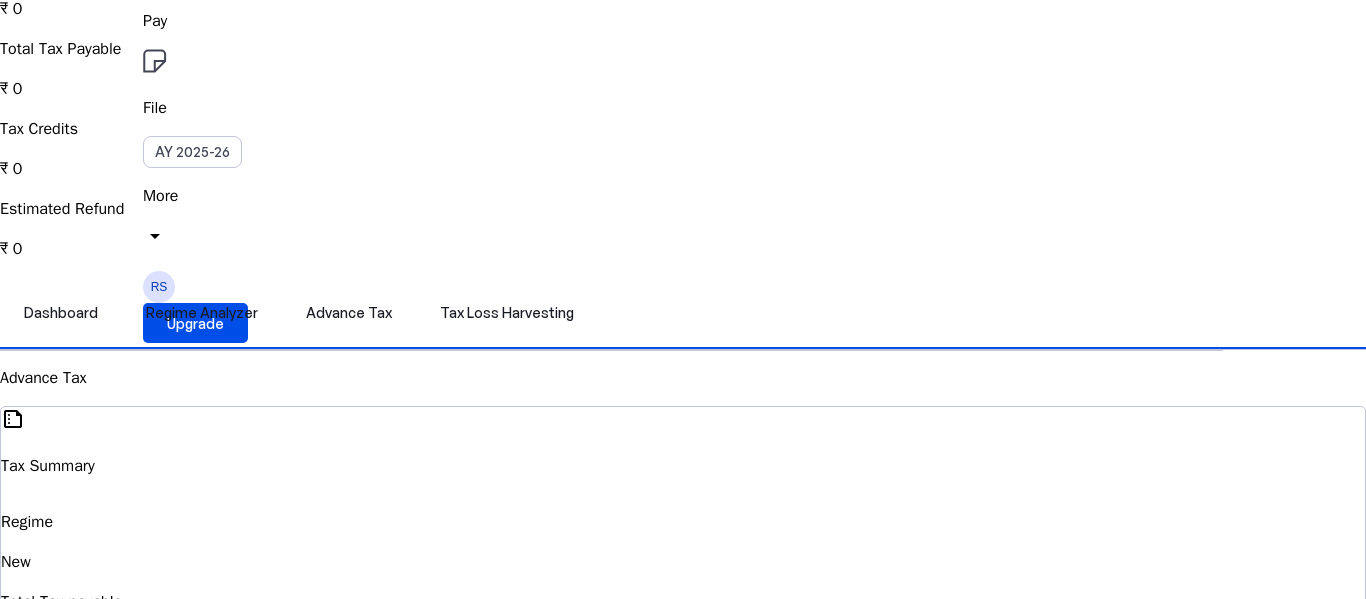 click at bounding box center (38, 1196) 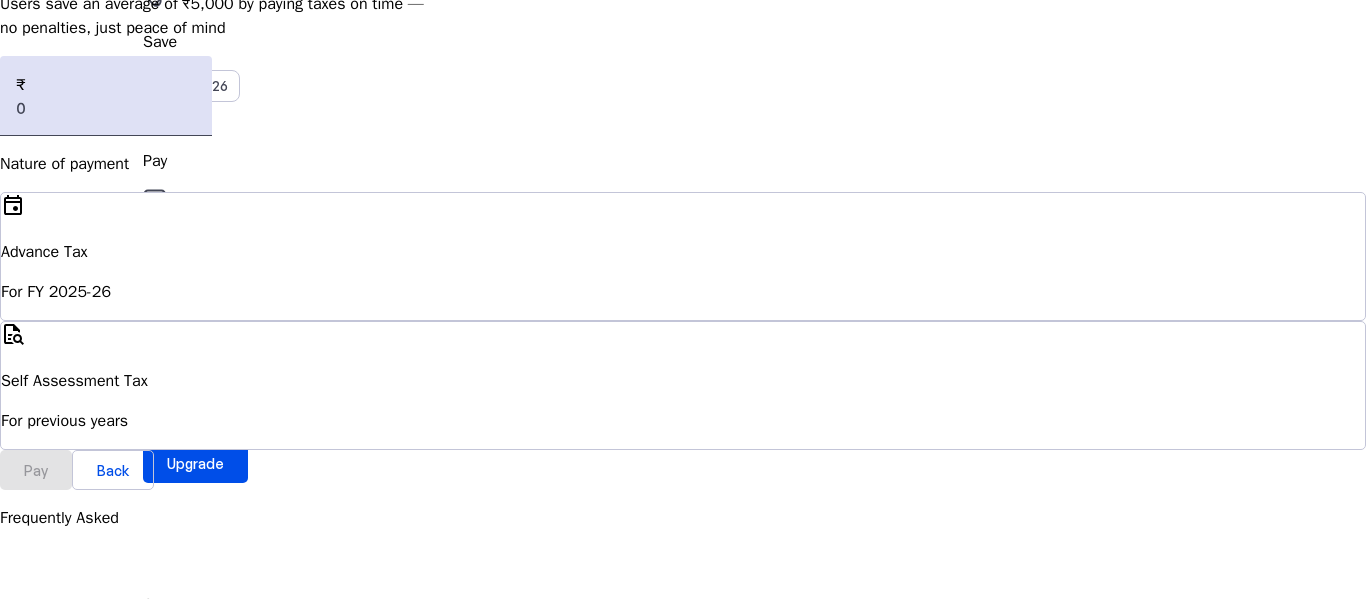 scroll, scrollTop: 172, scrollLeft: 0, axis: vertical 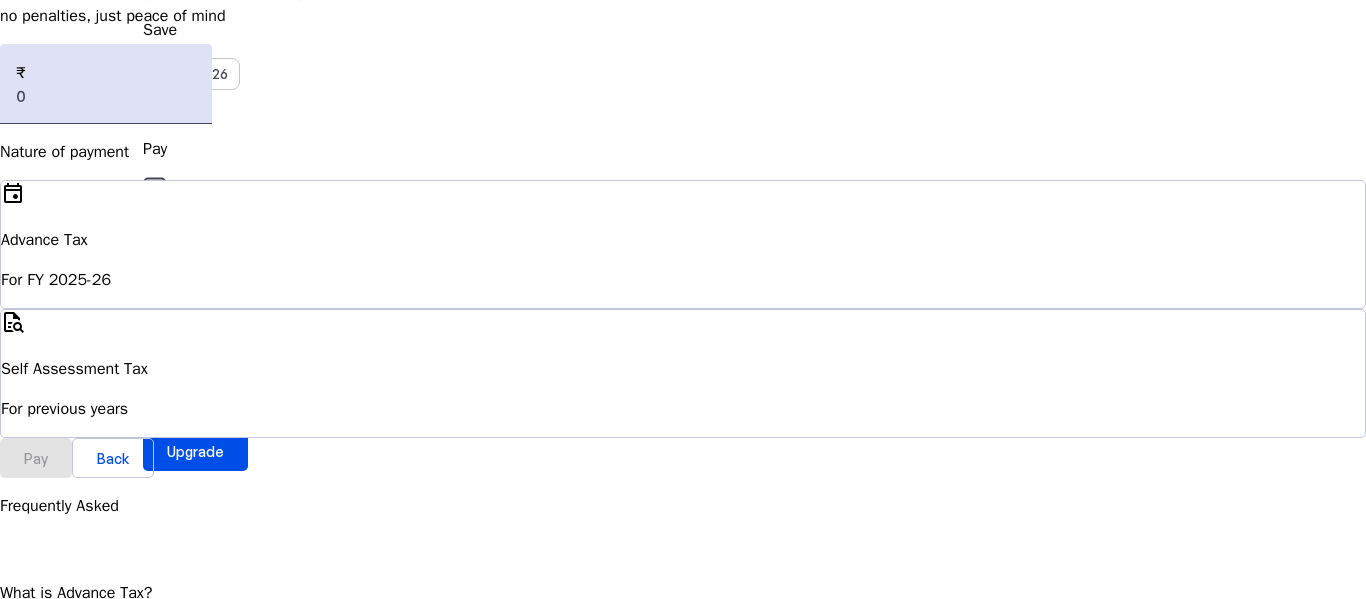 click on "For FY 2025-26" at bounding box center (683, 280) 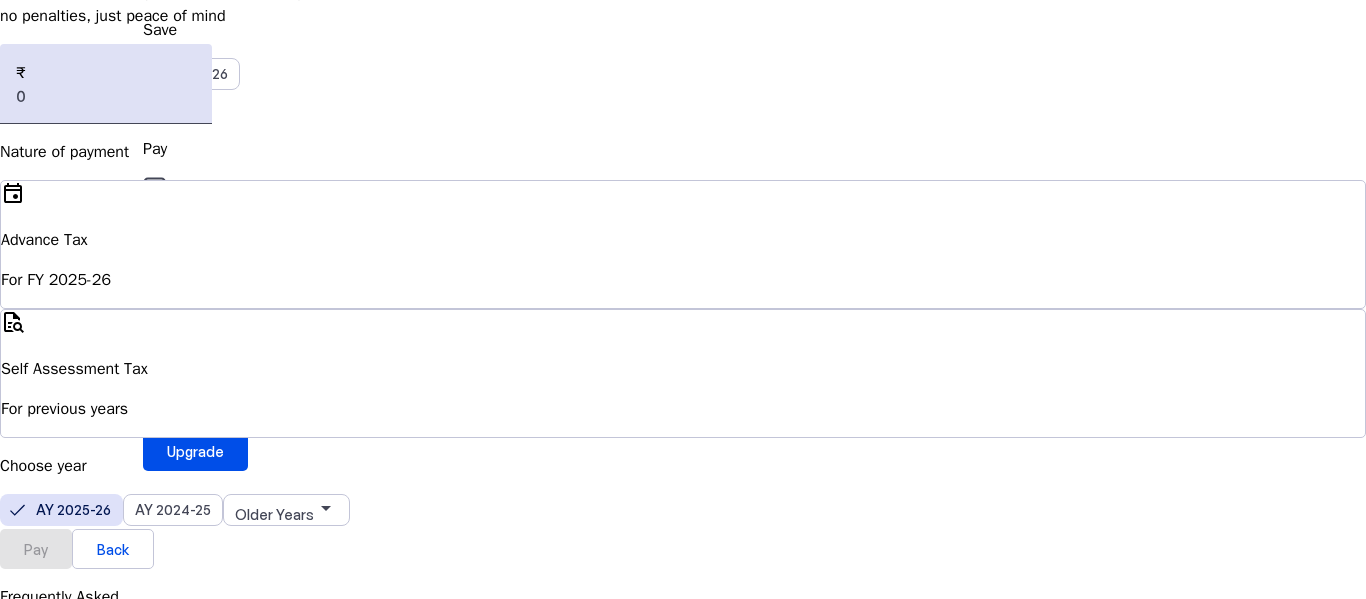 drag, startPoint x: 226, startPoint y: 408, endPoint x: 275, endPoint y: 424, distance: 51.546097 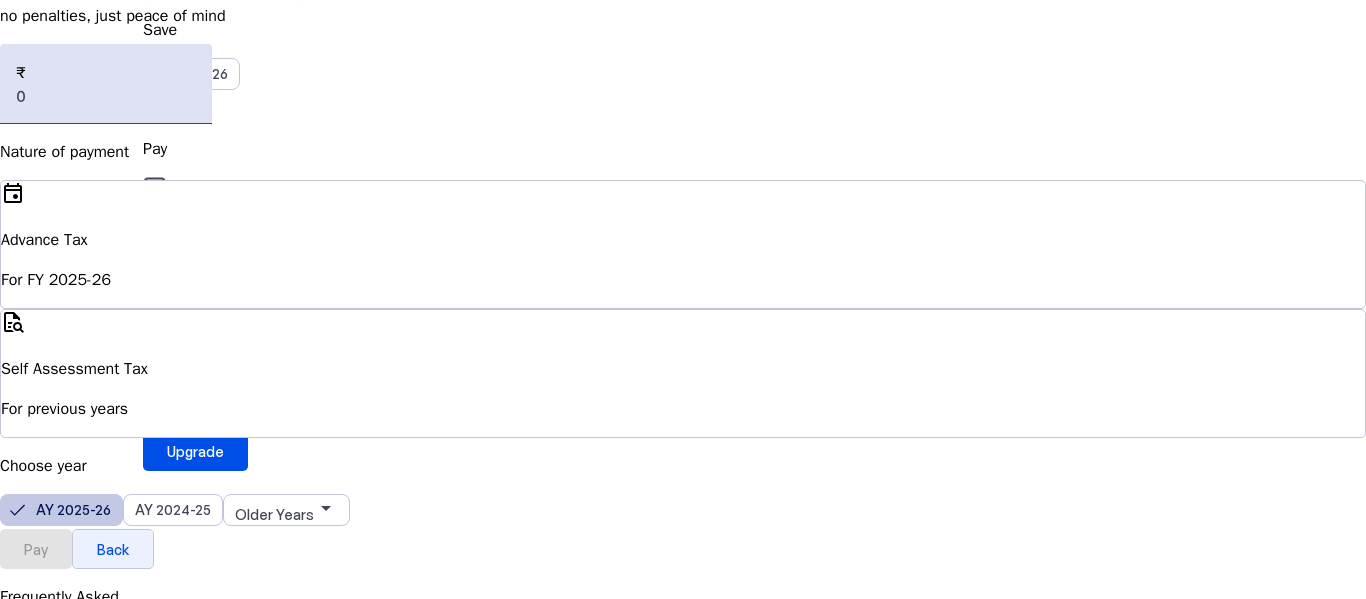 click at bounding box center (113, 549) 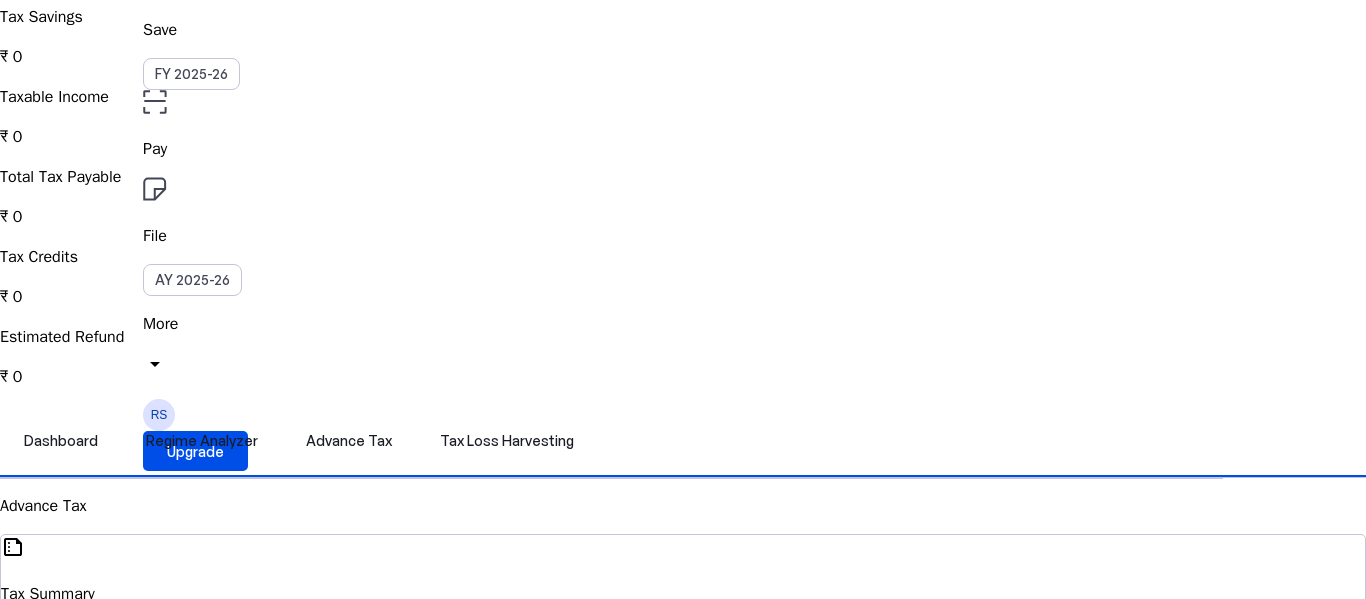 scroll, scrollTop: 0, scrollLeft: 0, axis: both 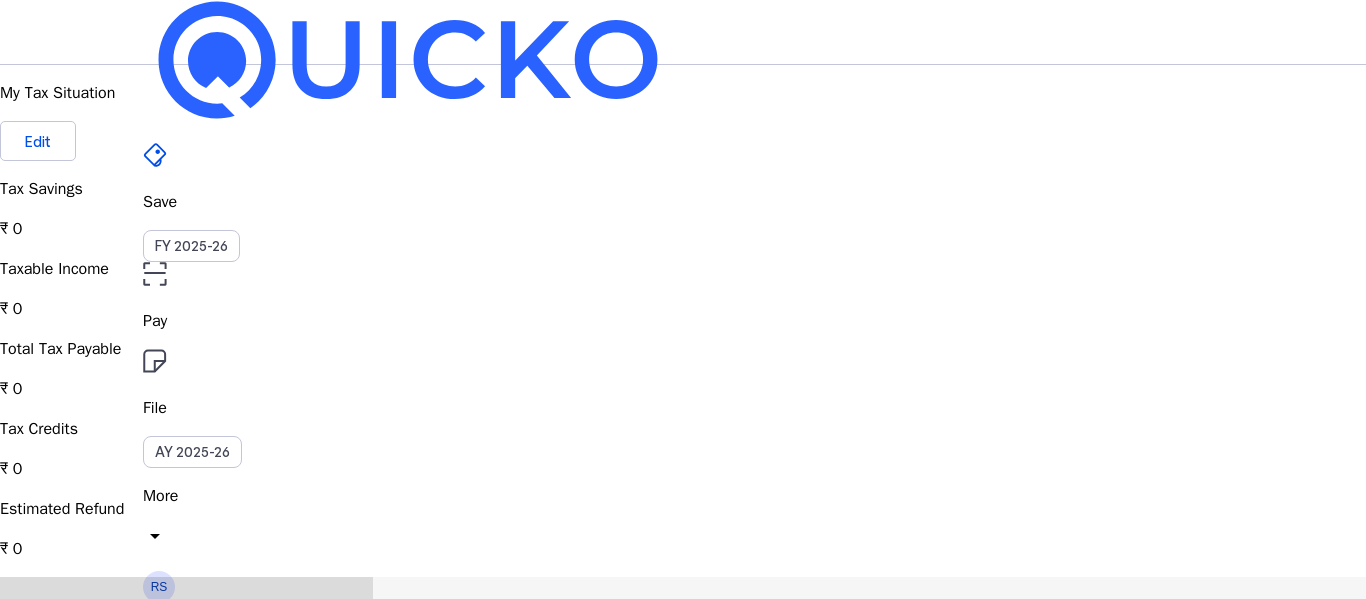 click on "Tax Loss Harvesting" at bounding box center (507, 613) 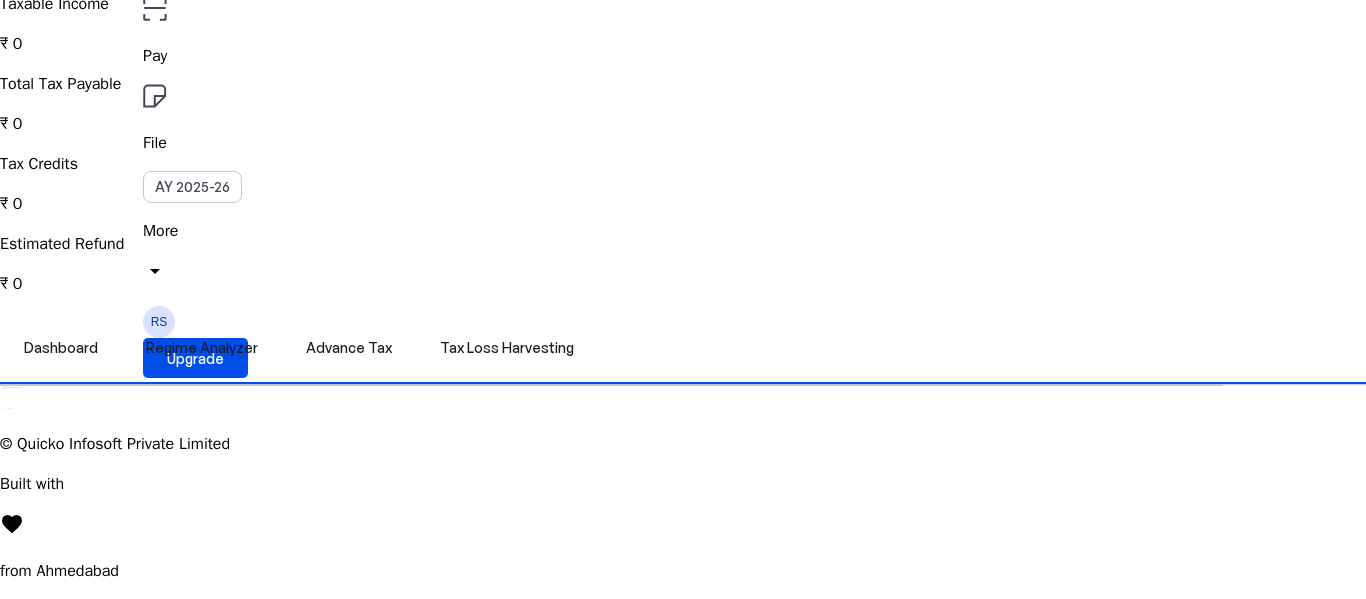 scroll, scrollTop: 1400, scrollLeft: 0, axis: vertical 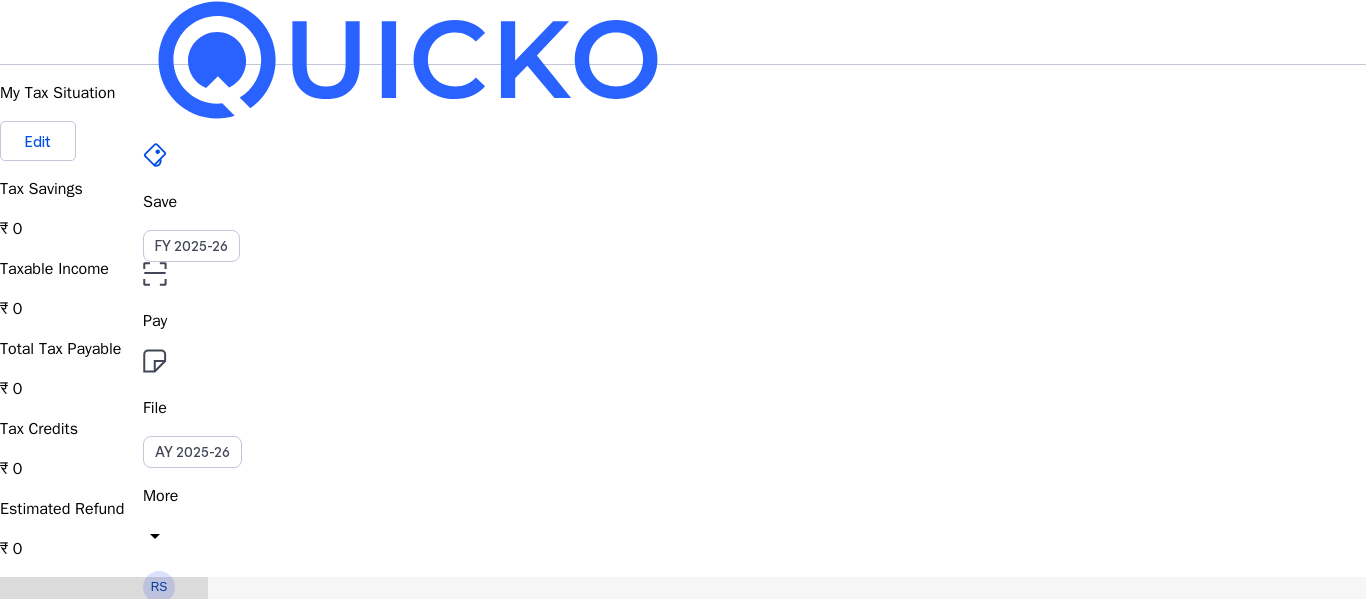 click on "Advance Tax" at bounding box center [349, 613] 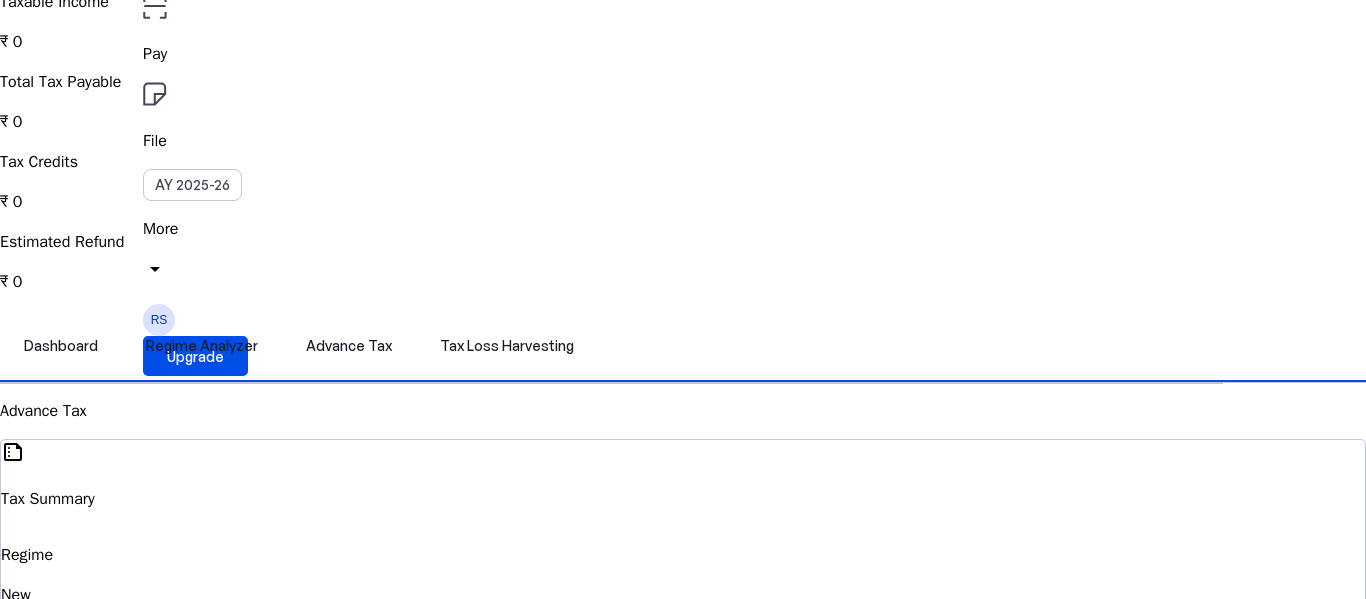 scroll, scrollTop: 0, scrollLeft: 0, axis: both 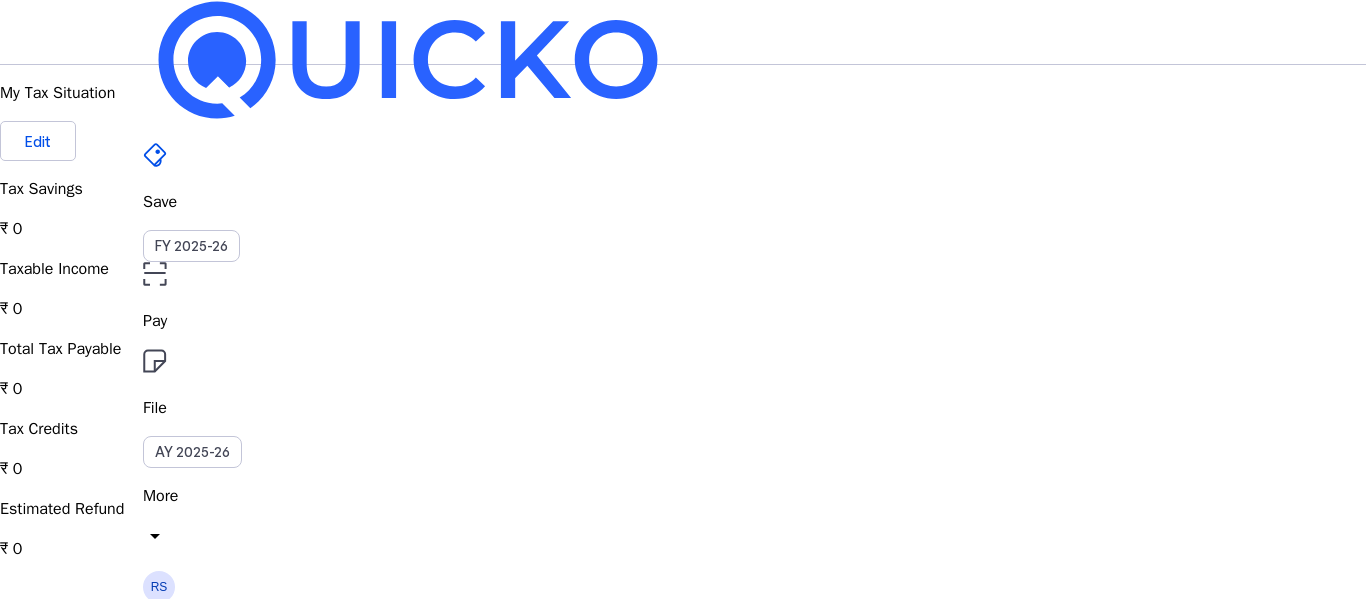 click on "More" at bounding box center (683, 496) 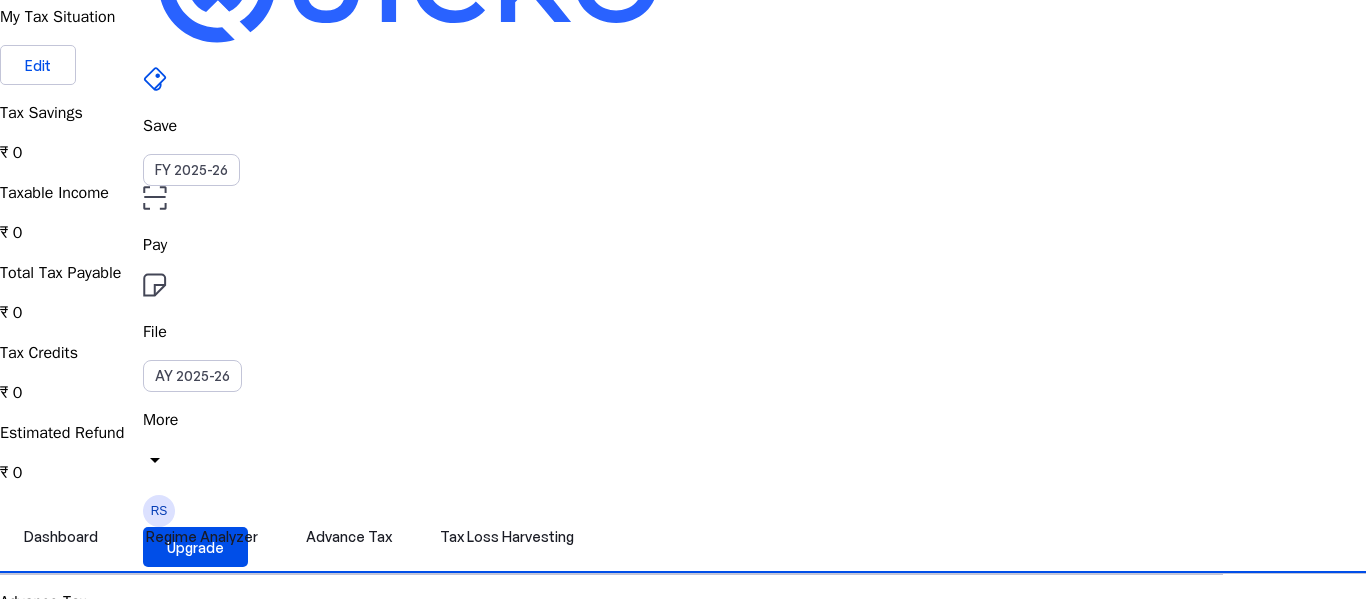 scroll, scrollTop: 0, scrollLeft: 0, axis: both 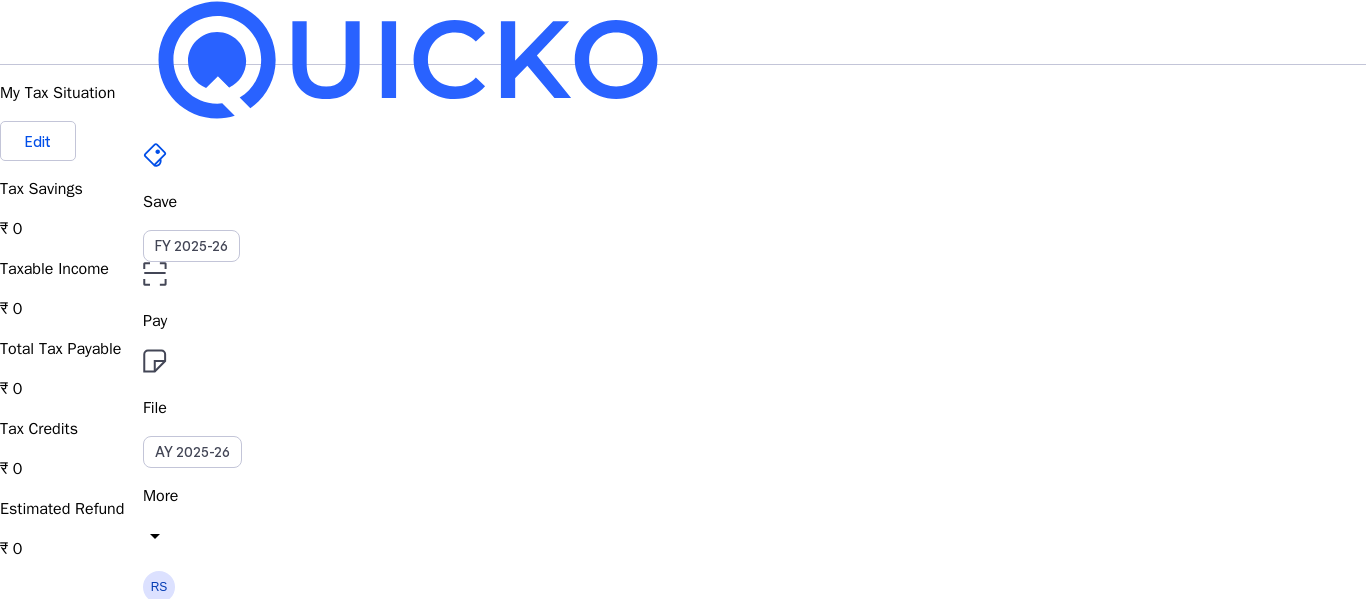 click at bounding box center (408, 60) 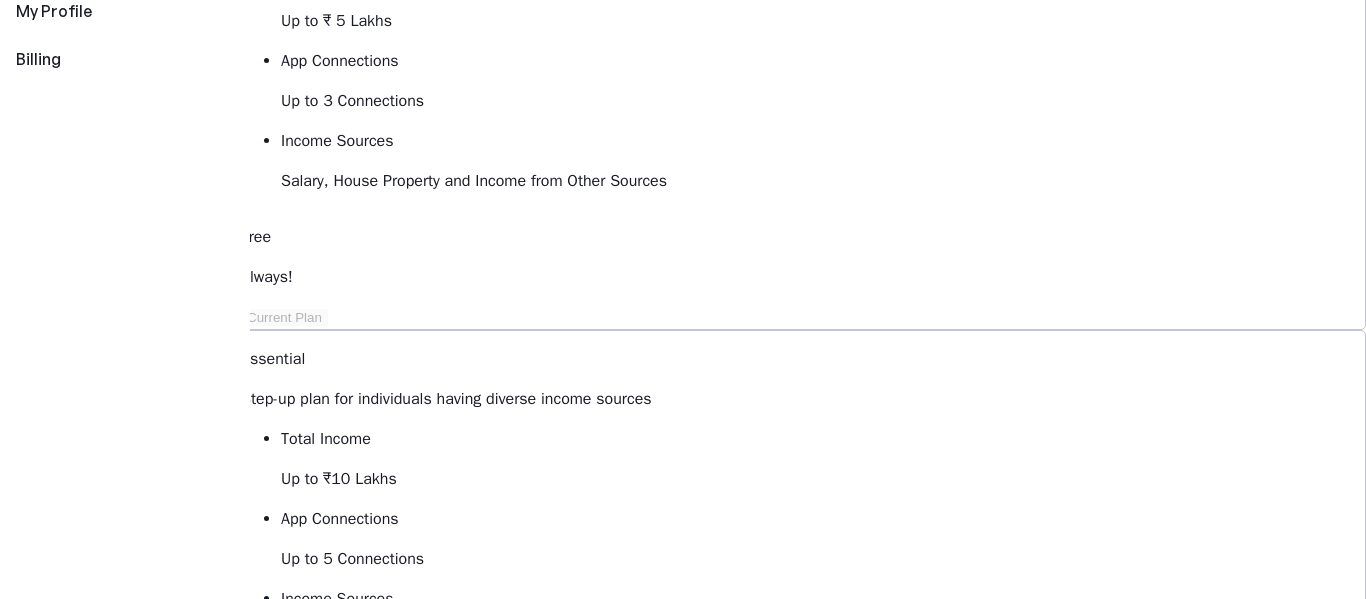 scroll, scrollTop: 300, scrollLeft: 0, axis: vertical 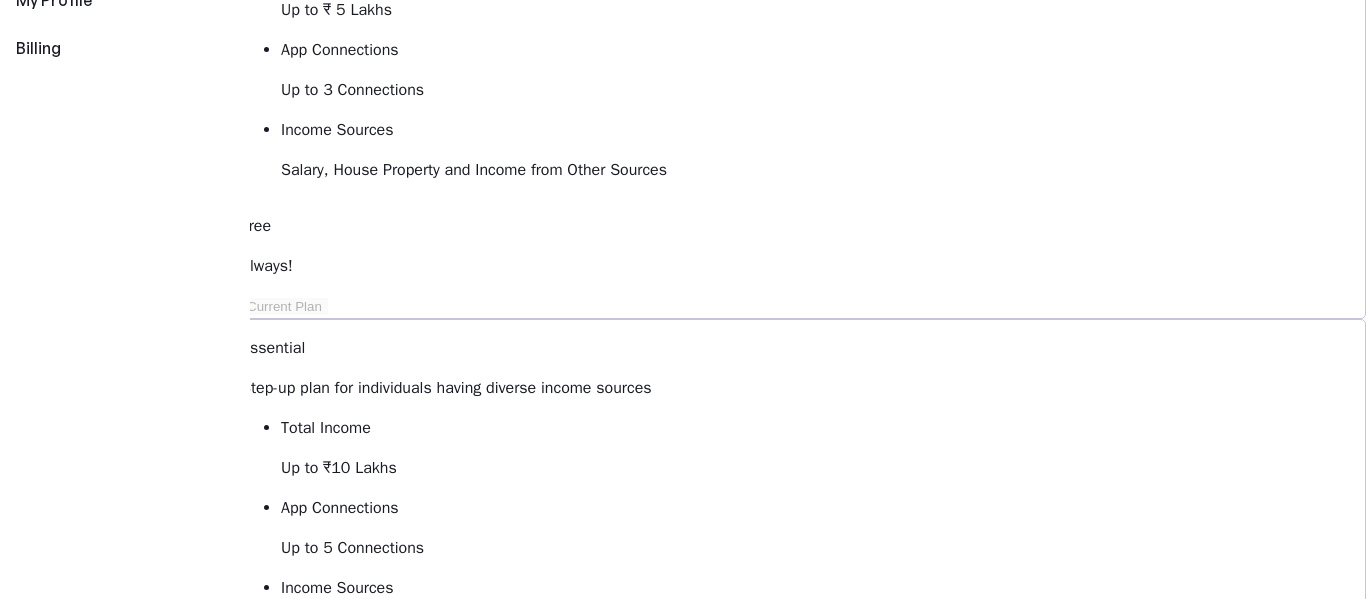click on "View Comparison keyboard_arrow_down" at bounding box center [310, 1401] 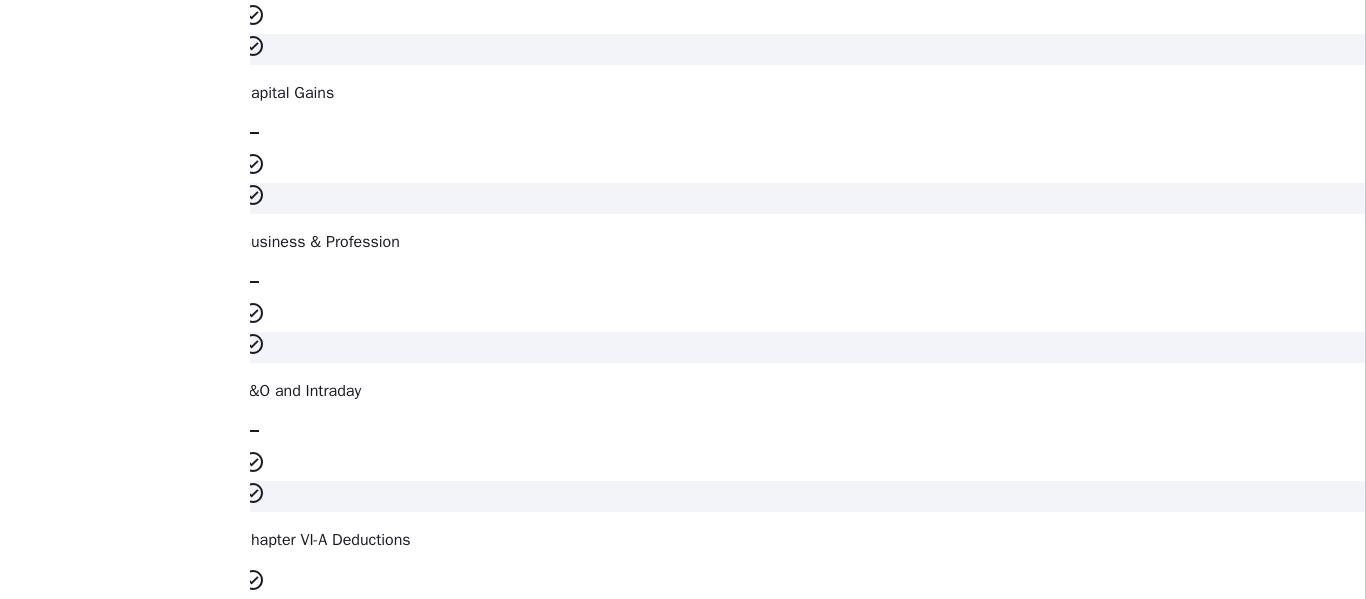 scroll, scrollTop: 3433, scrollLeft: 0, axis: vertical 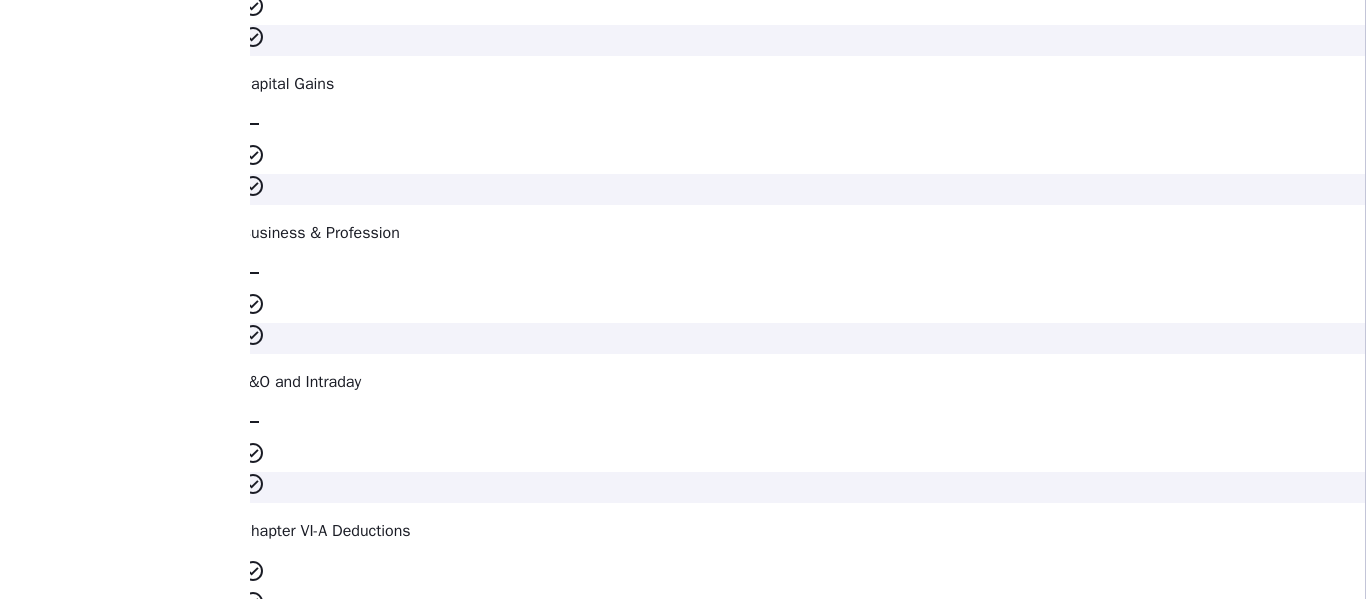 click on "What is the validity of the plan?" at bounding box center [803, 3089] 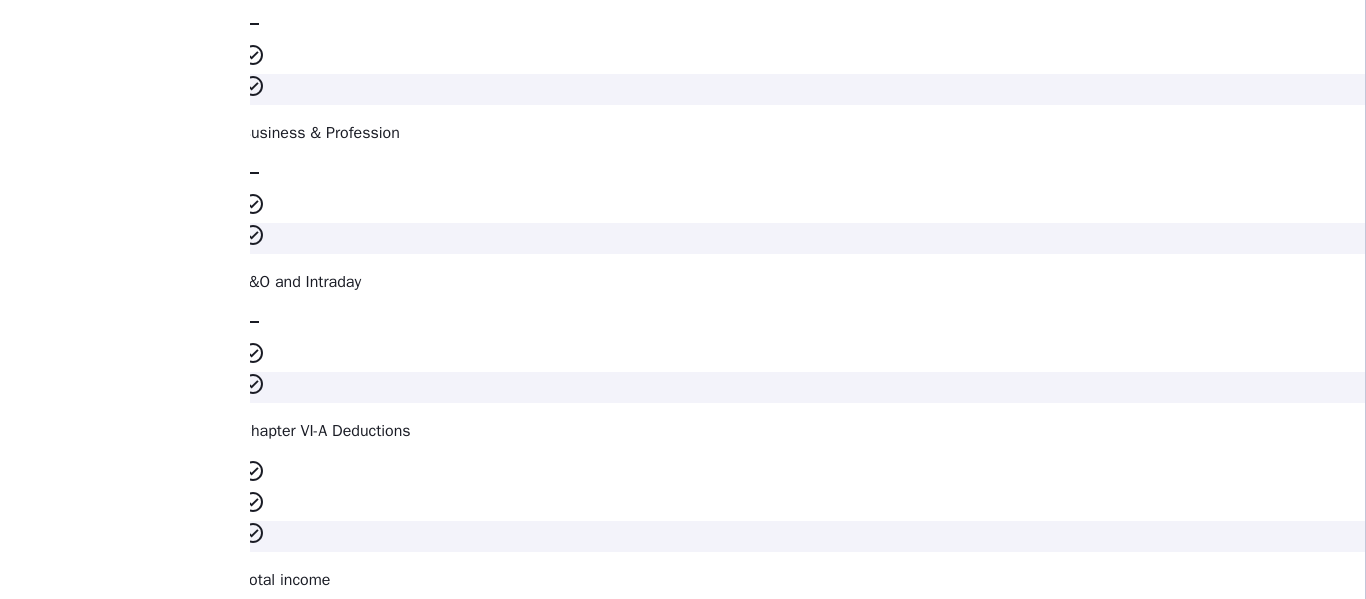 click on "Can I transfer or share my plan with someone else?  expand_more" at bounding box center [803, 3012] 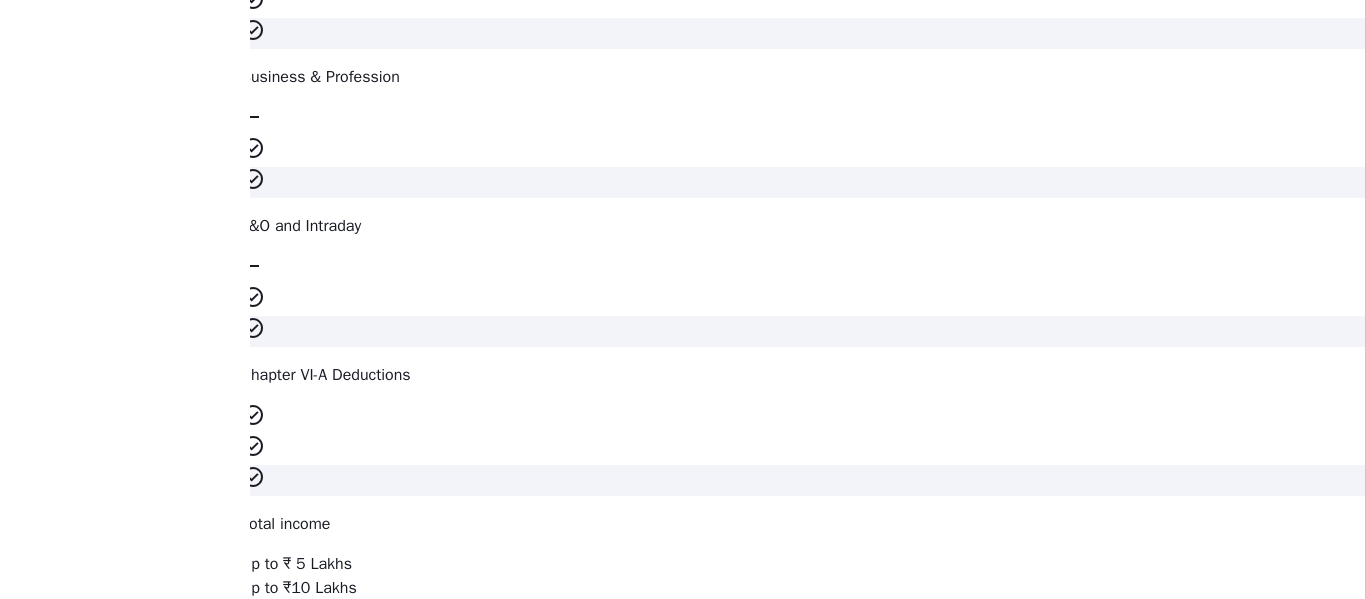 click on "What payments methods are supported?" at bounding box center (803, 2933) 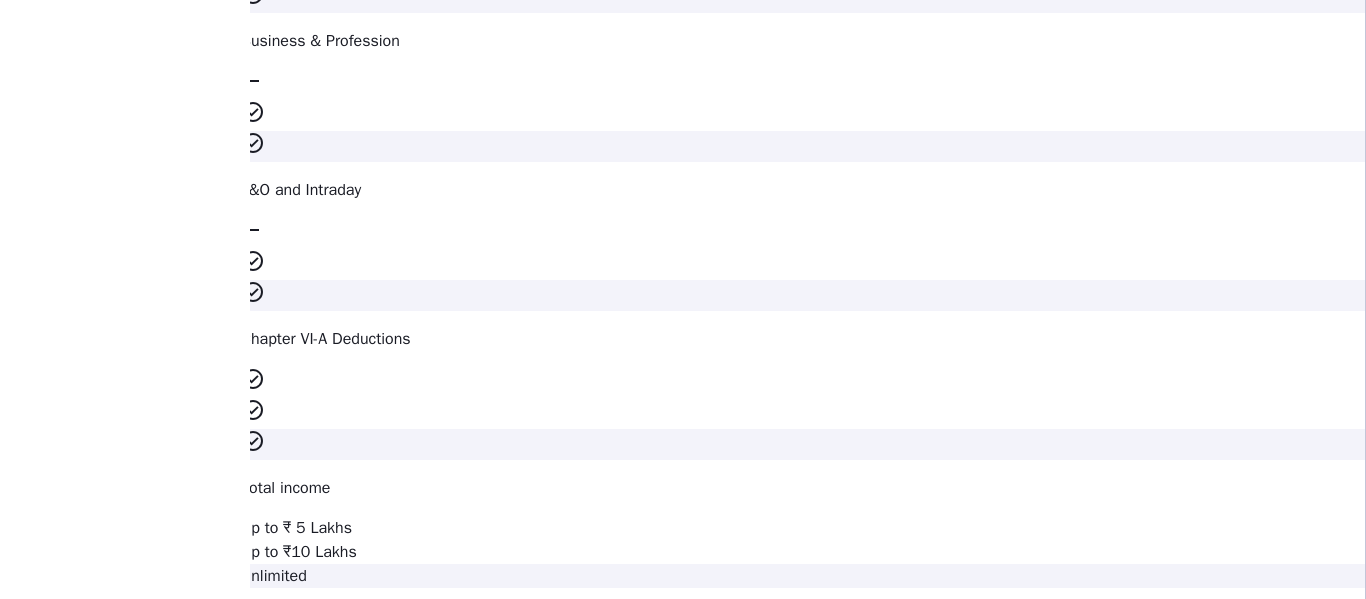 scroll, scrollTop: 3641, scrollLeft: 0, axis: vertical 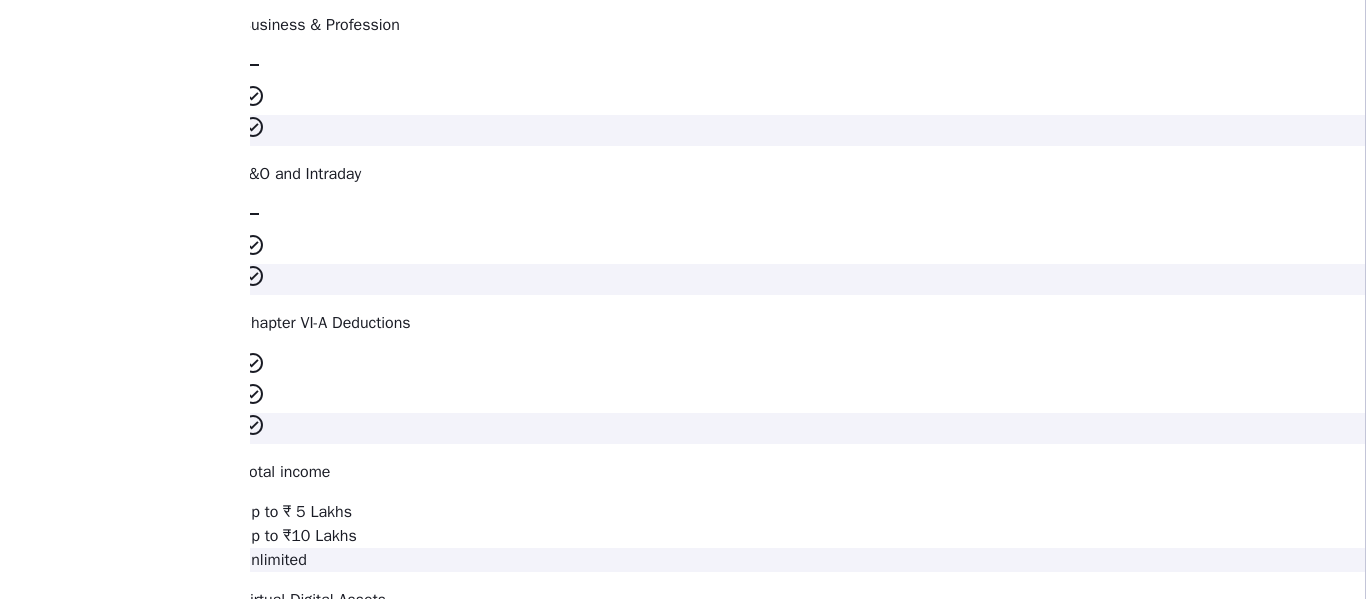 drag, startPoint x: 1363, startPoint y: 508, endPoint x: 1365, endPoint y: 161, distance: 347.00577 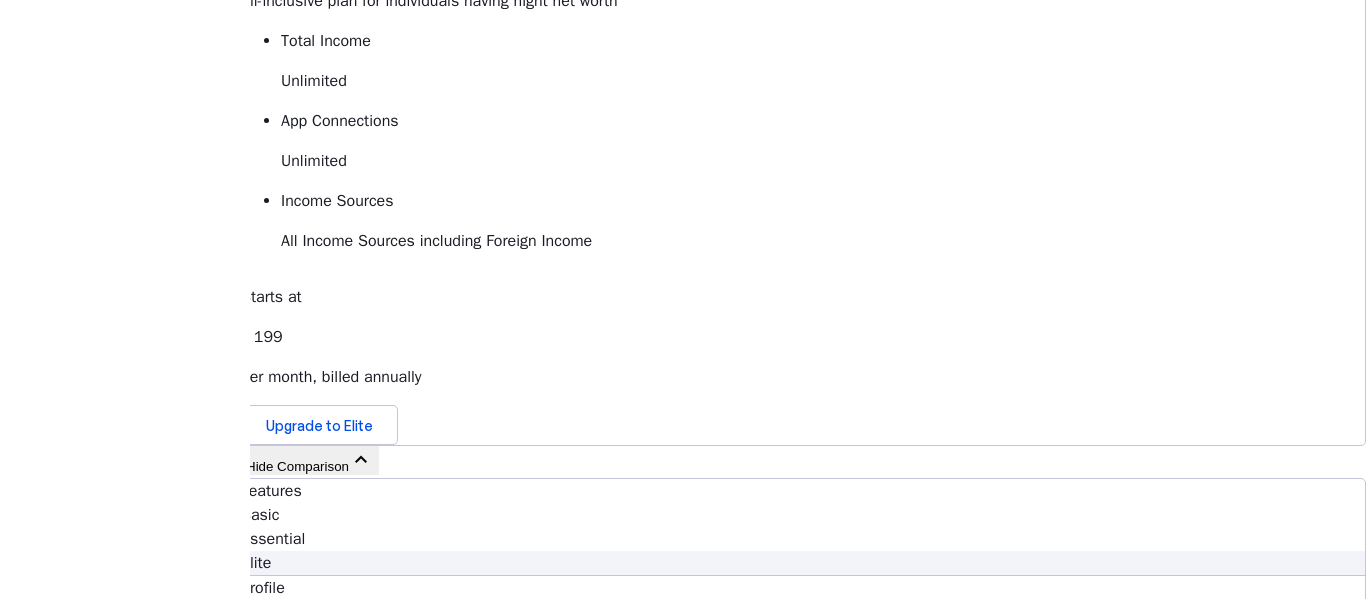 click on "Save FY 2025-26  Pay   File AY 2025-26  More  arrow_drop_down  RS   Upgrade   RS  [FIRST] [LAST] KDXPS9056J perm_identity My Profile view_carousel Billing Billing Manage your subscription, invoices & more Basic Free plan for beginners having simple tax situation  Total Income Up to ₹ 5 Lakhs App Connections Up to 3 Connections Income Sources Salary, House Property and Income from Other Sources Free Always! Current Plan Essential Step-up plan for individuals having diverse income sources  Total Income Up to ₹10 Lakhs App Connections Up to 5 Connections Income Sources Basic plus Capital Gains and Business & Profession Starts at ₹ 149 per month, billed annually Upgrade to Essential Elite Best Value! All-inclusive plan for individuals having hight net worth Total Income Unlimited App Connections Unlimited Income Sources All Income Sources including Foreign Income  Starts at  ₹ 199  per month, billed annually  Upgrade to Elite  Hide Comparison keyboard_arrow_down Features Basic Essential Elite" at bounding box center [683, 2401] 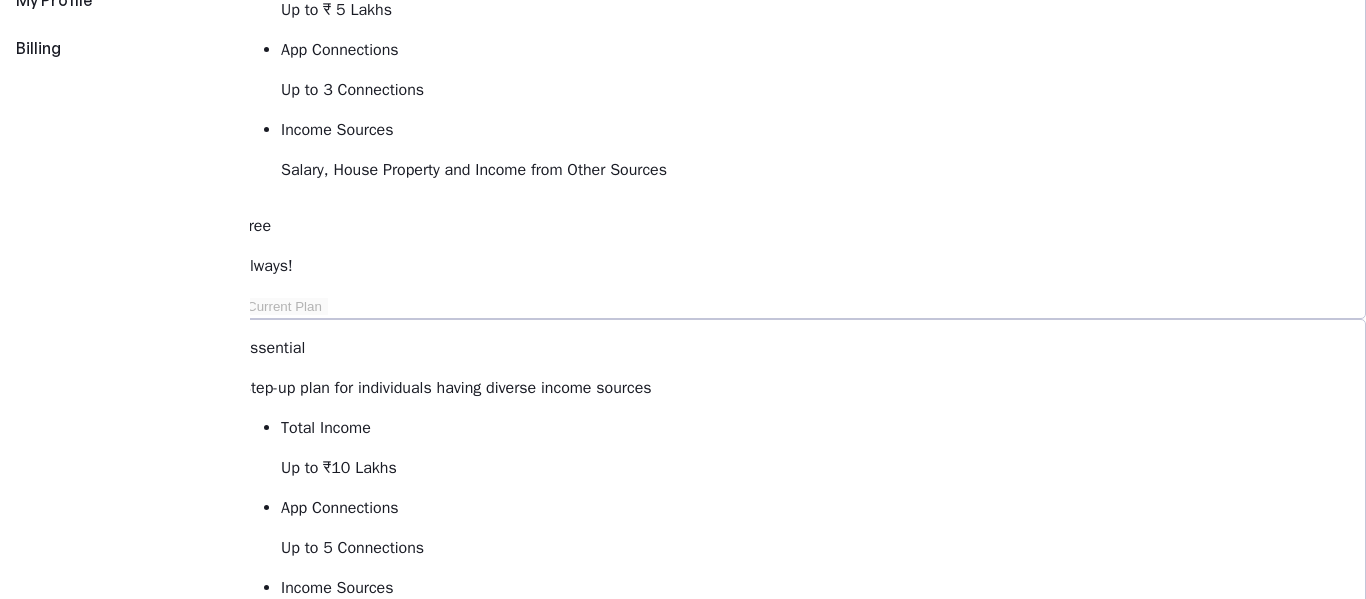 scroll, scrollTop: 0, scrollLeft: 0, axis: both 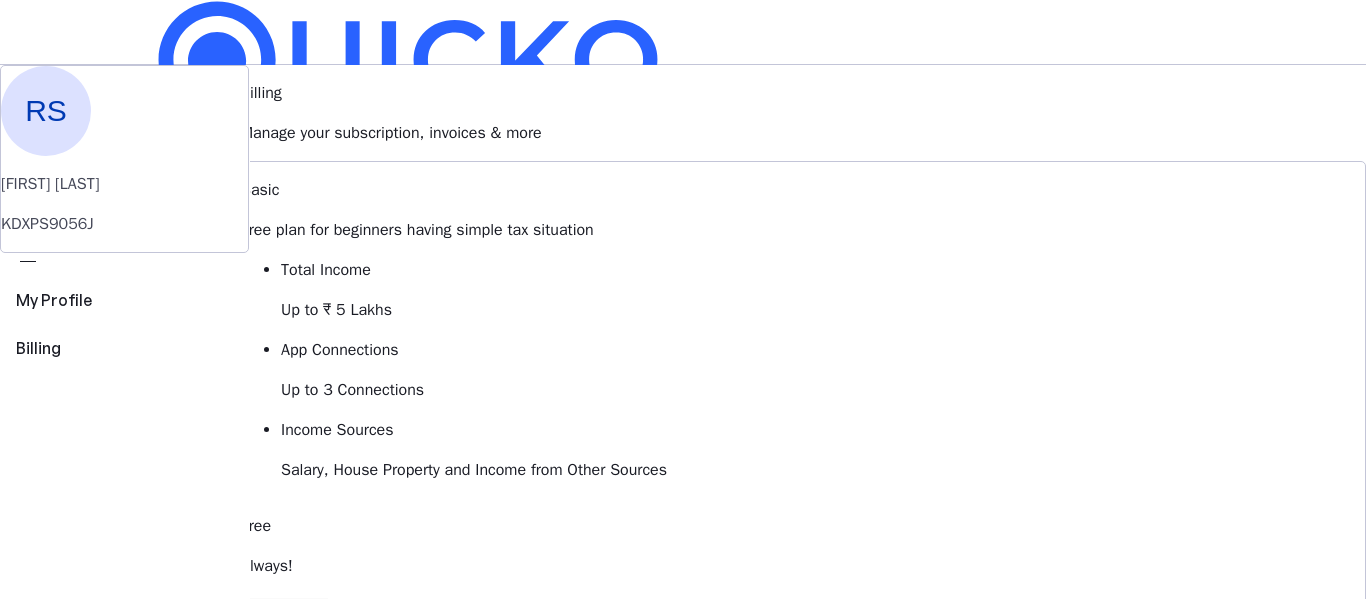 click on "RS" at bounding box center [159, 587] 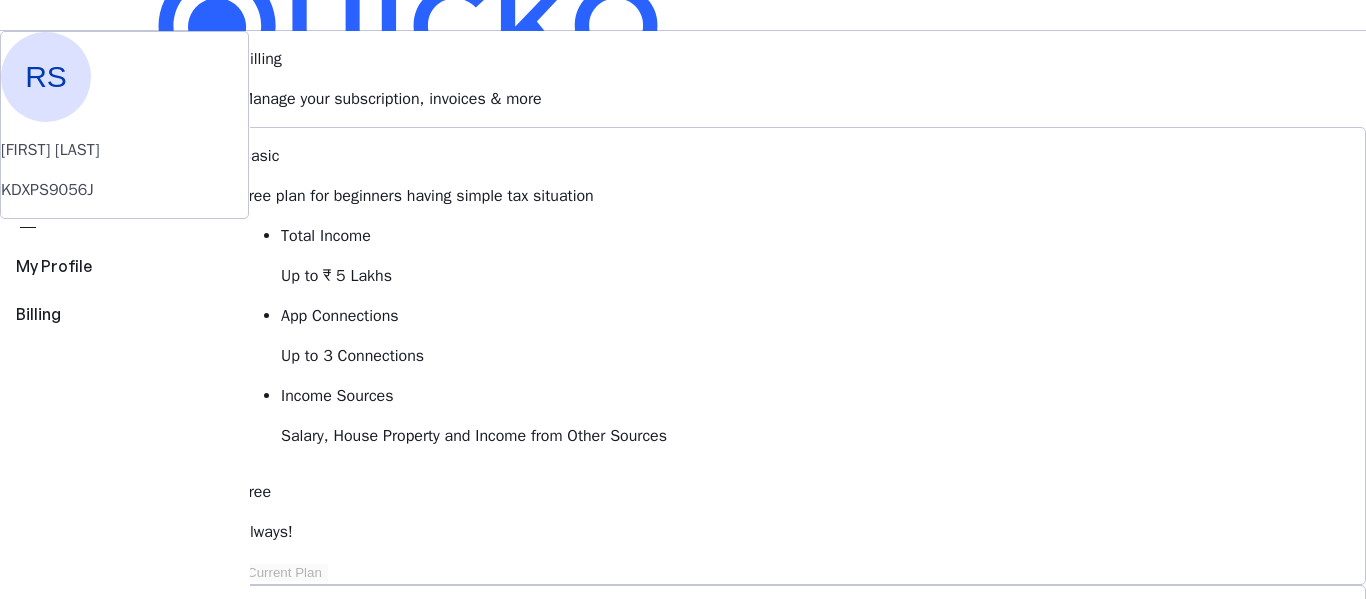 scroll, scrollTop: 0, scrollLeft: 0, axis: both 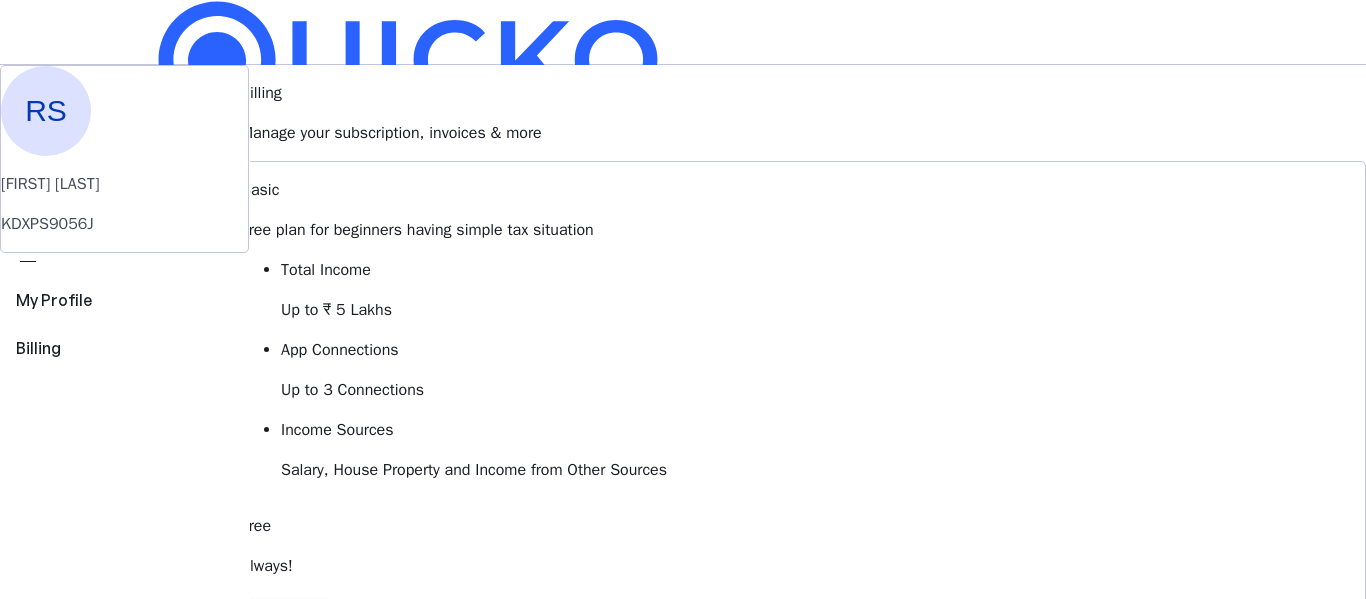 click on "App store" at bounding box center (146, 7475) 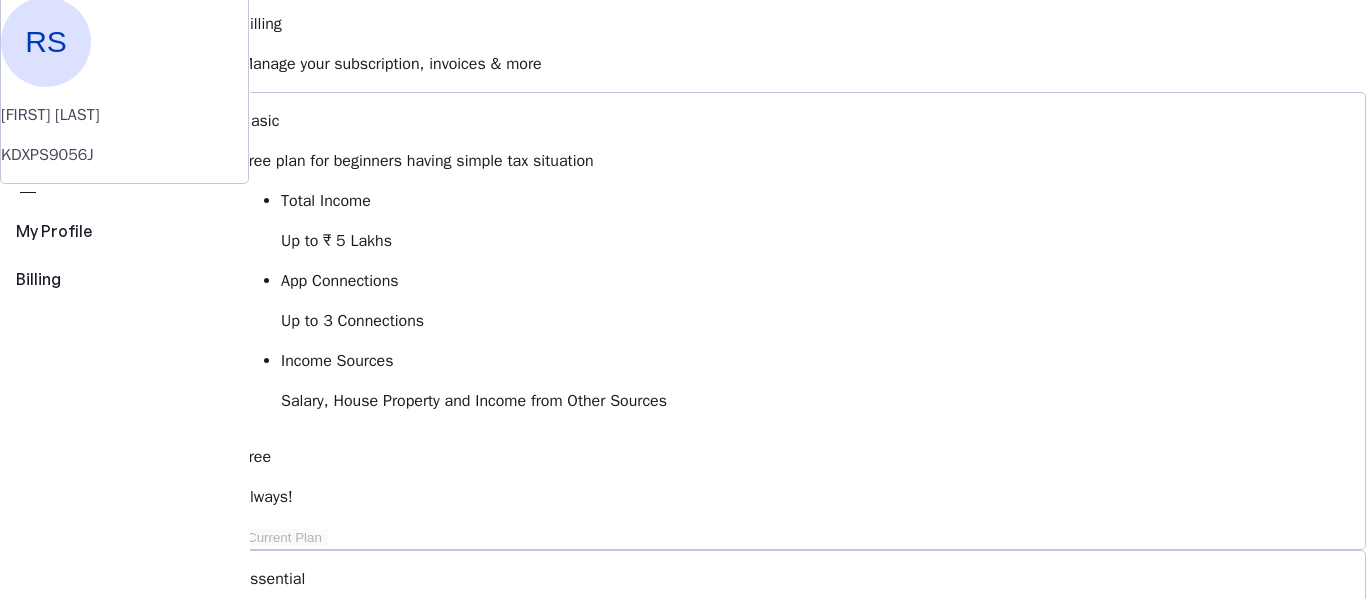 scroll, scrollTop: 100, scrollLeft: 0, axis: vertical 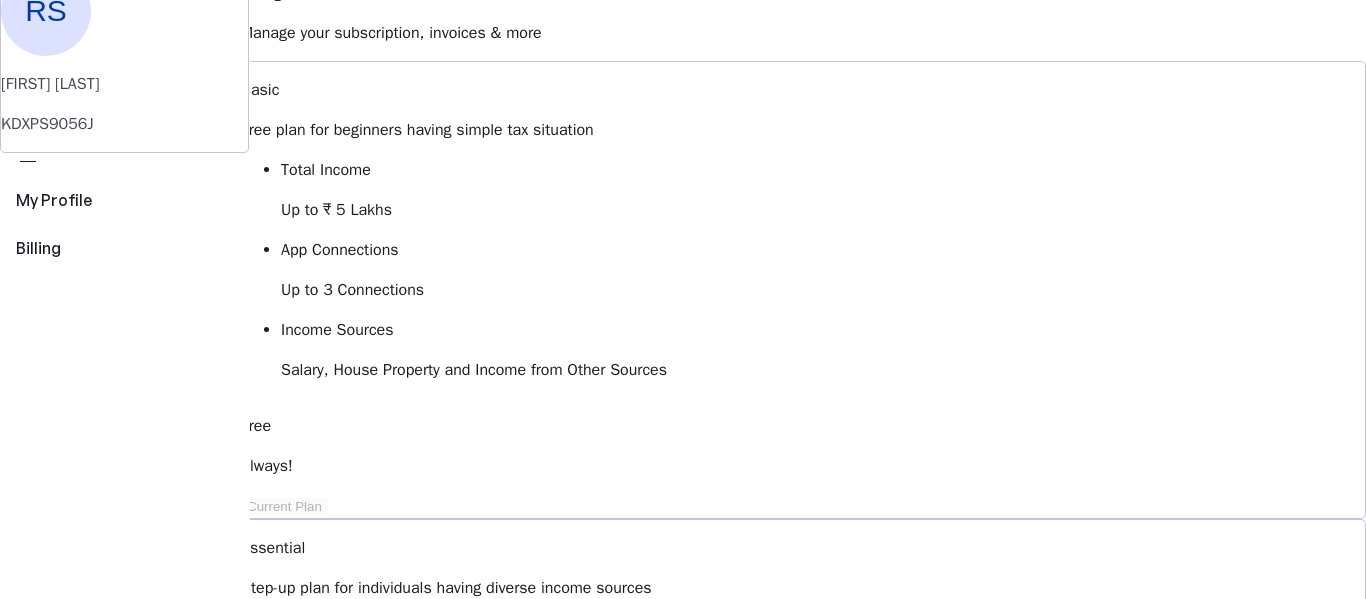click on "My Accountants" at bounding box center [158, 7536] 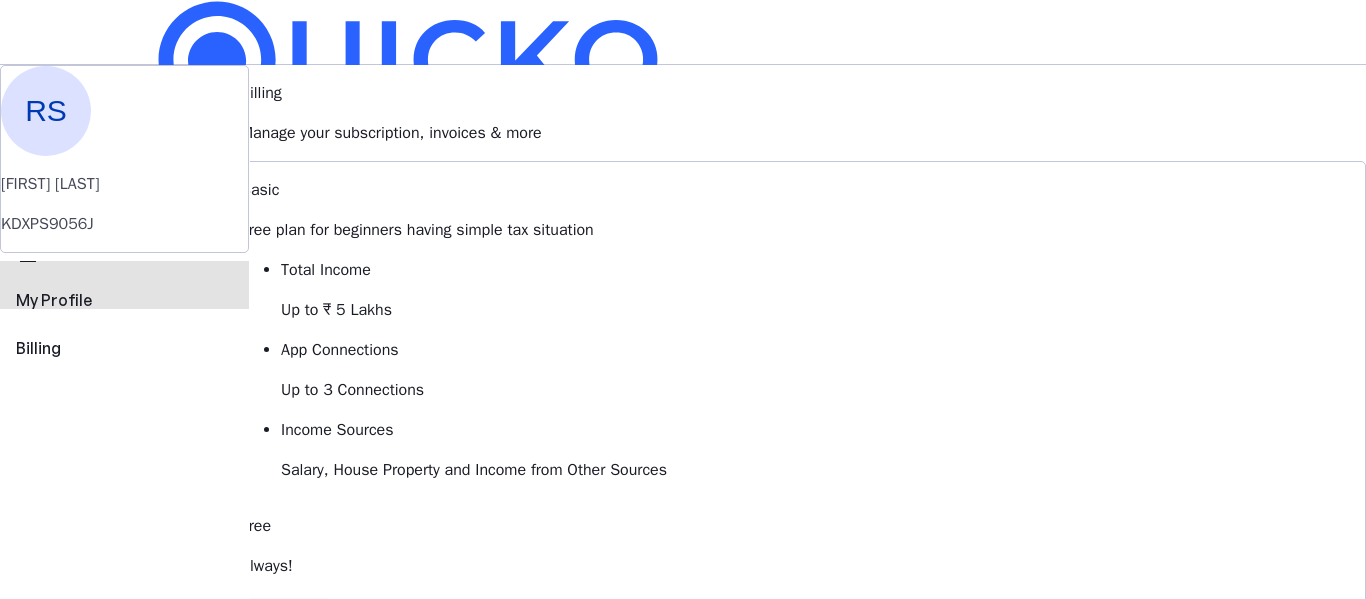 click on "My Profile" at bounding box center (124, 300) 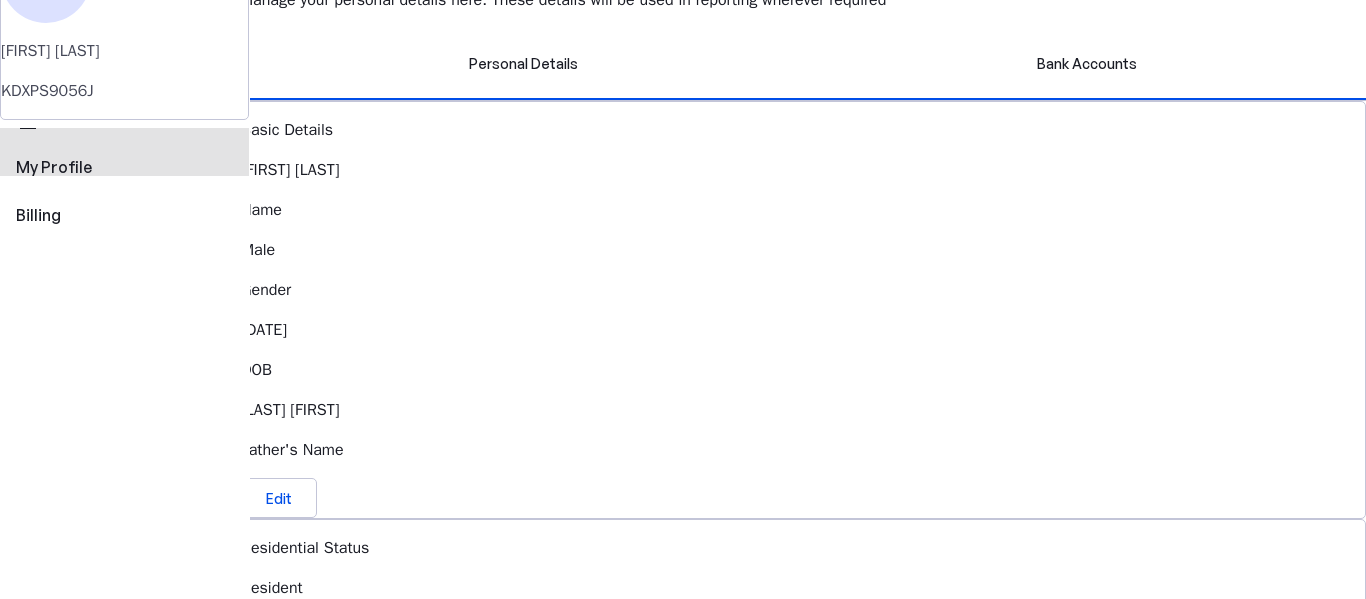 scroll, scrollTop: 0, scrollLeft: 0, axis: both 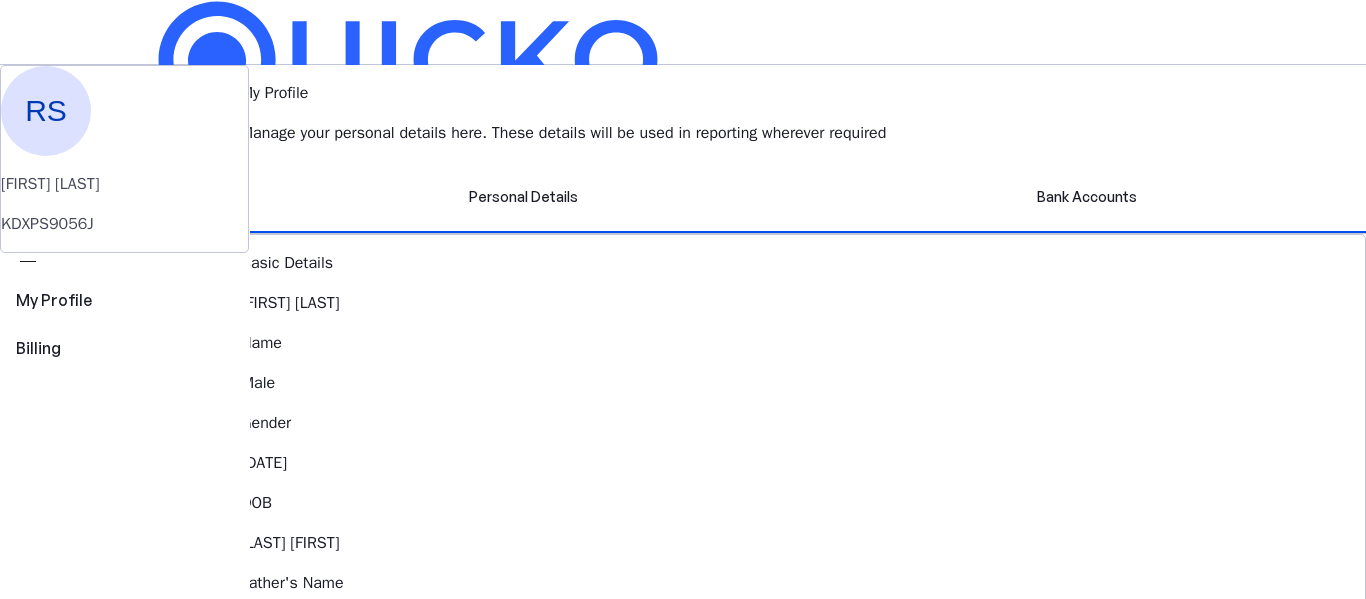 click on "Save" at bounding box center (683, 202) 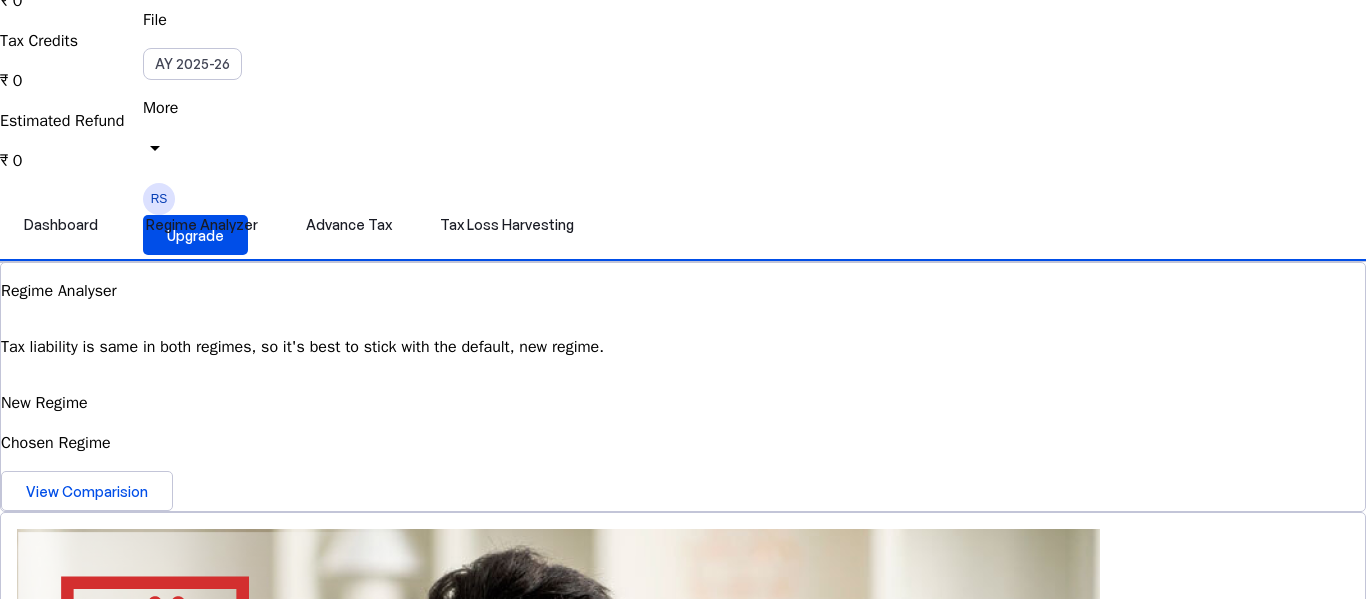 scroll, scrollTop: 400, scrollLeft: 0, axis: vertical 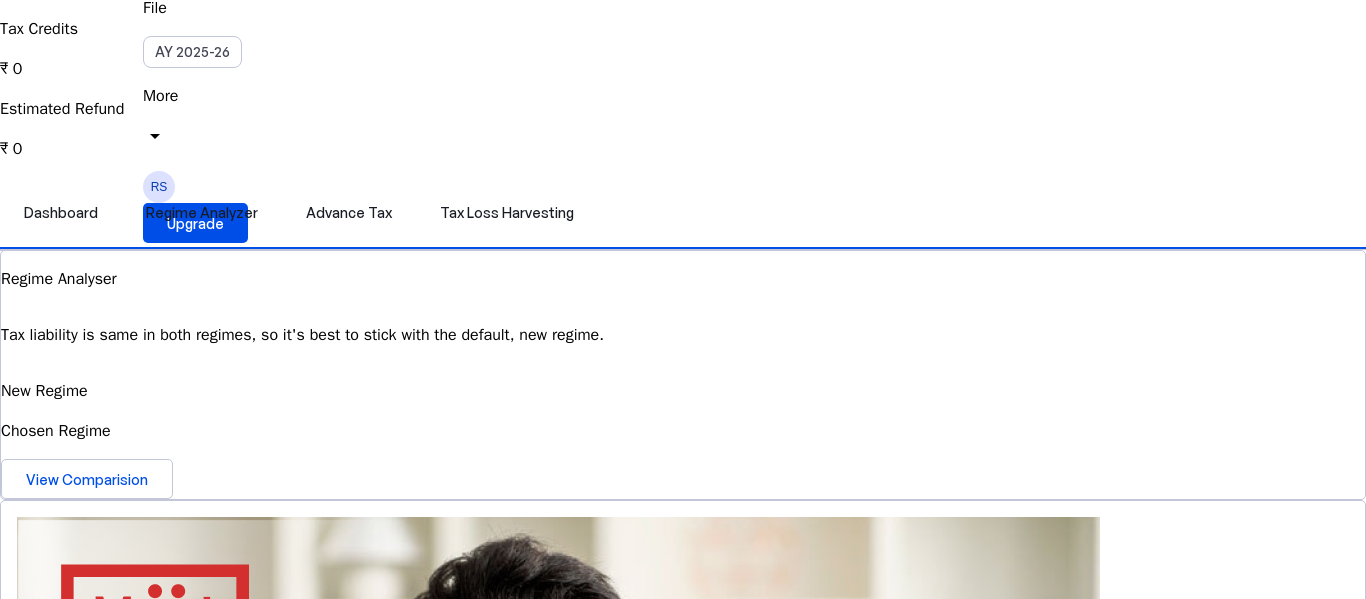 click on "Sep 15, 2025" at bounding box center [683, 1811] 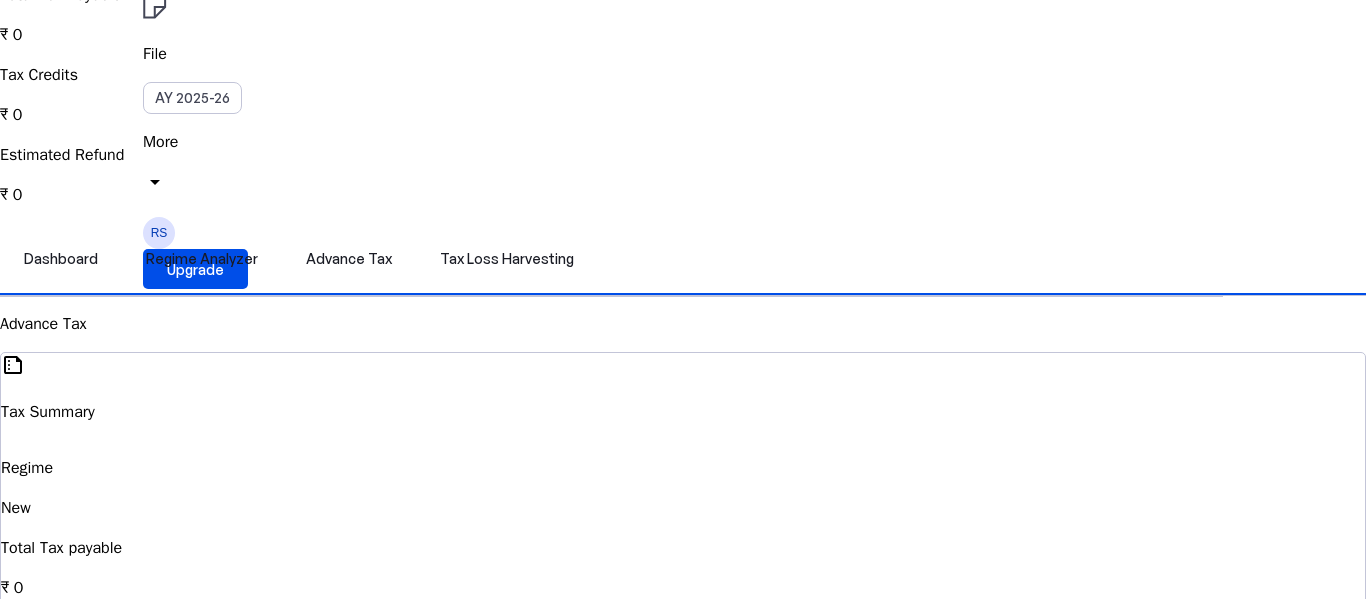 scroll, scrollTop: 348, scrollLeft: 0, axis: vertical 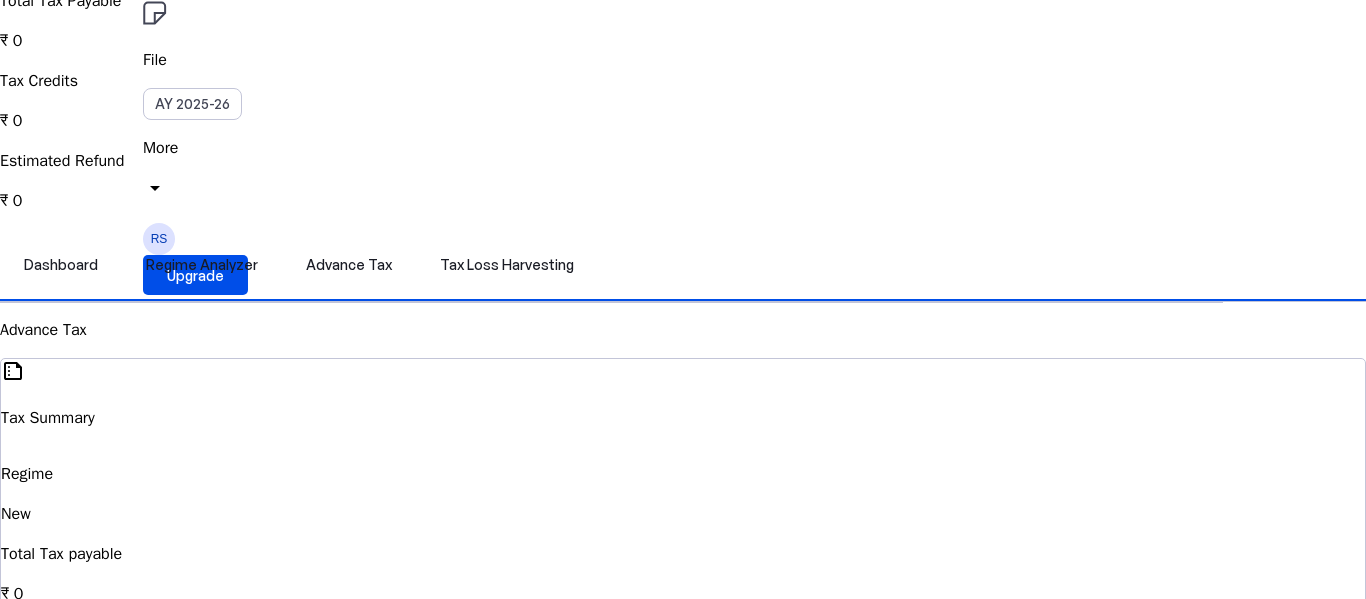click on "Total Tax payable ₹ 0" at bounding box center [683, 574] 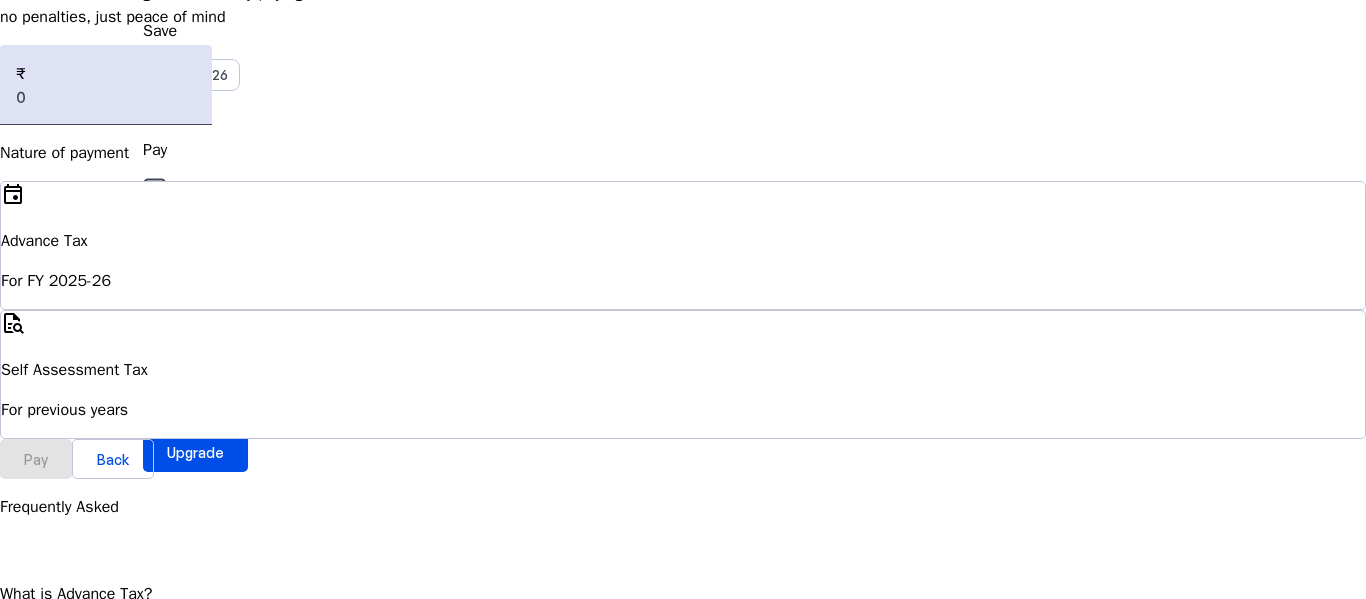 scroll, scrollTop: 172, scrollLeft: 0, axis: vertical 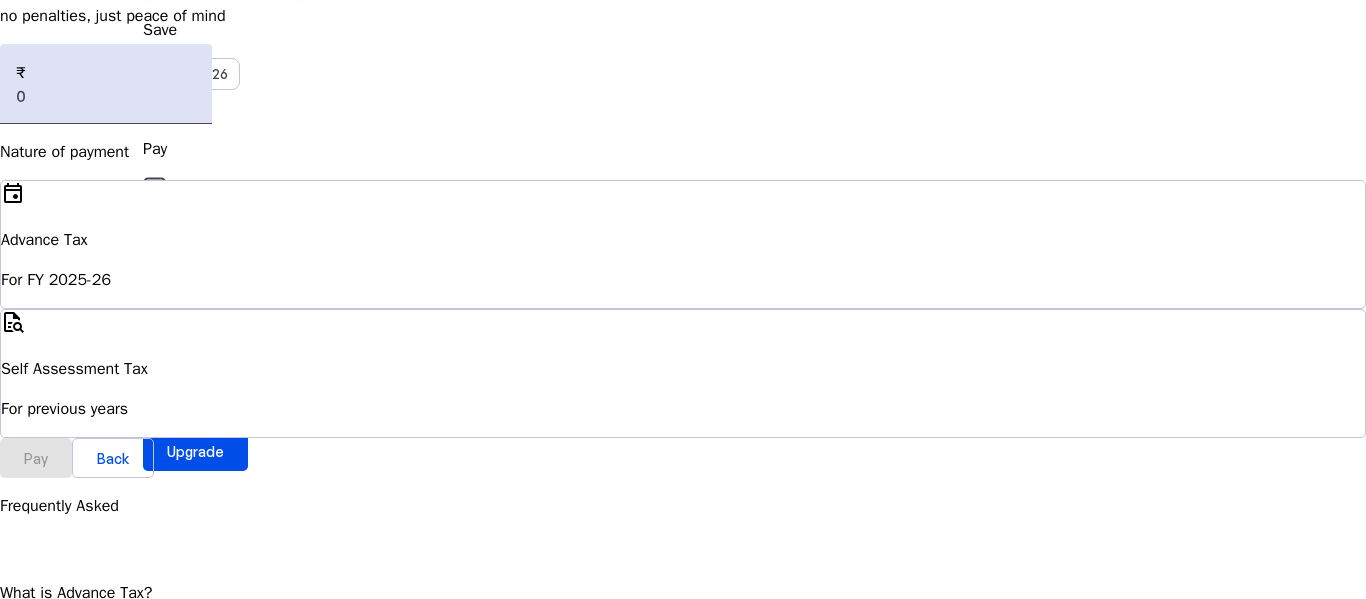 click on "Make a Tax Payment Users save an average of ₹5,000 by paying taxes on time — no penalties, just peace of mind ₹ Nature of payment event Advance Tax For FY 2025-26 quick_reference_all Self Assessment Tax For previous years  Pay
Back" at bounding box center [683, 185] 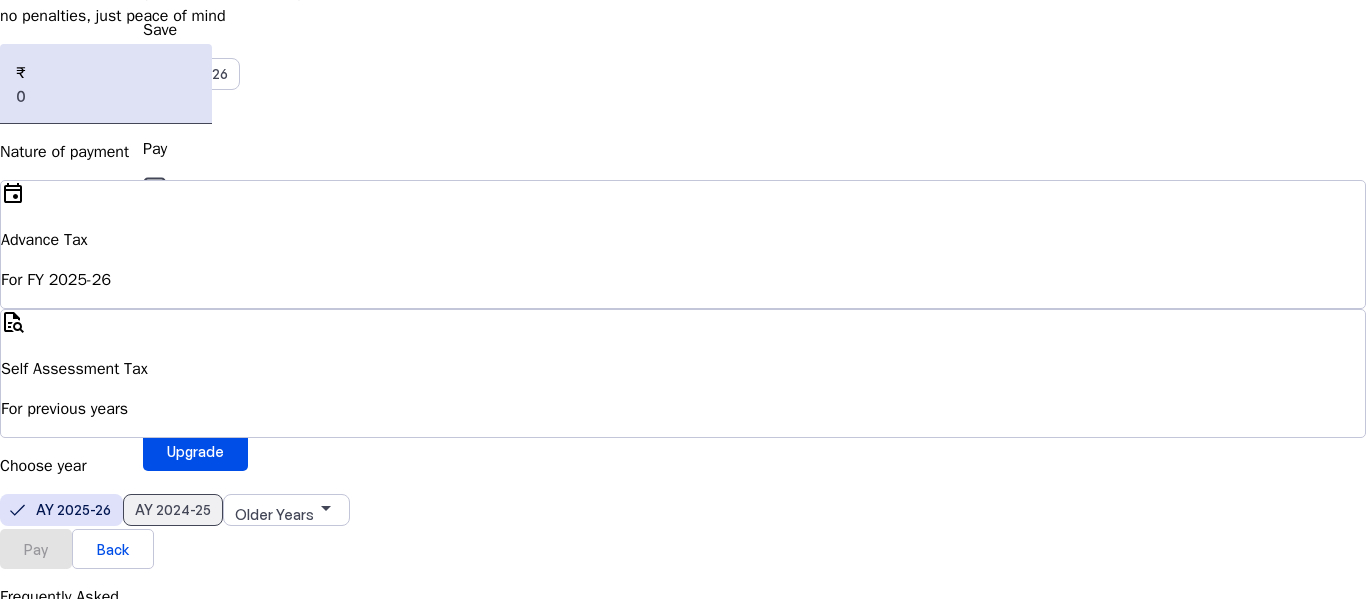 click on "AY 2024-25" at bounding box center (173, 509) 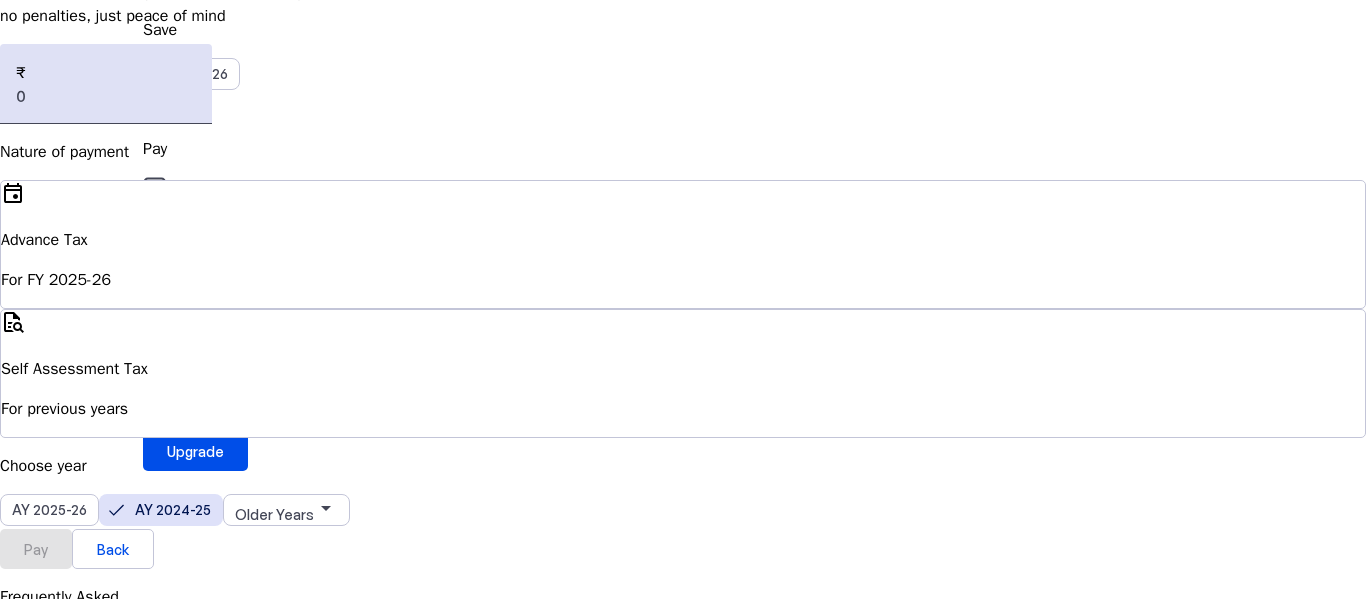 click on "Pay" at bounding box center [36, 548] 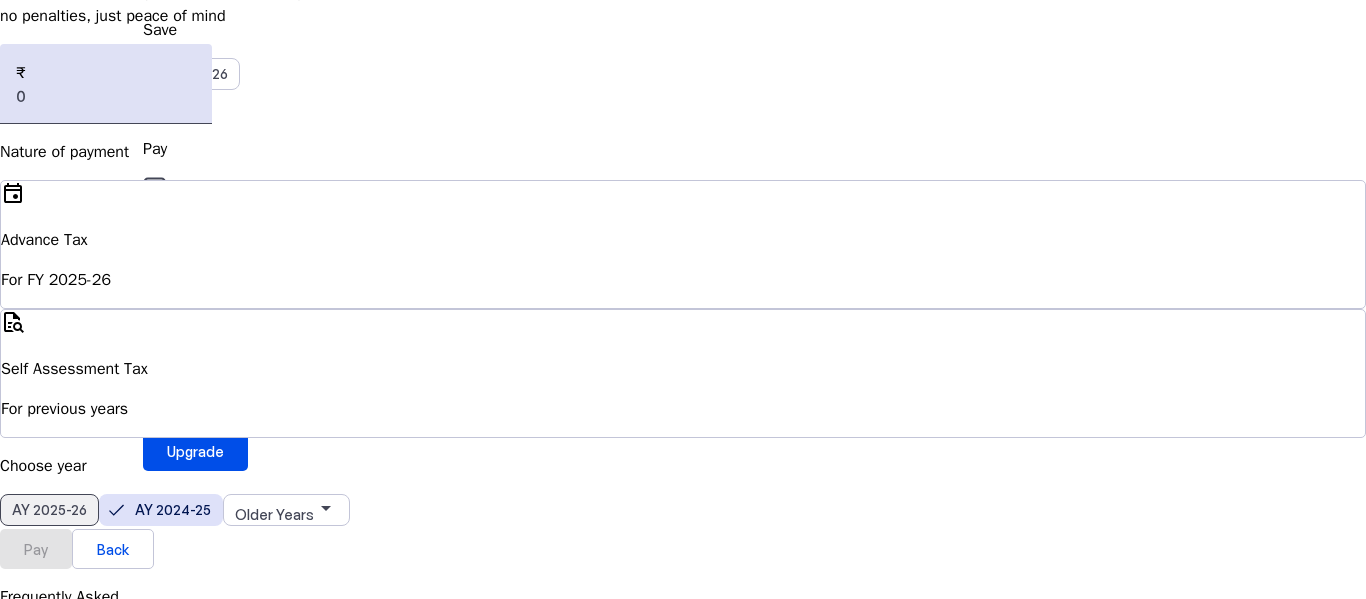 click on "AY 2025-26" at bounding box center [49, 509] 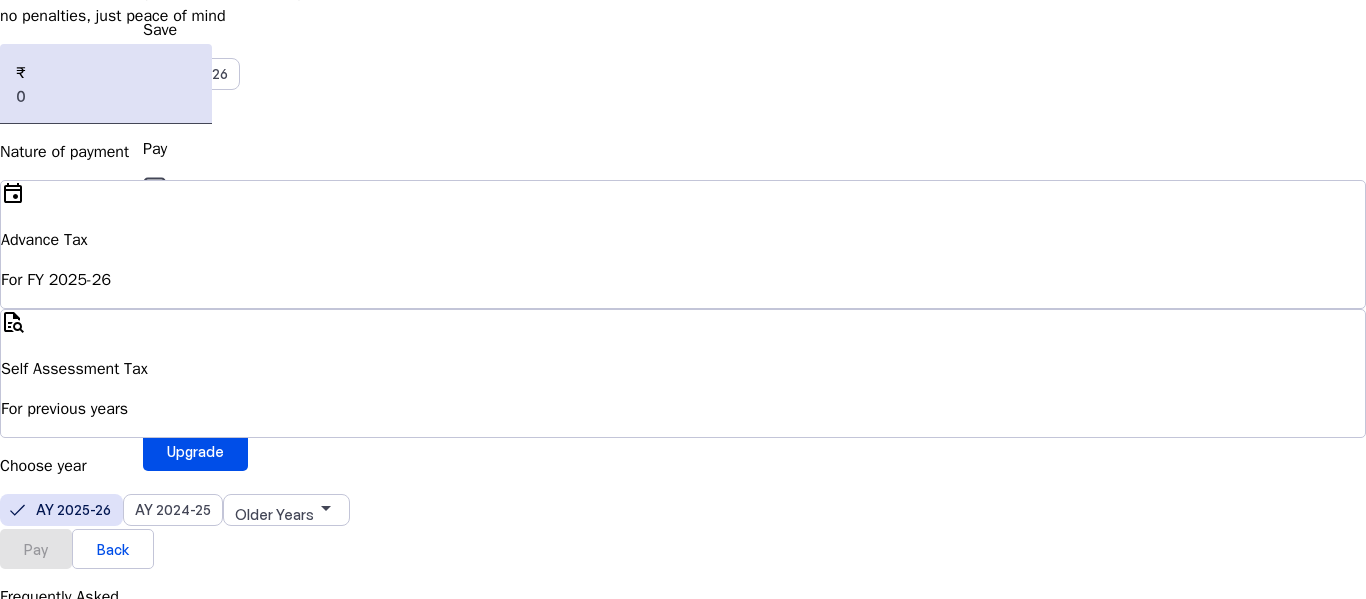 click on "Pay" at bounding box center [36, 548] 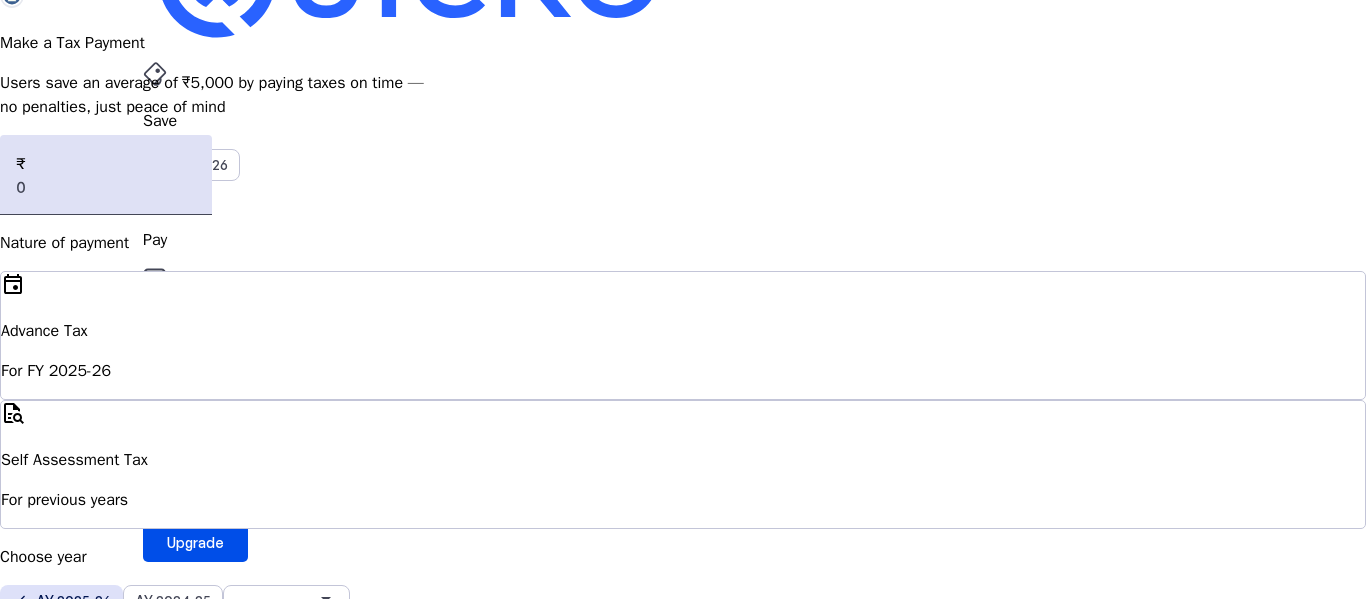 scroll, scrollTop: 0, scrollLeft: 0, axis: both 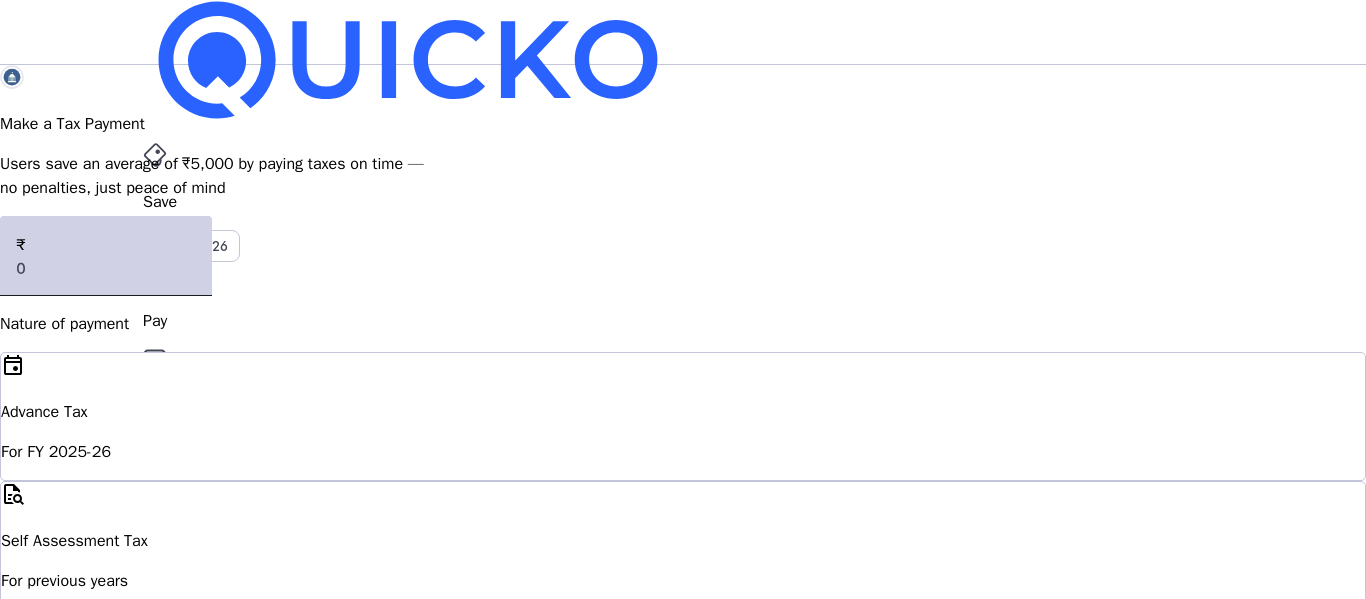 click at bounding box center [106, 268] 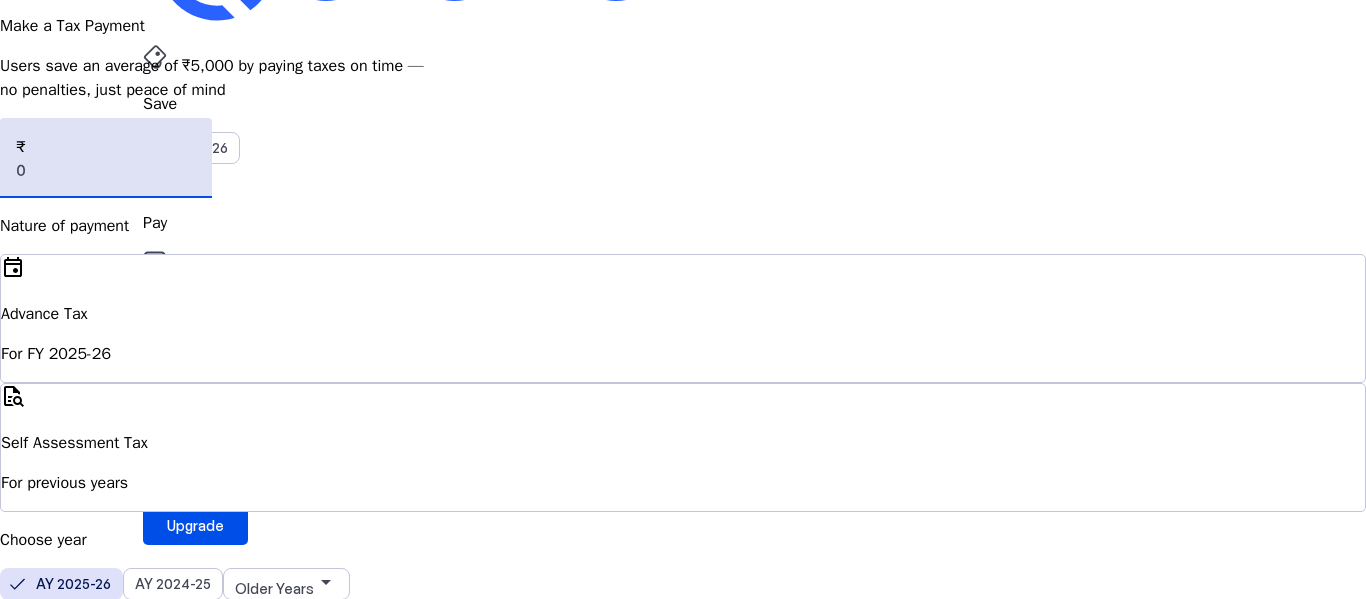 scroll, scrollTop: 100, scrollLeft: 0, axis: vertical 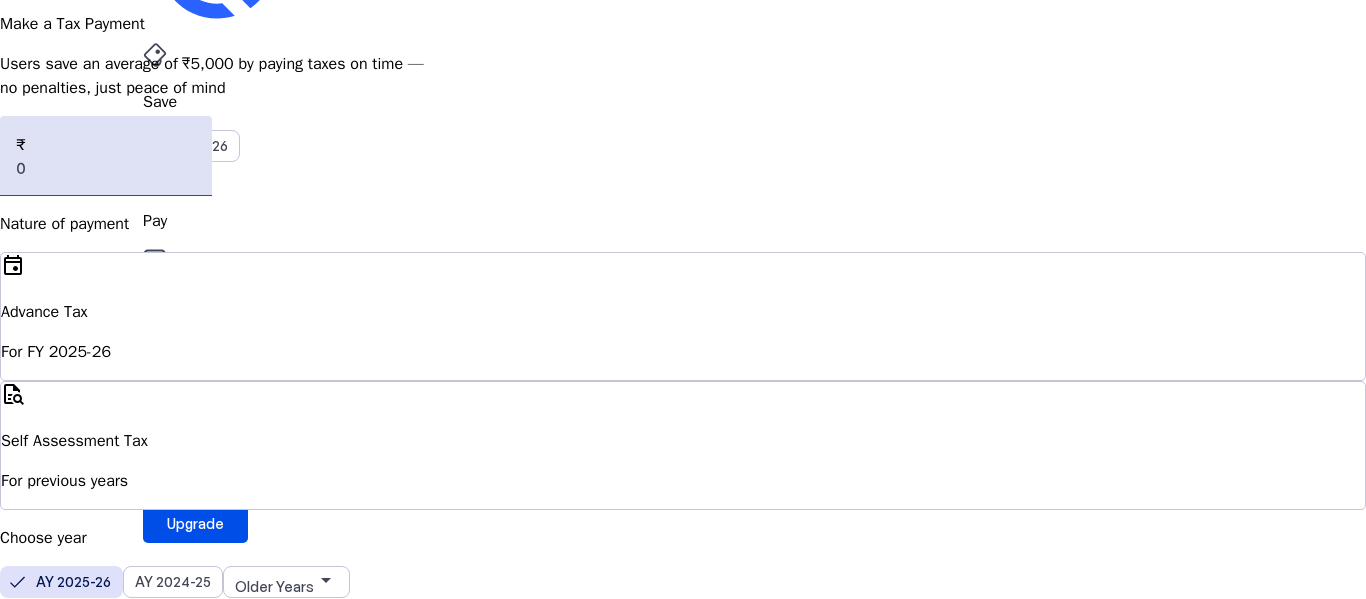 click on "Tax paid before filing your return after adjusting TDS and Advance Tax." at bounding box center (683, 796) 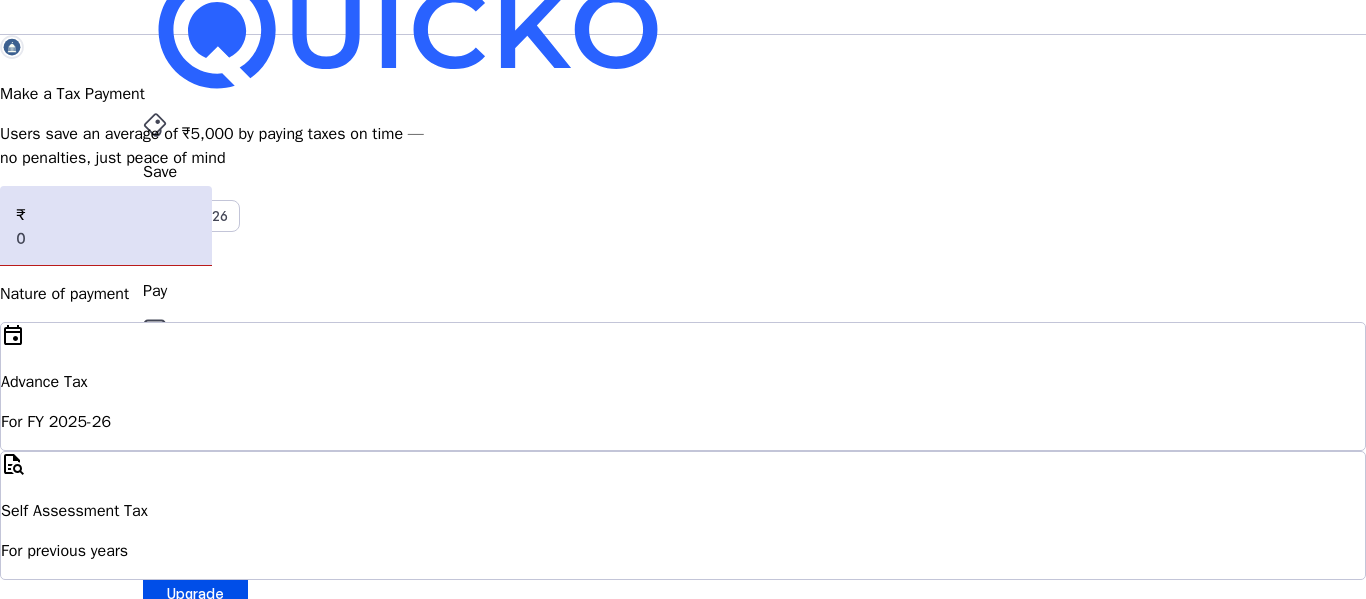 scroll, scrollTop: 0, scrollLeft: 0, axis: both 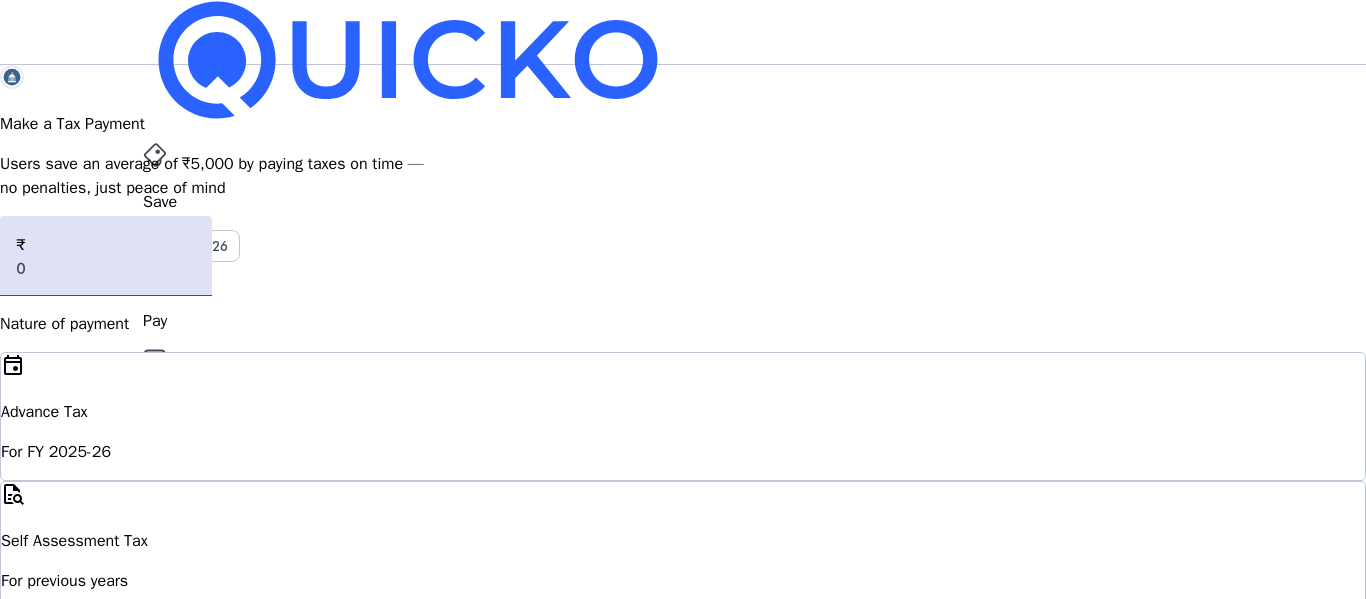 click on "File" at bounding box center (683, 202) 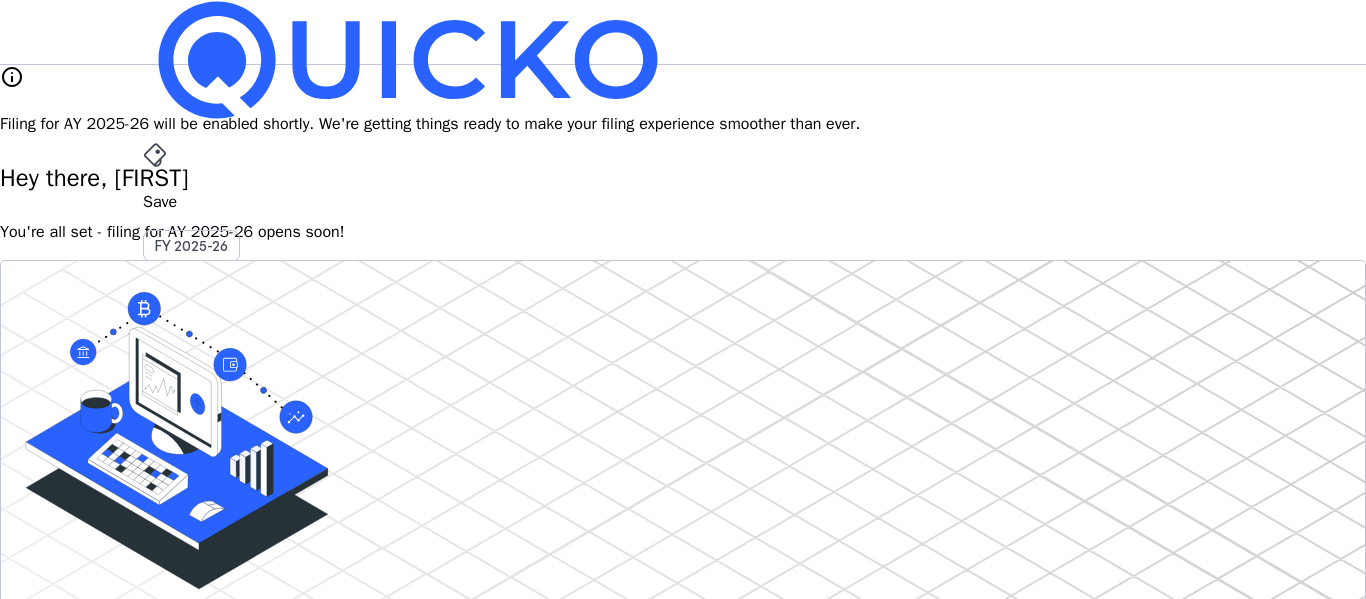 click on "Filing for AY 2025-26 will be enabled shortly. We're getting things ready to make your filing experience smoother than ever." at bounding box center (683, 124) 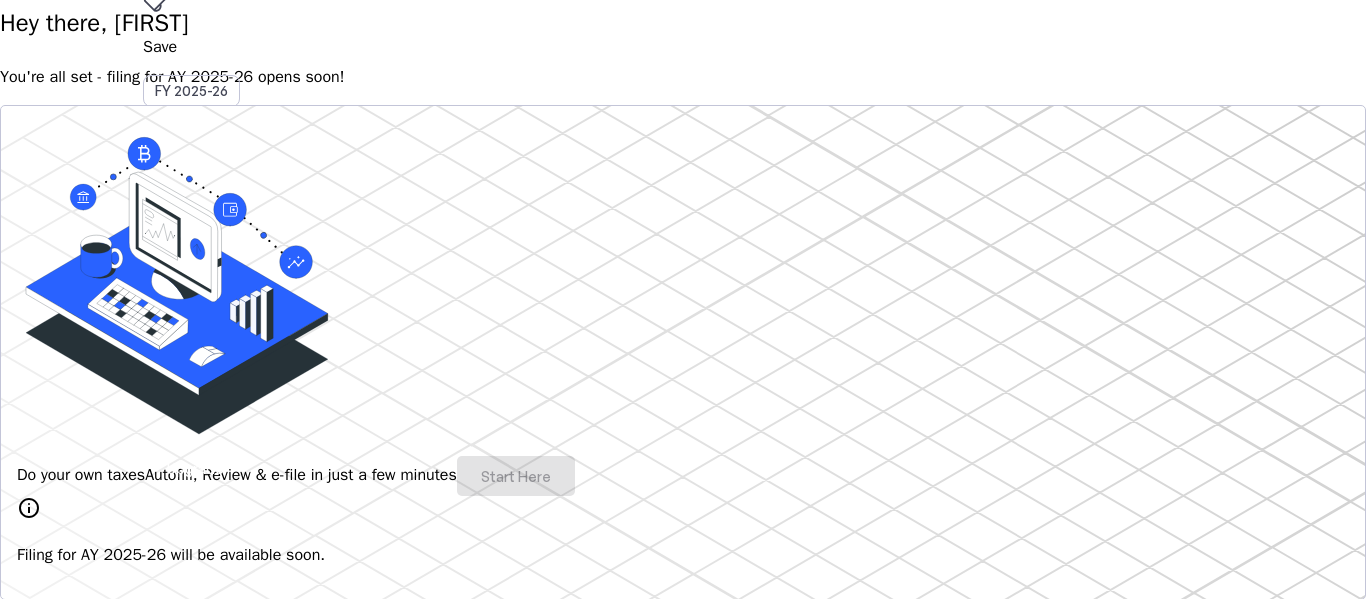 scroll, scrollTop: 0, scrollLeft: 0, axis: both 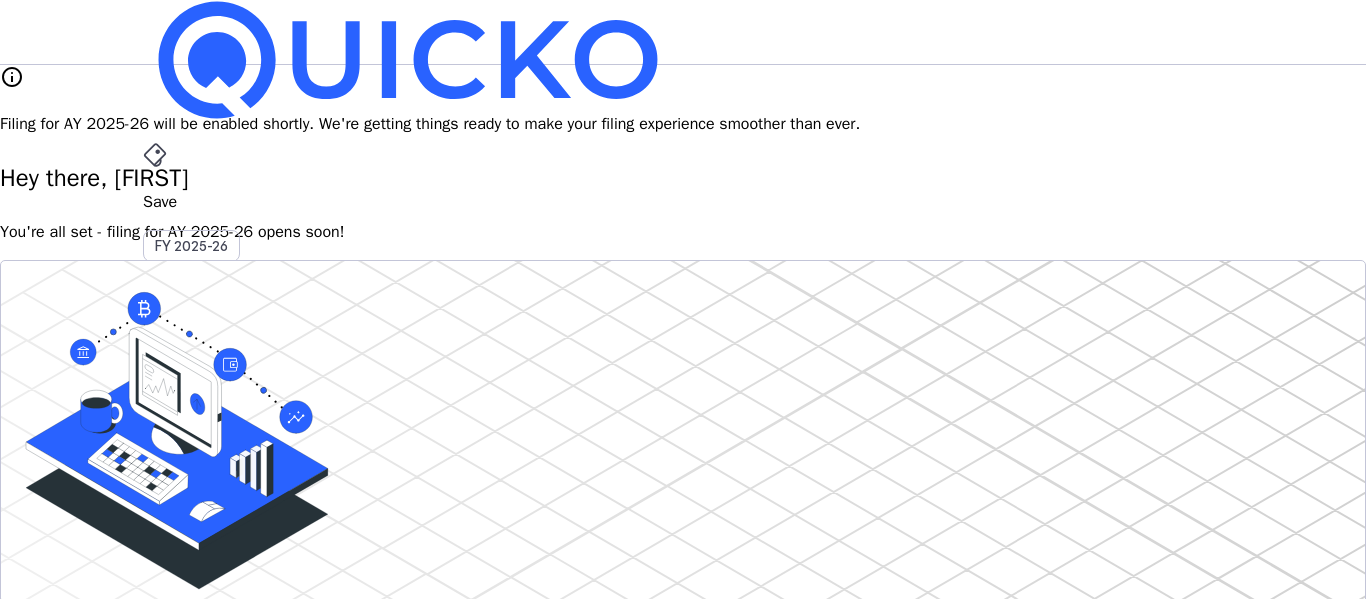 click on "RS" at bounding box center (159, 587) 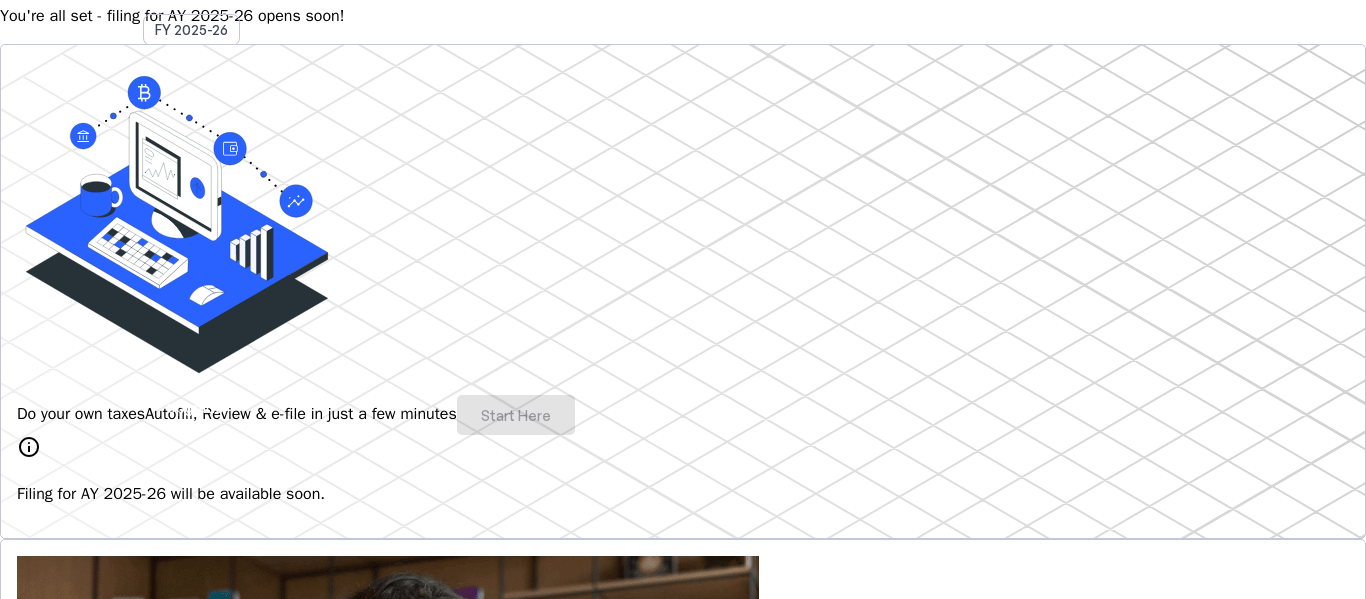 scroll, scrollTop: 100, scrollLeft: 0, axis: vertical 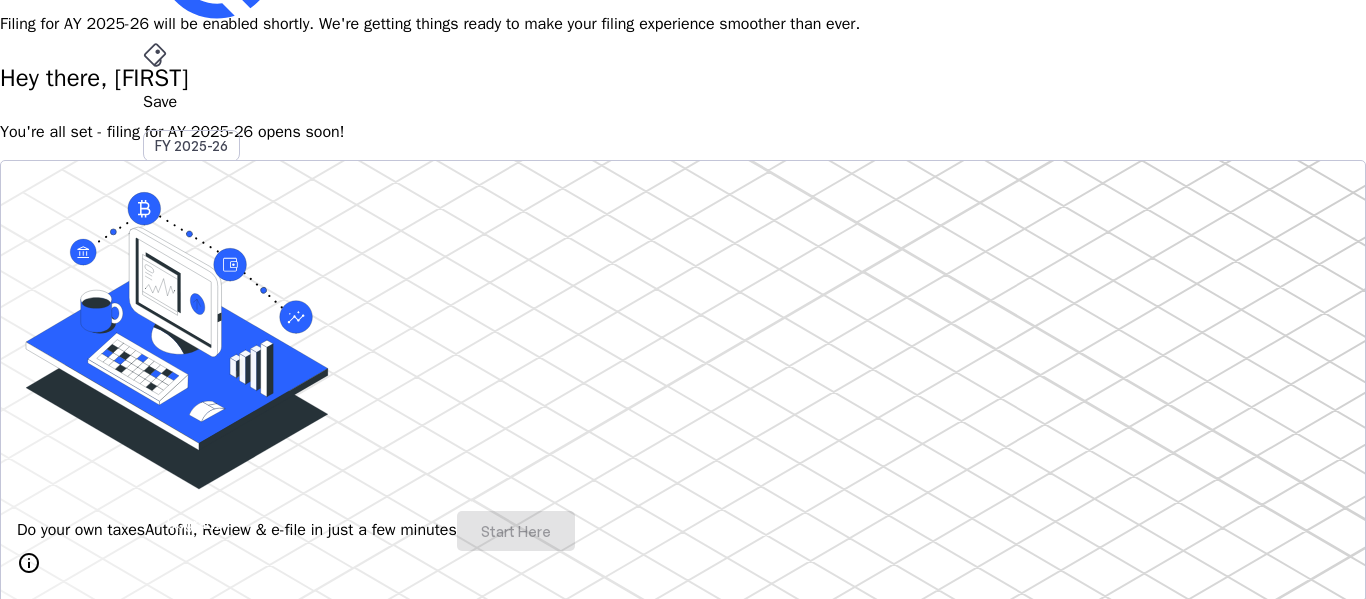 click on "Help" at bounding box center (158, 3704) 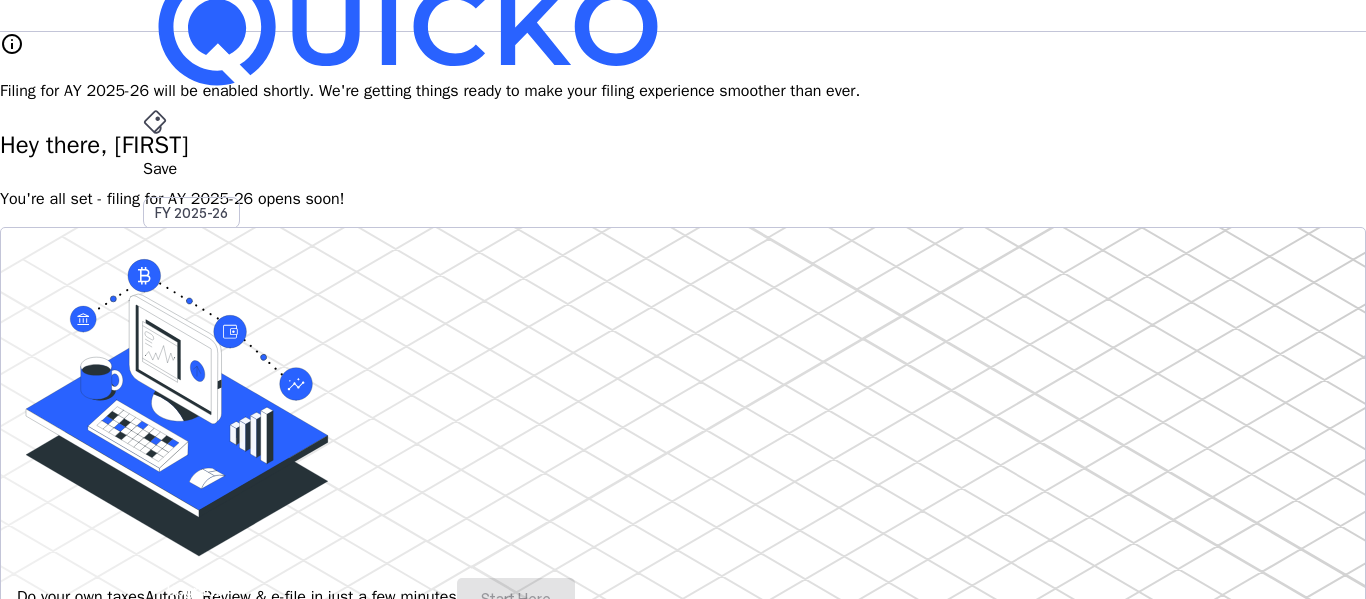 scroll, scrollTop: 0, scrollLeft: 0, axis: both 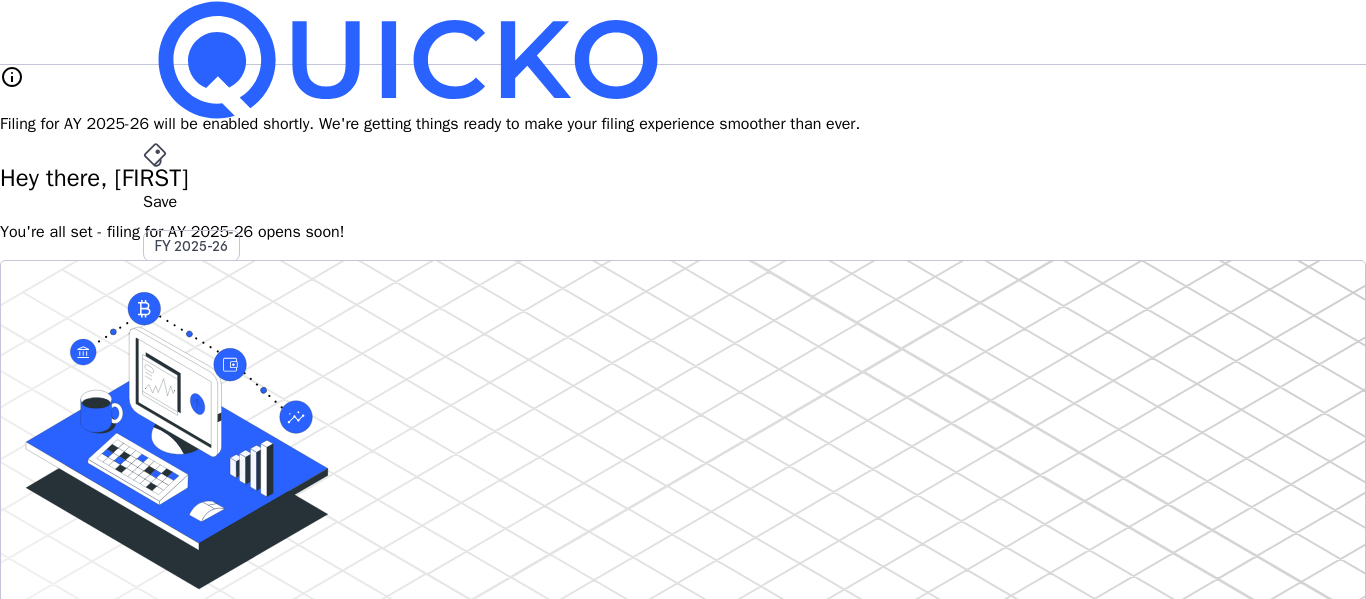 click on "RS" at bounding box center [159, 587] 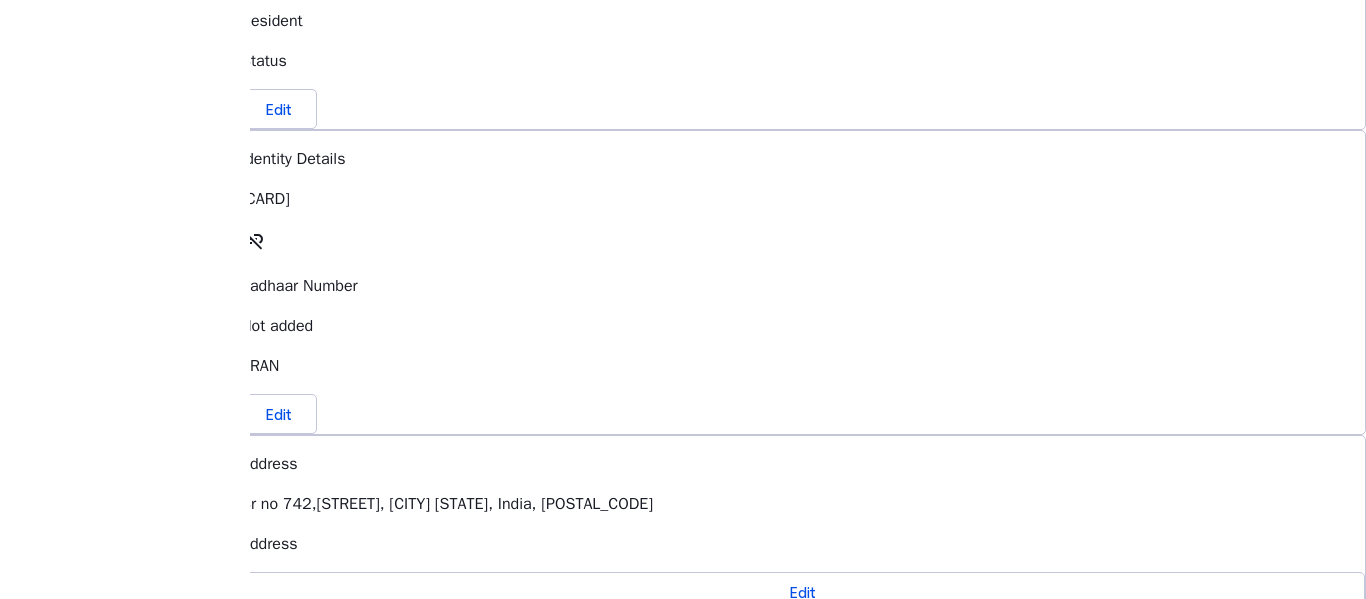scroll, scrollTop: 798, scrollLeft: 0, axis: vertical 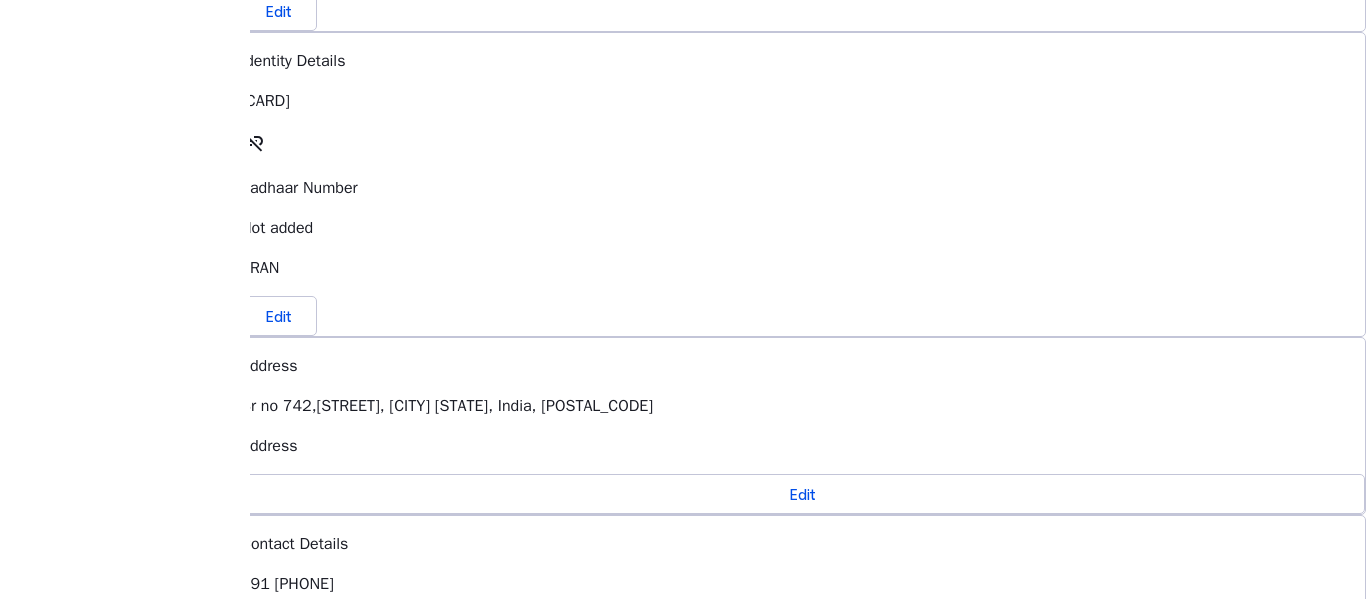 click on "Email Address" at bounding box center (803, 624) 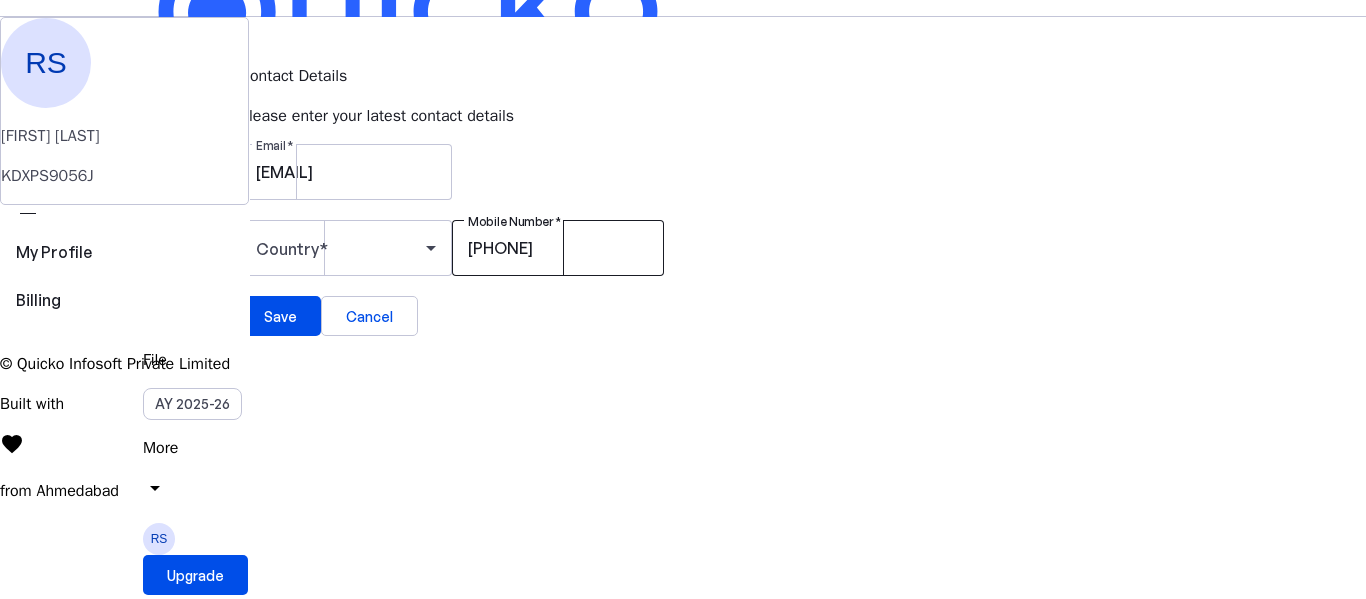 scroll, scrollTop: 0, scrollLeft: 0, axis: both 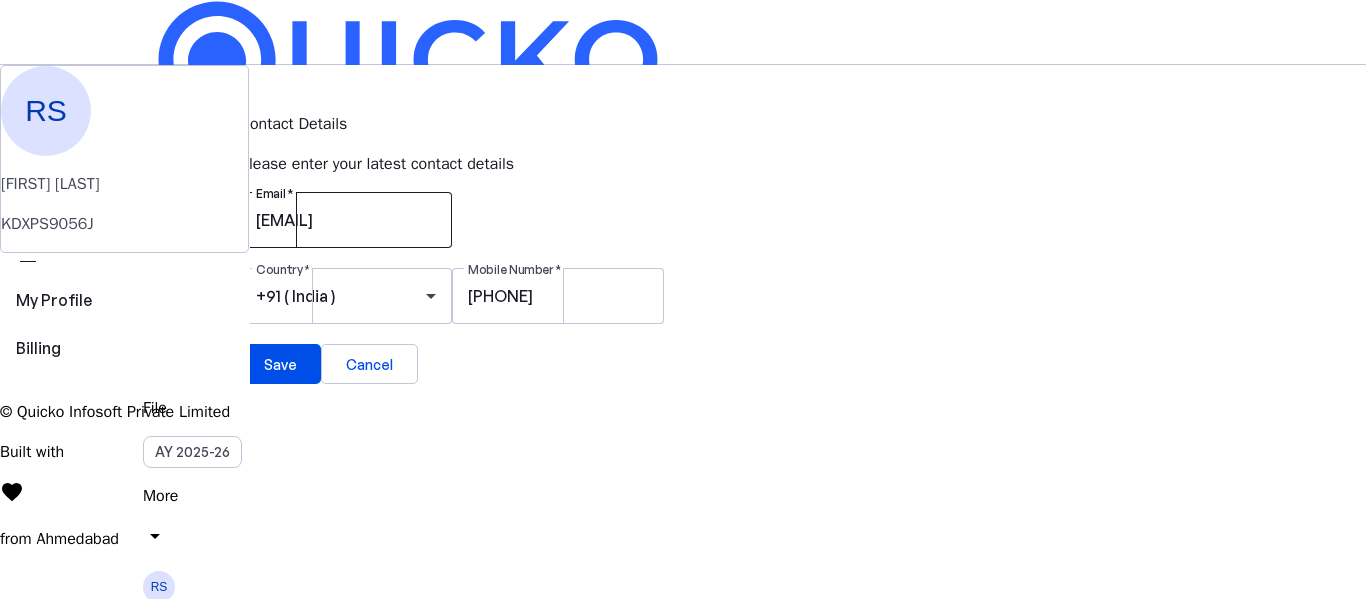 click on "[EMAIL]" at bounding box center [346, 220] 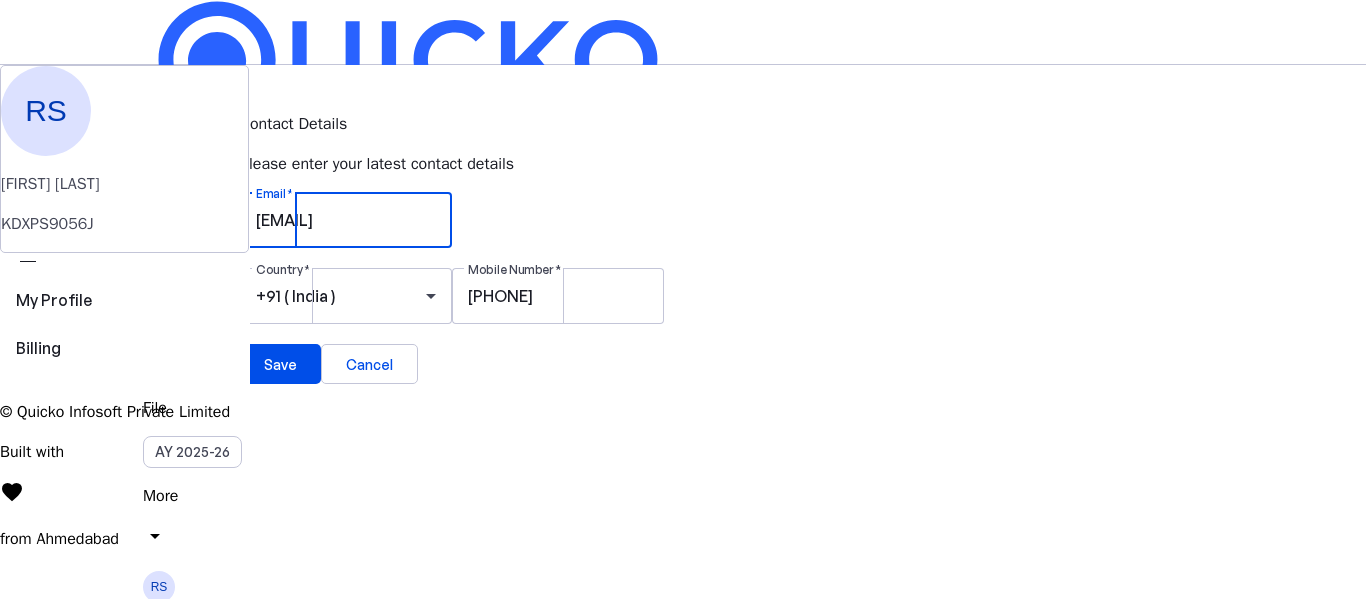 click on "Contact Details Please enter your latest contact details" at bounding box center [803, 120] 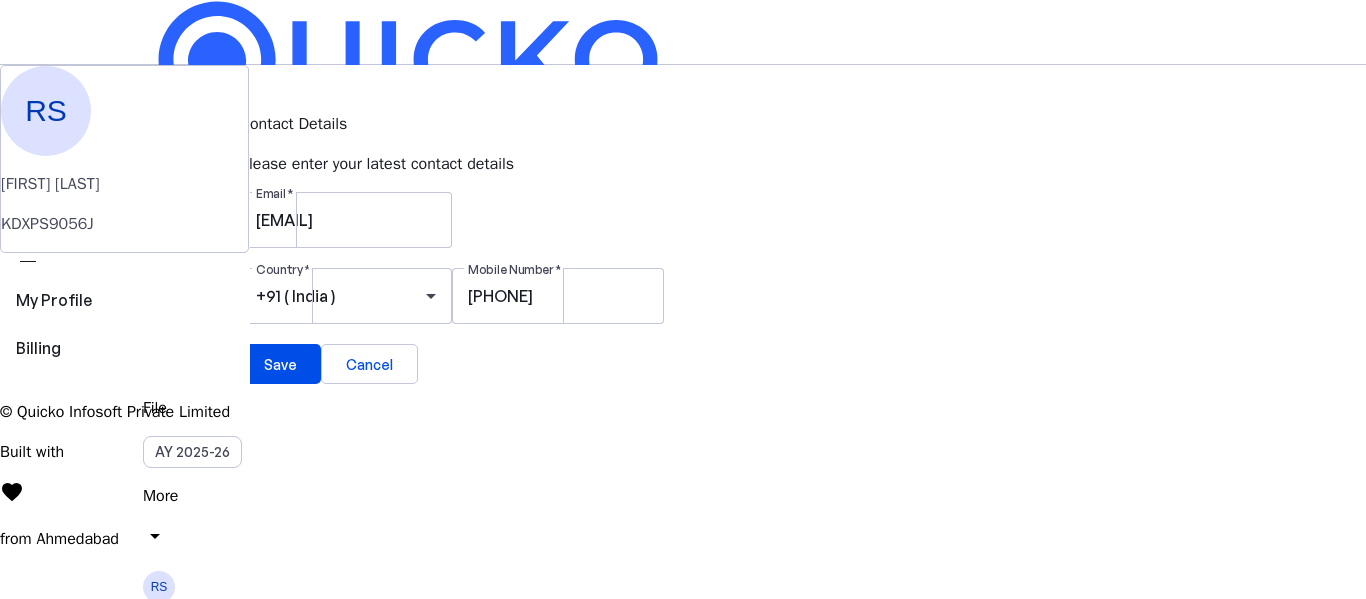click on "KDXPS9056J" at bounding box center [124, 224] 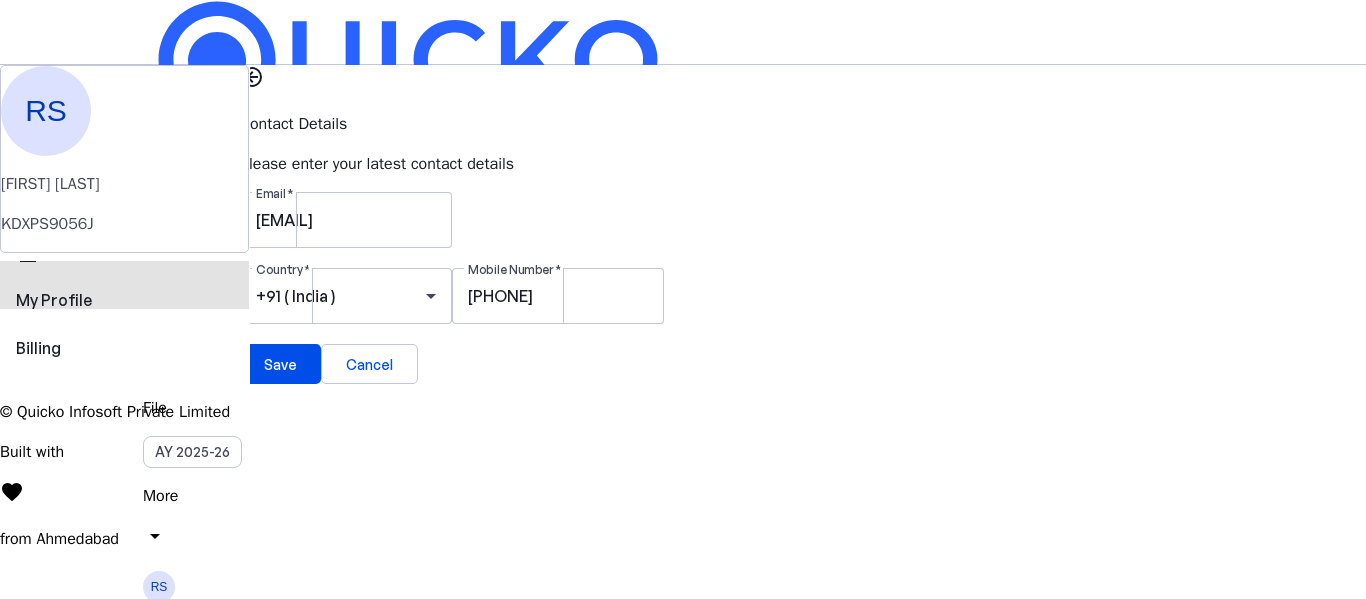 click on "My Profile" at bounding box center [124, 300] 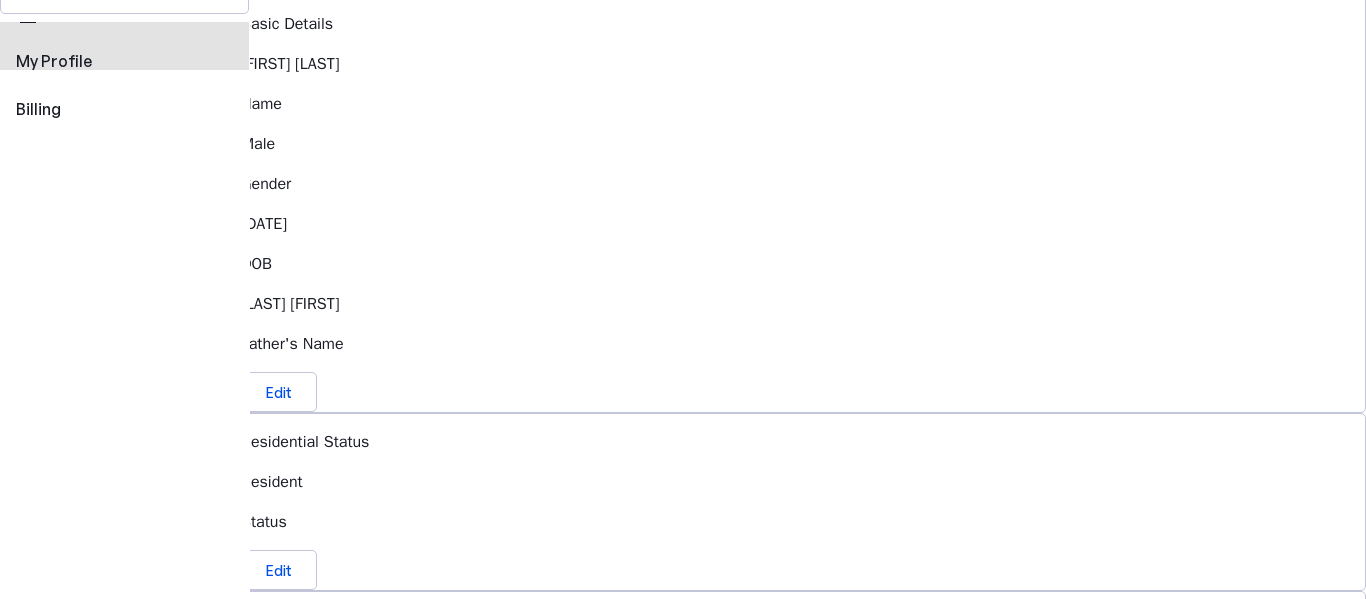scroll, scrollTop: 0, scrollLeft: 0, axis: both 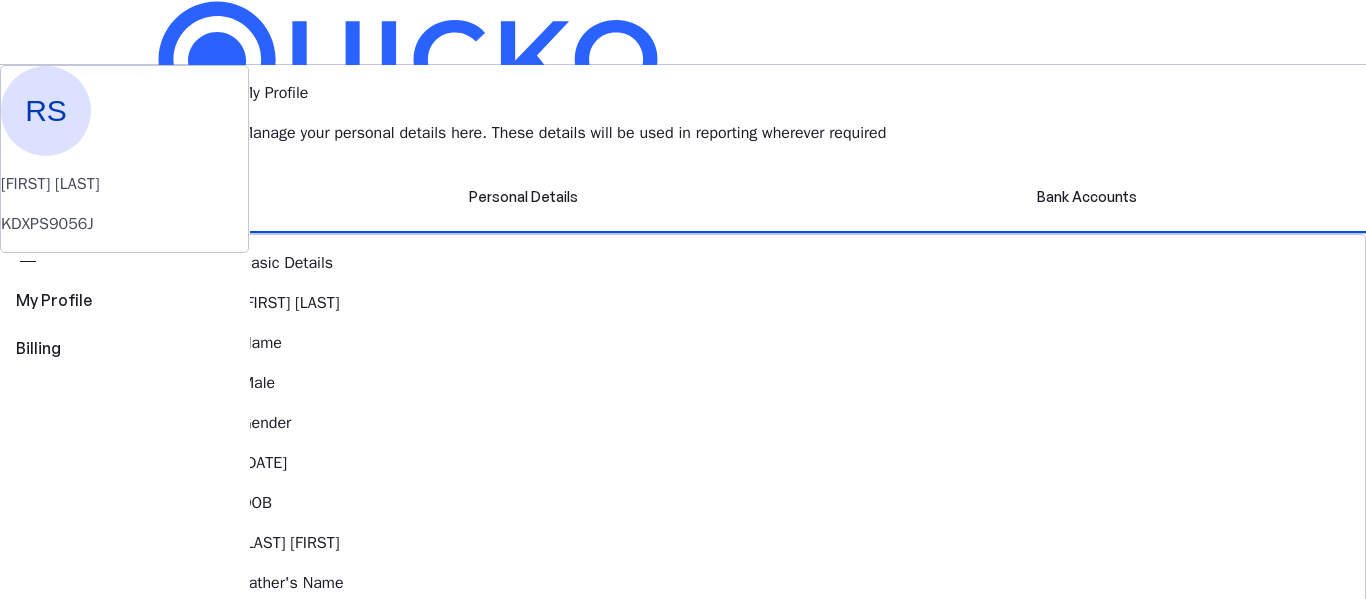 click on "Save FY 2025-26  Pay   File AY 2025-26  More  arrow_drop_down  RS   Upgrade" at bounding box center [683, 32] 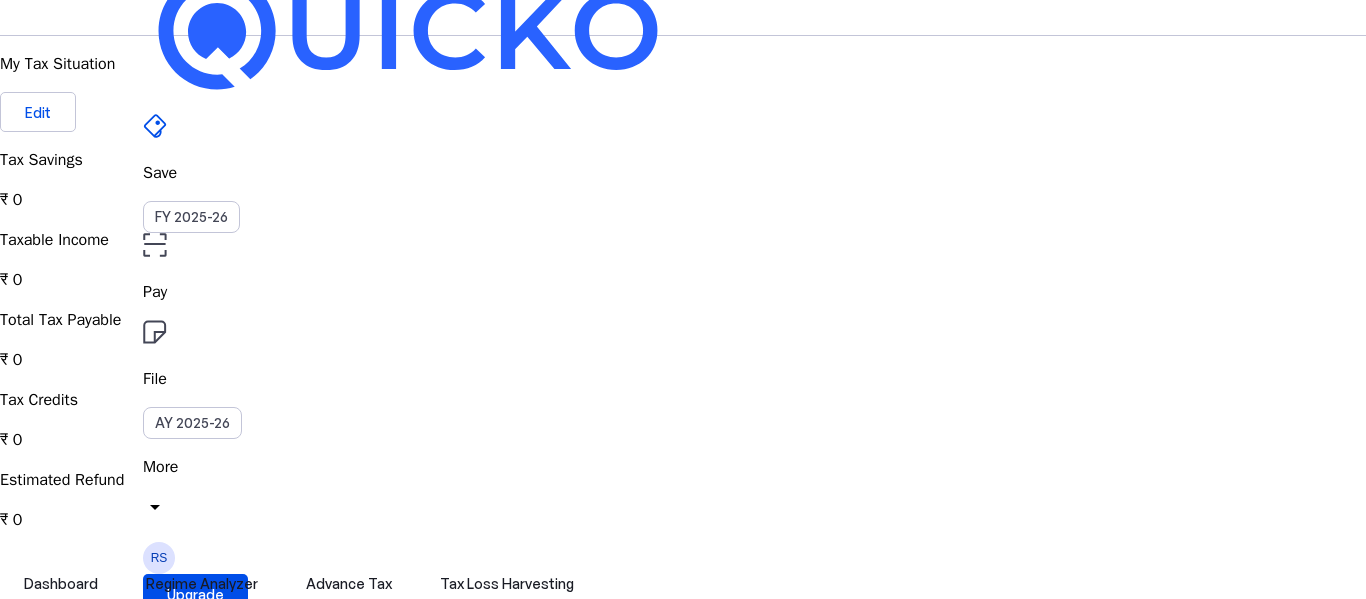 scroll, scrollTop: 0, scrollLeft: 0, axis: both 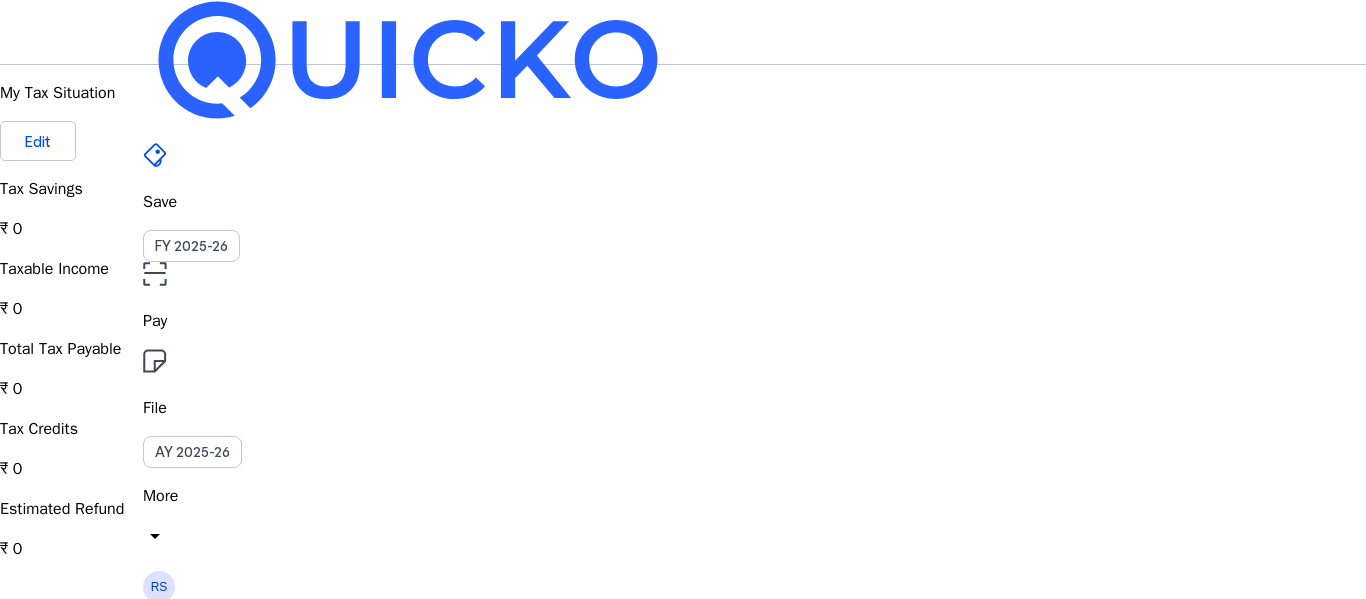 drag, startPoint x: 851, startPoint y: 34, endPoint x: 833, endPoint y: 53, distance: 26.172504 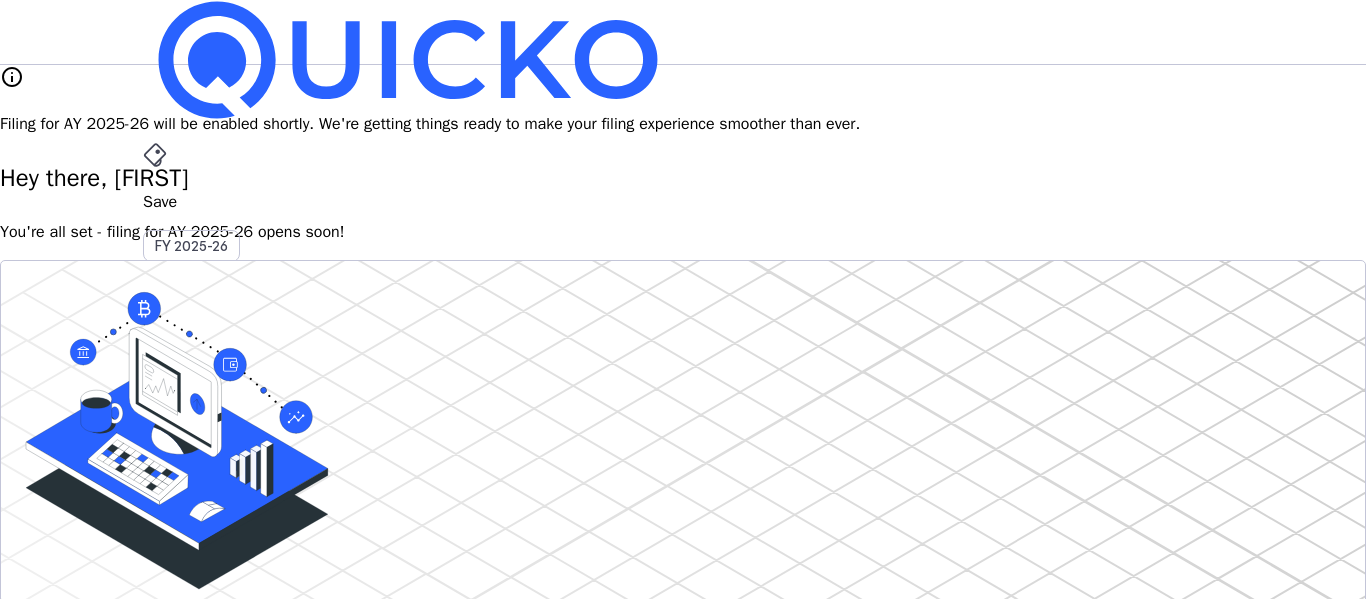 click on "Save FY 2025-26  Pay   File AY 2025-26  More  arrow_drop_down  RS   Upgrade" at bounding box center (683, 32) 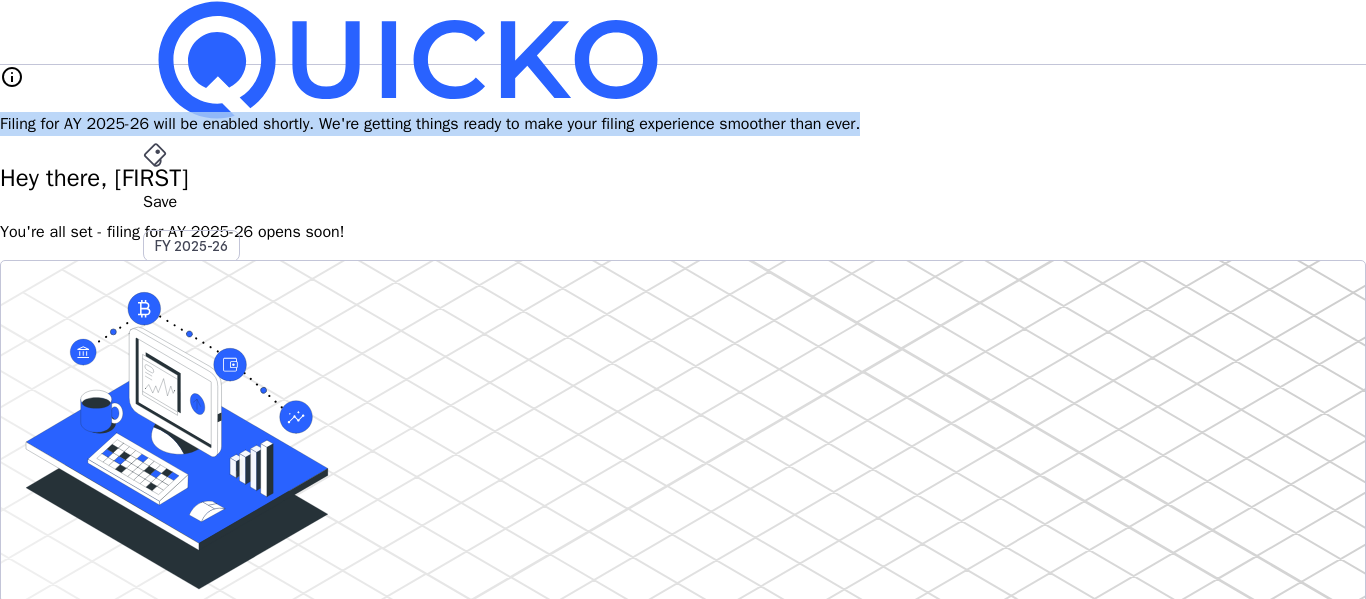 drag, startPoint x: 309, startPoint y: 108, endPoint x: 1090, endPoint y: 110, distance: 781.00256 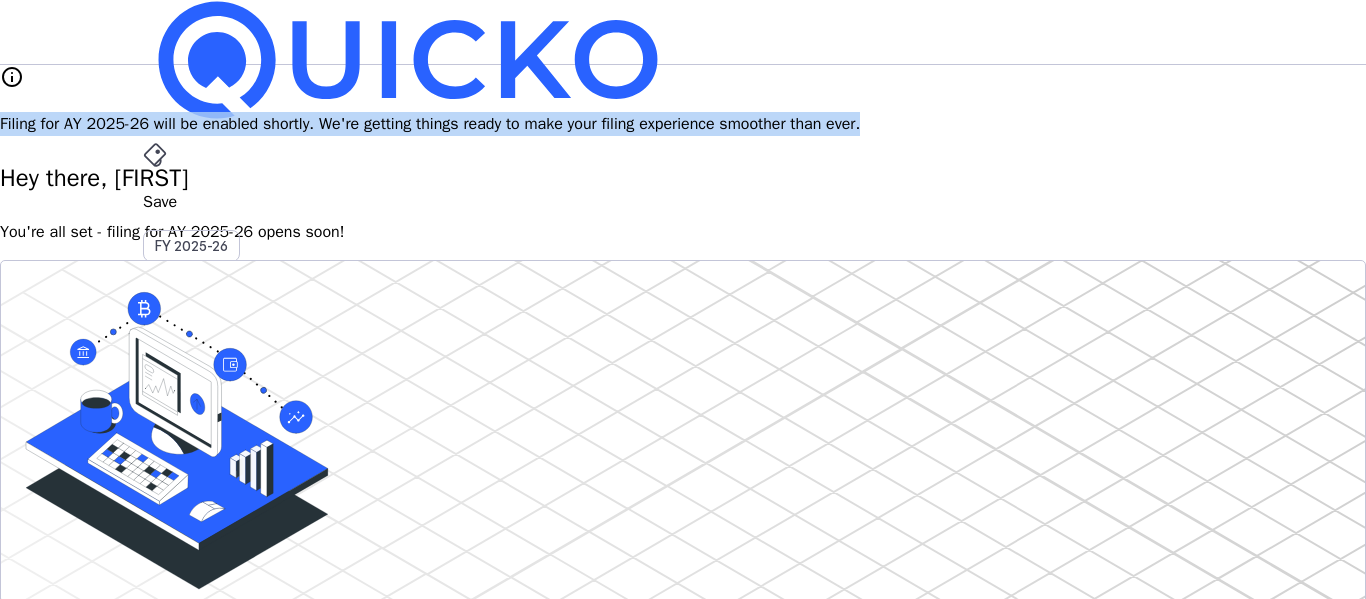 click on "AY 2025-26" at bounding box center [192, 452] 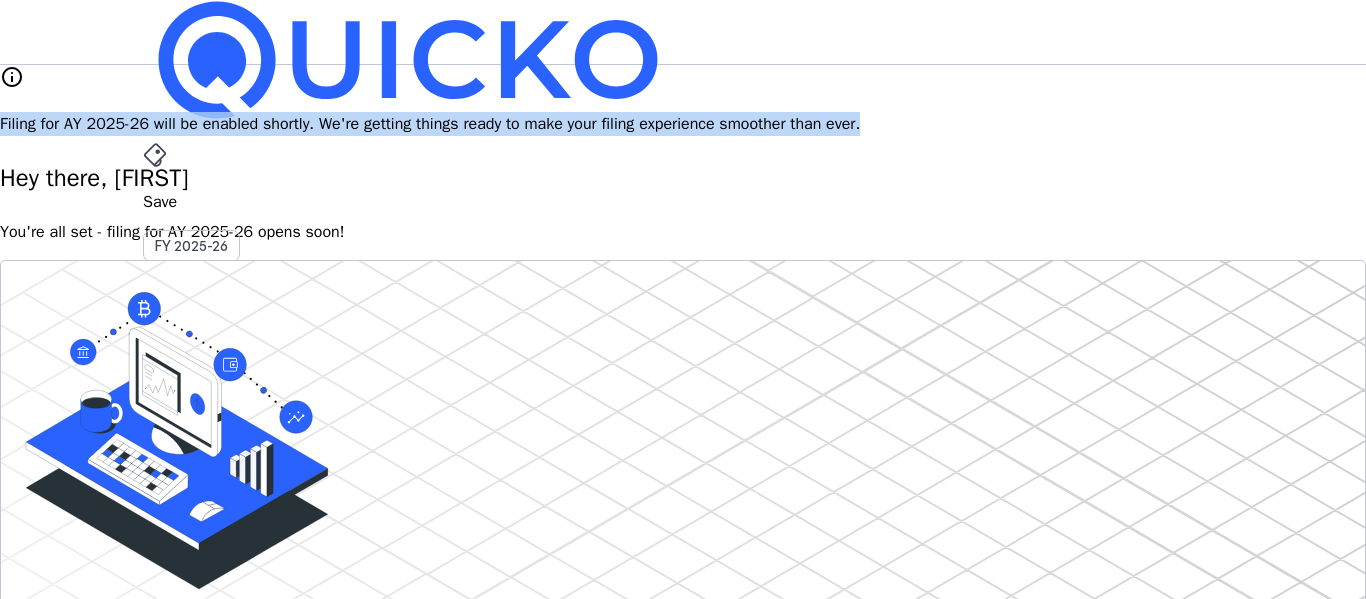 click at bounding box center [155, 155] 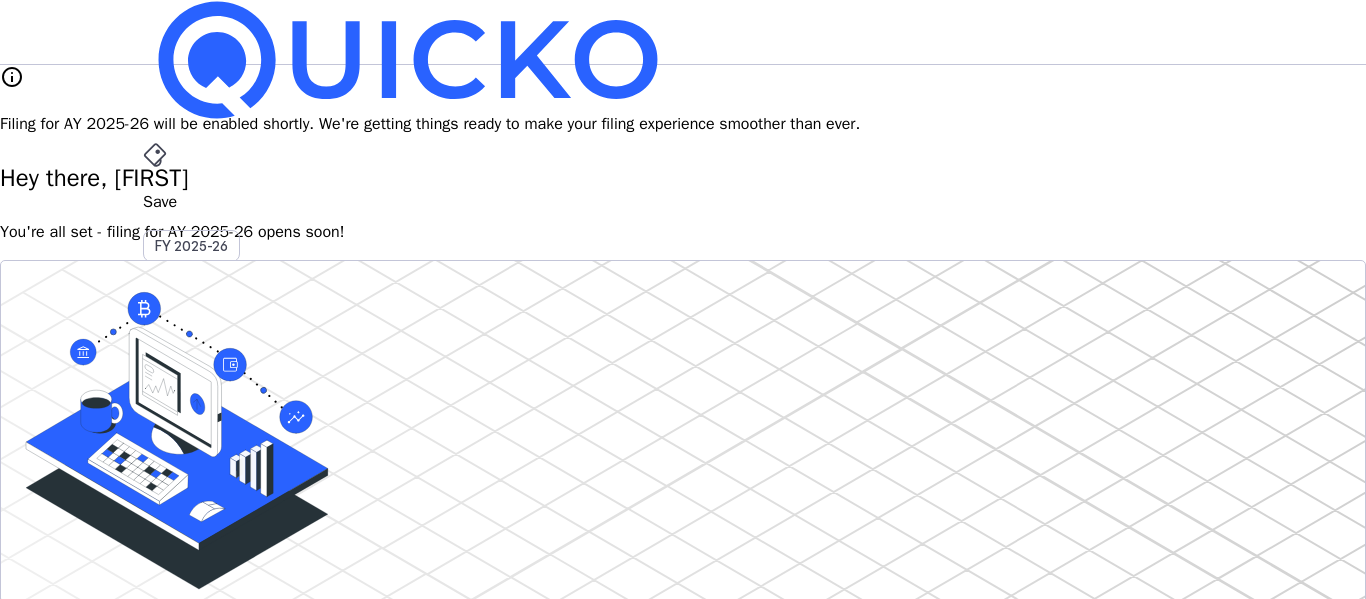 click on "Pay" at bounding box center (683, 202) 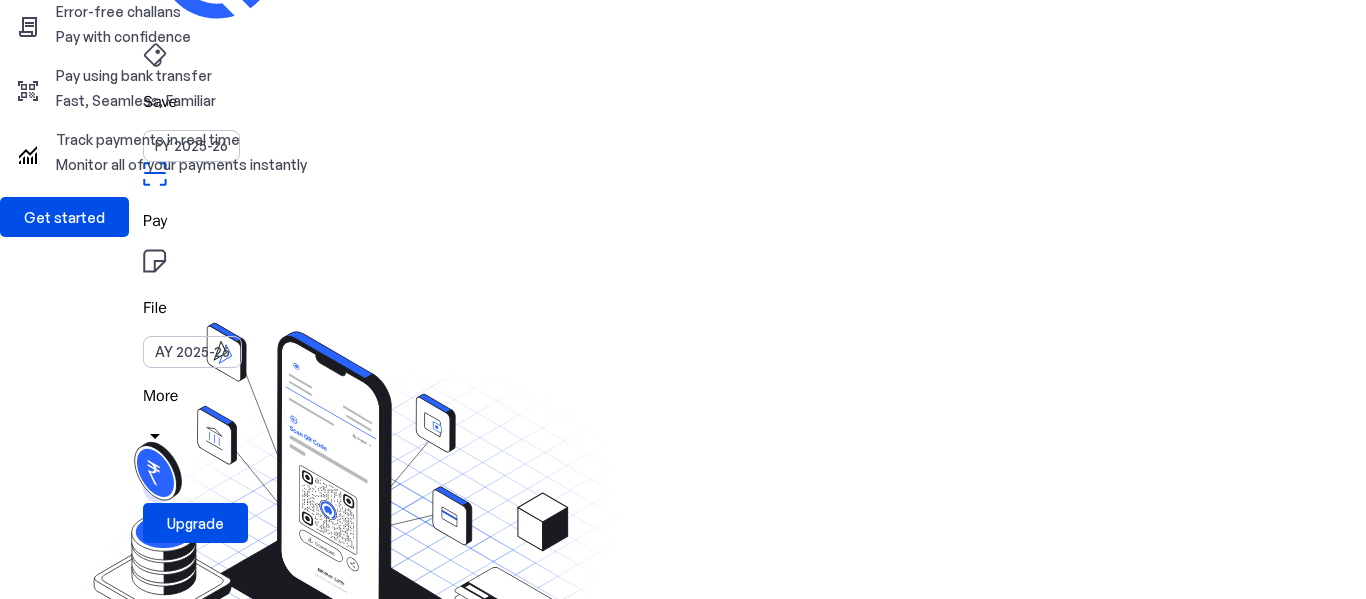 scroll, scrollTop: 0, scrollLeft: 0, axis: both 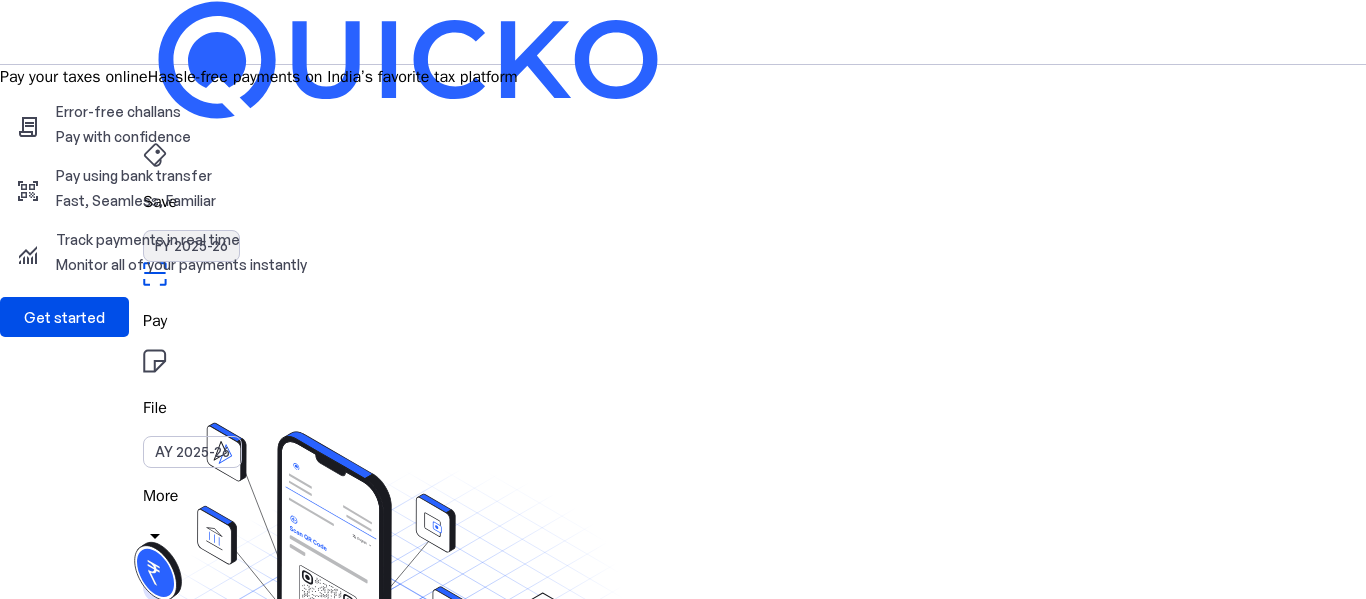 click on "FY 2025-26" at bounding box center [191, 246] 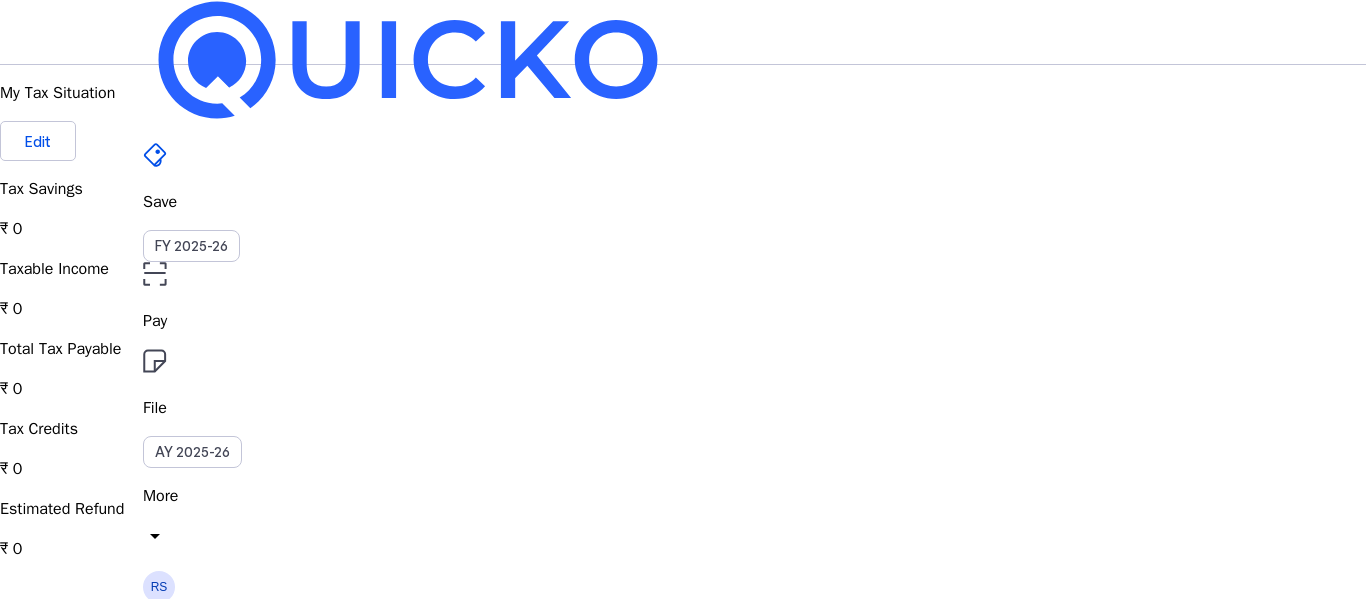 click on "Taxable Income ₹ 0" at bounding box center [683, 209] 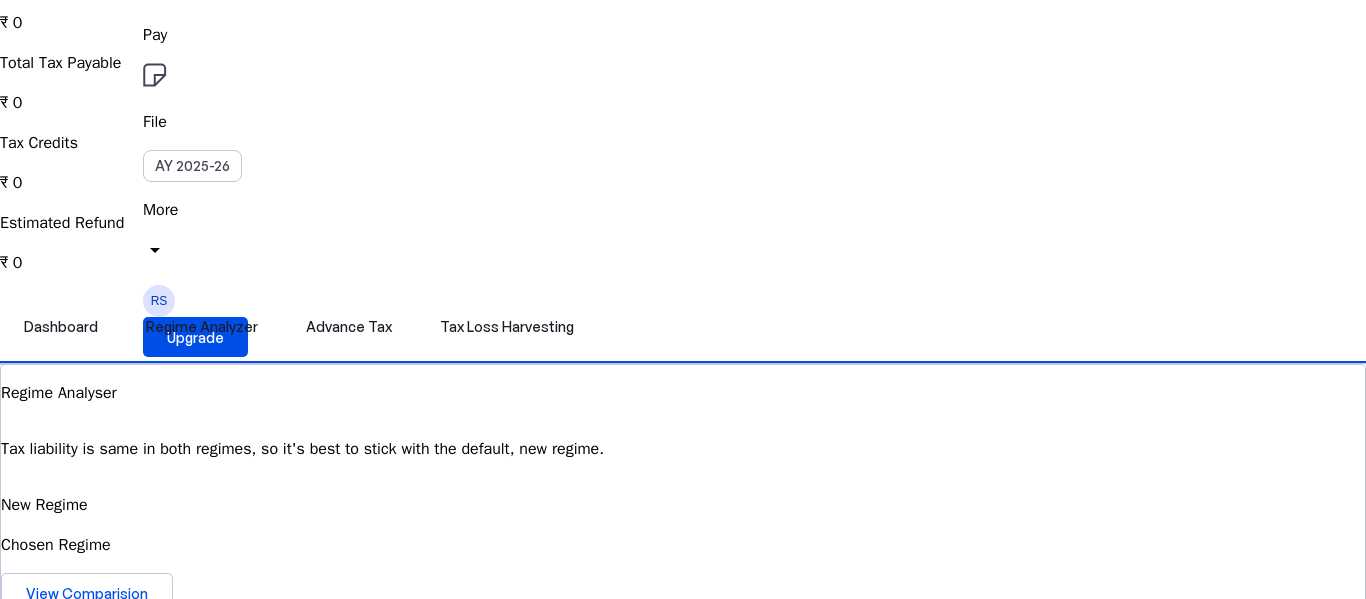 scroll, scrollTop: 300, scrollLeft: 0, axis: vertical 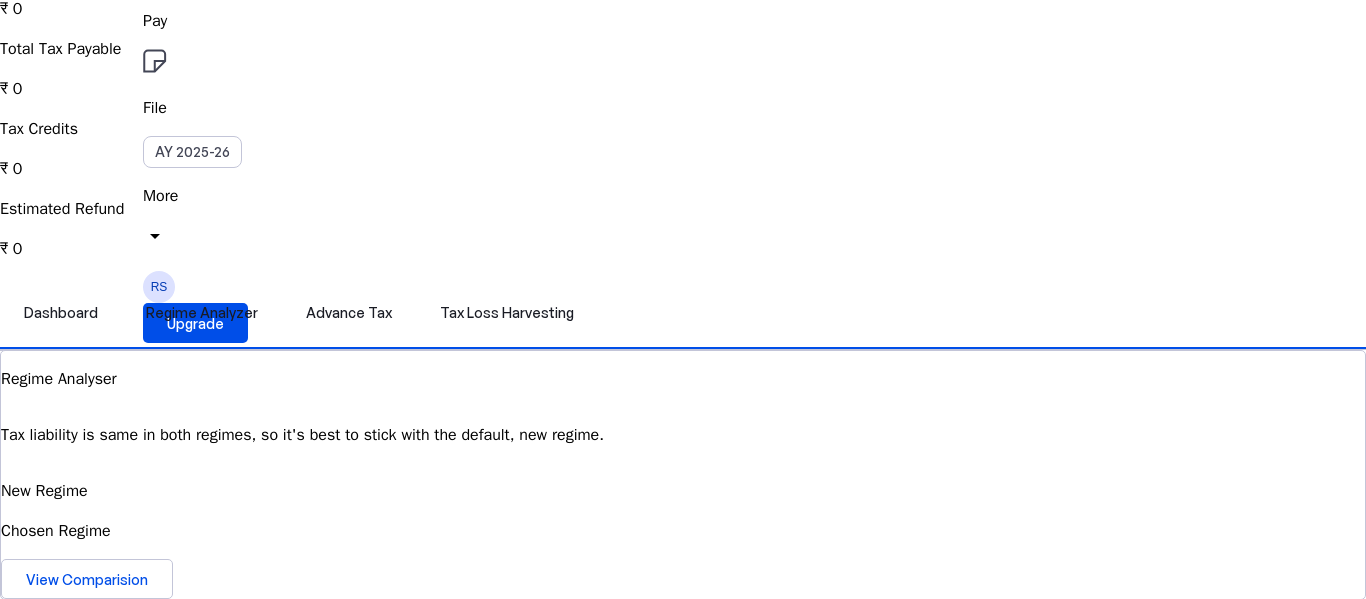click on "Chosen Regime" at bounding box center [683, 531] 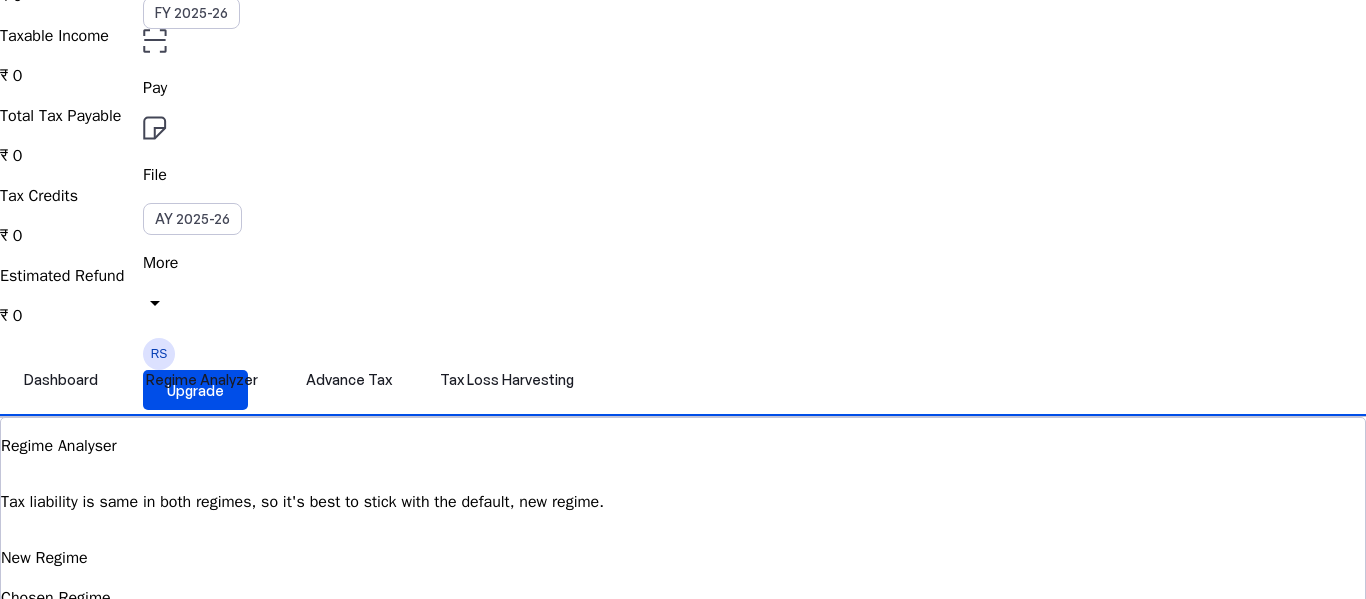 scroll, scrollTop: 200, scrollLeft: 0, axis: vertical 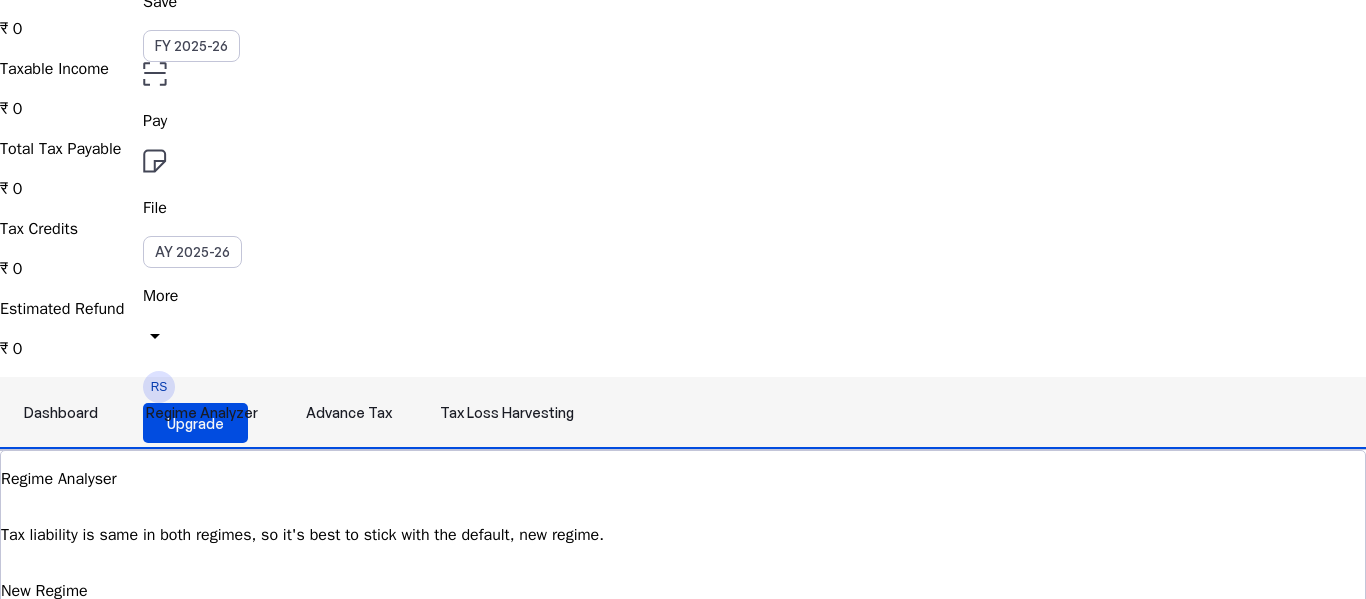 click on "Regime Analyzer" at bounding box center [202, 413] 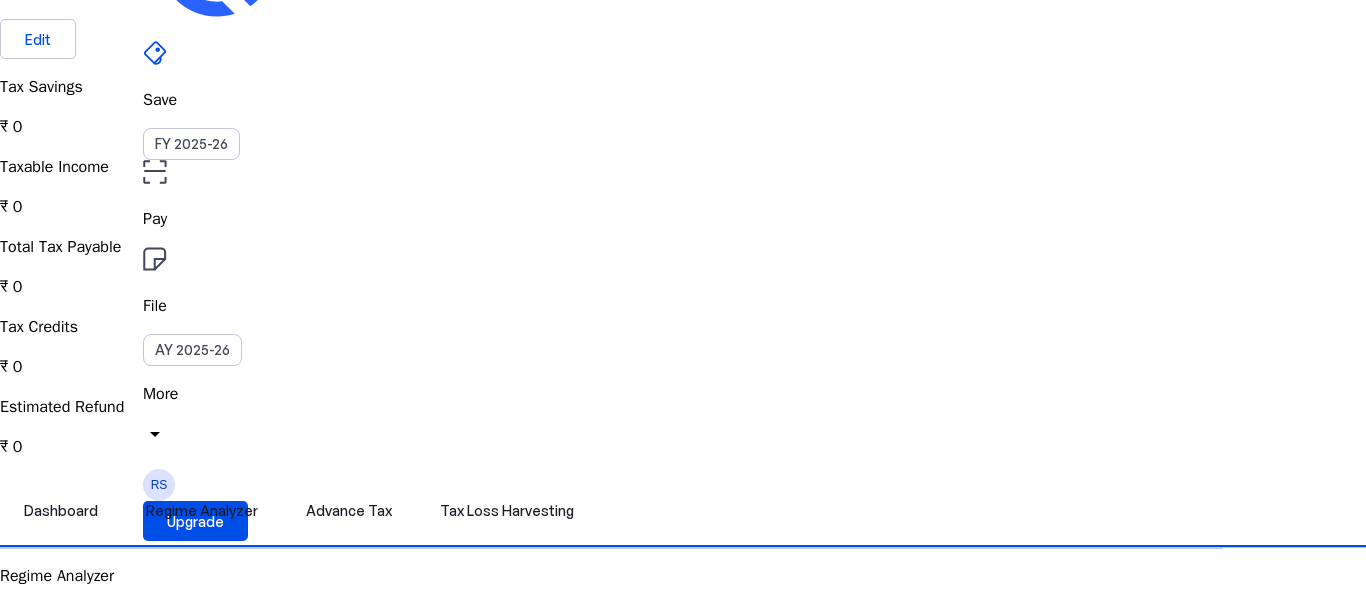 scroll, scrollTop: 100, scrollLeft: 0, axis: vertical 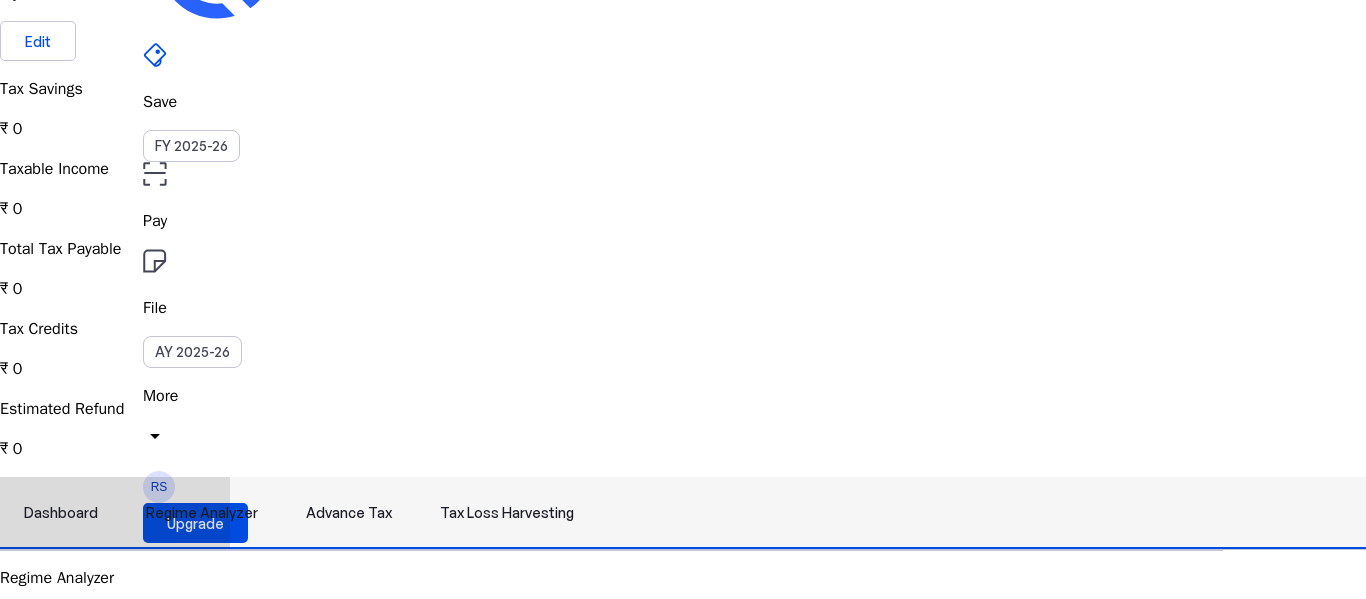 click on "Advance Tax" at bounding box center [349, 513] 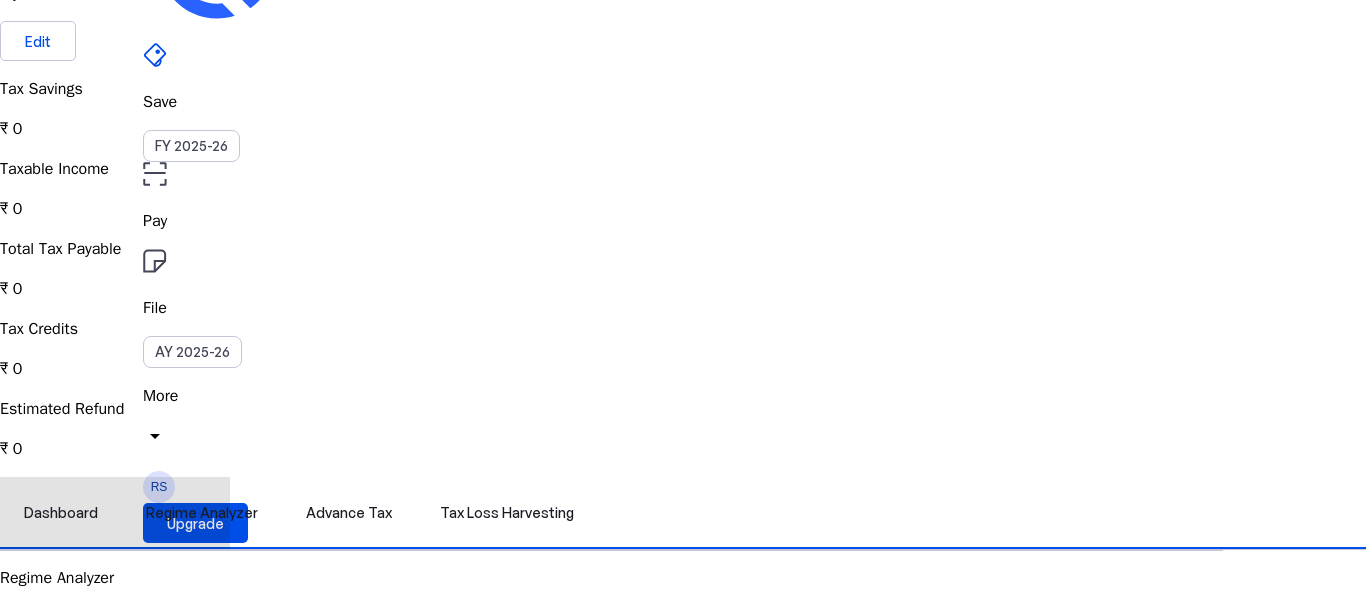 scroll, scrollTop: 0, scrollLeft: 0, axis: both 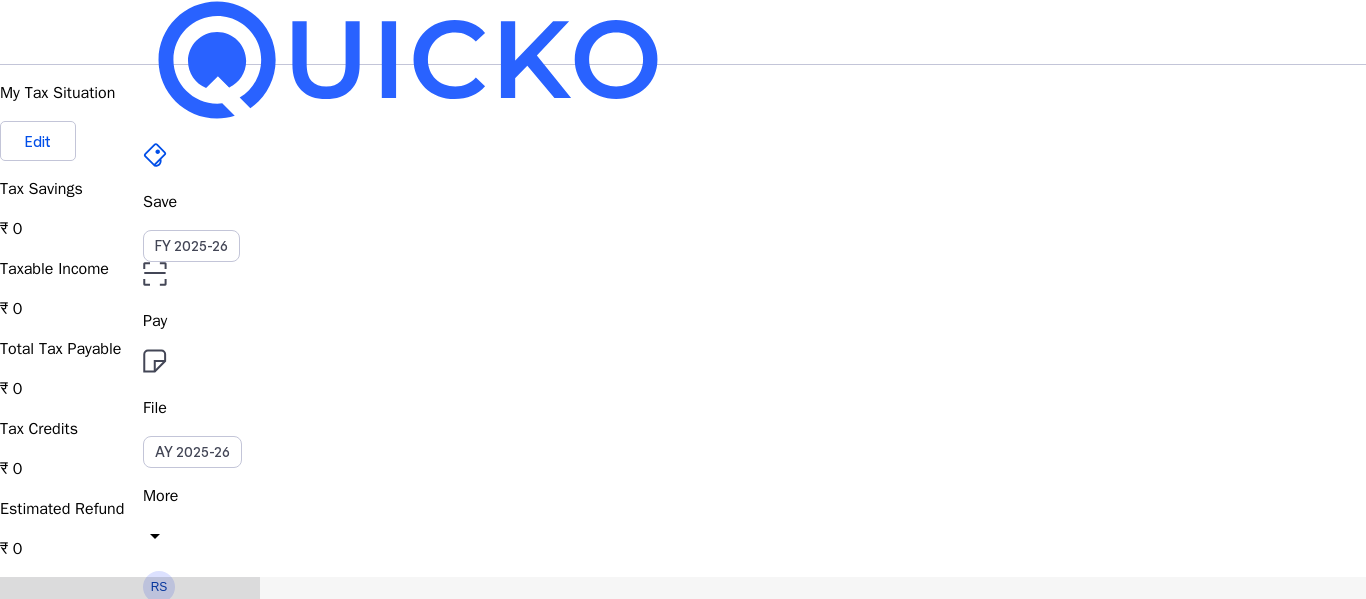 click on "Dashboard" at bounding box center (61, 613) 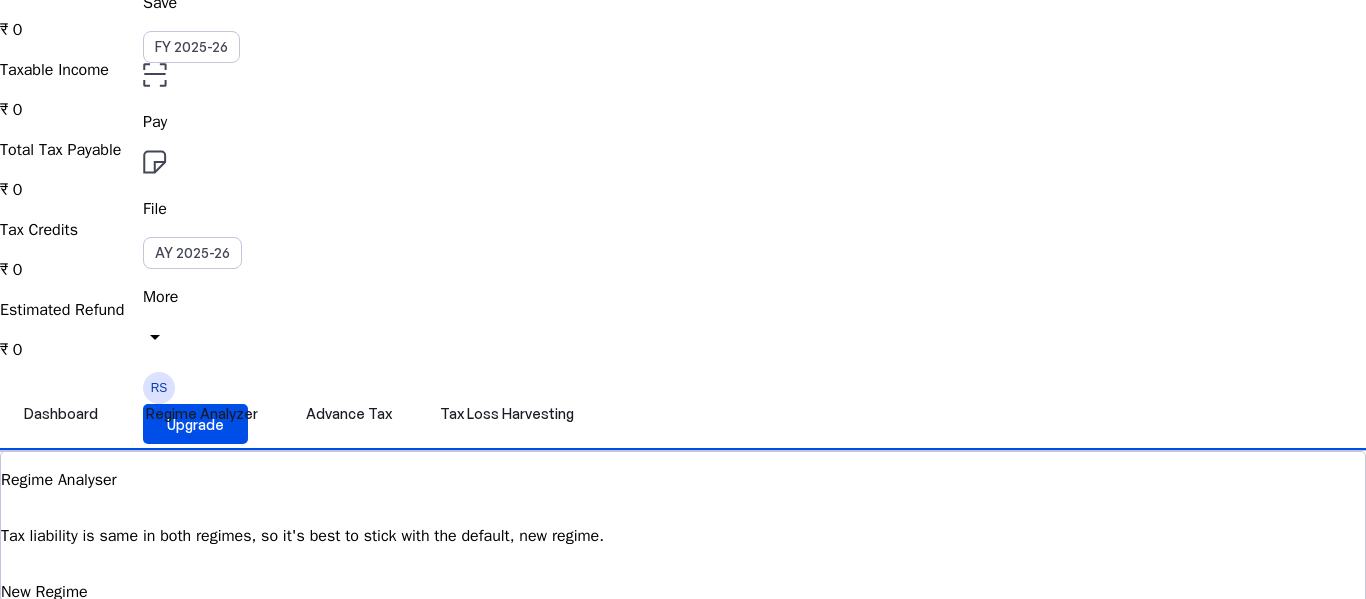 scroll, scrollTop: 200, scrollLeft: 0, axis: vertical 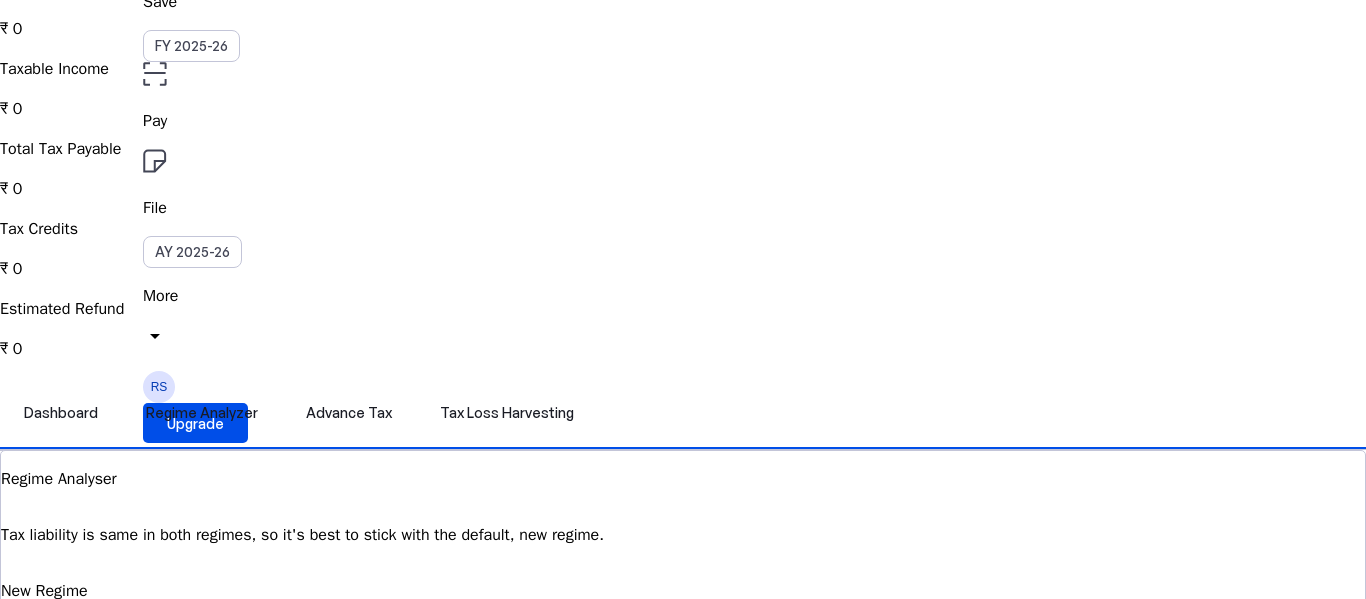 click at bounding box center [87, 679] 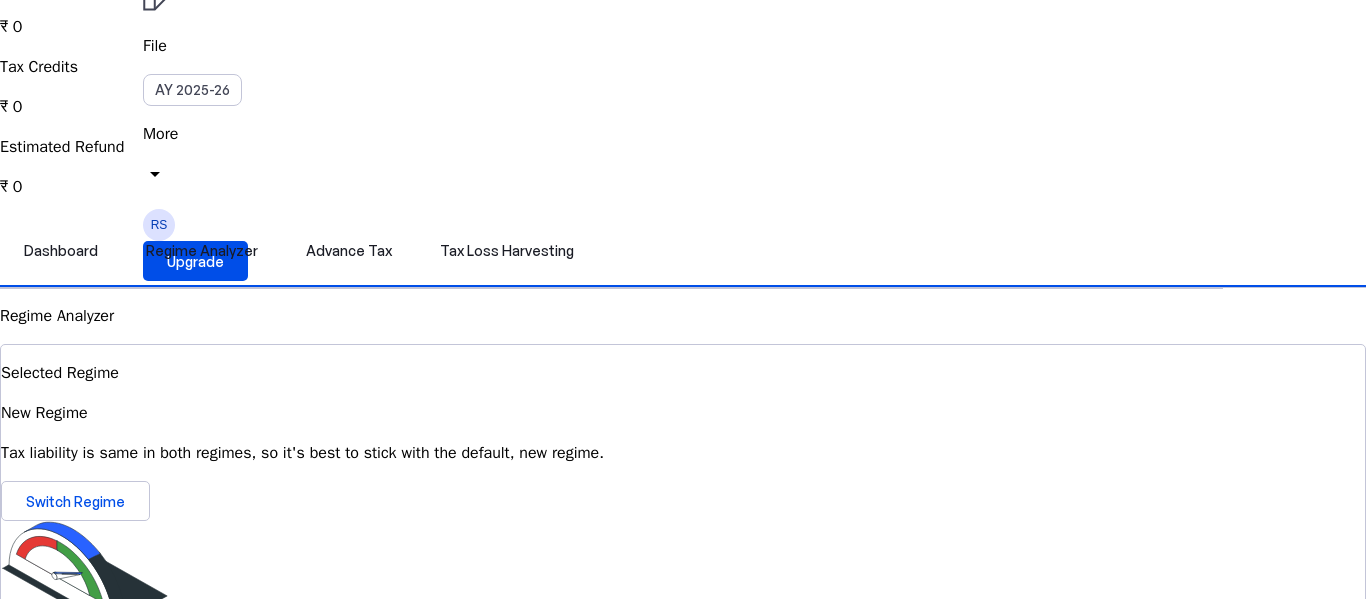 scroll, scrollTop: 343, scrollLeft: 0, axis: vertical 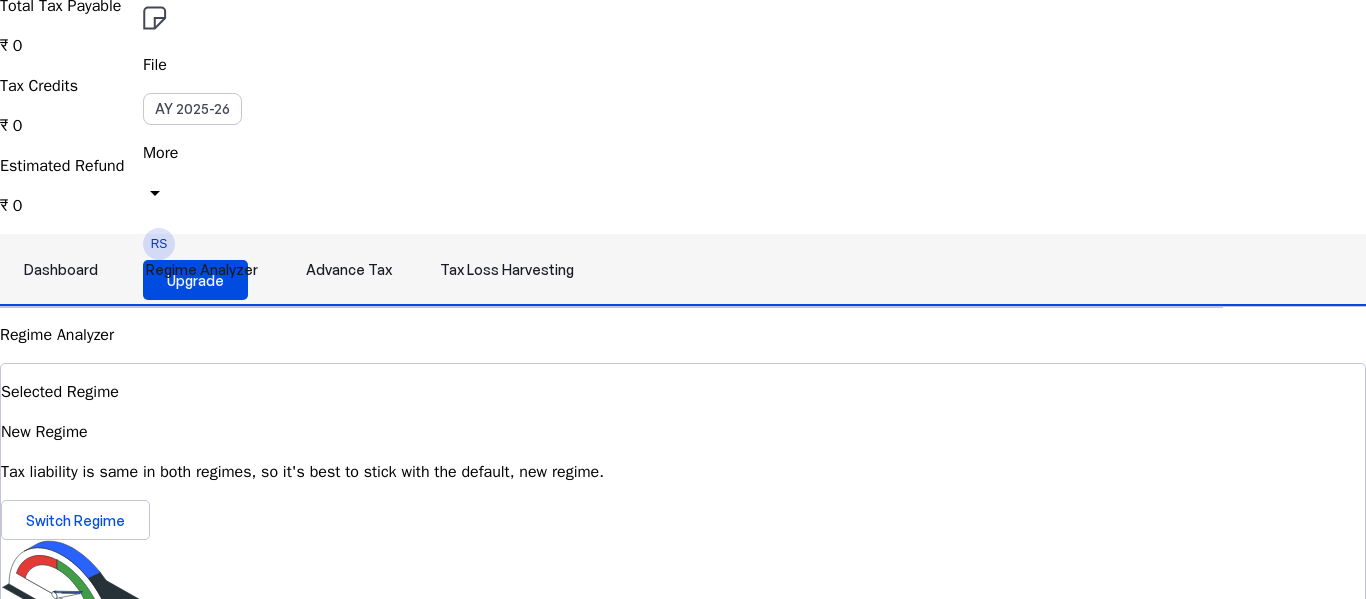 click on "Advance Tax" at bounding box center [349, 270] 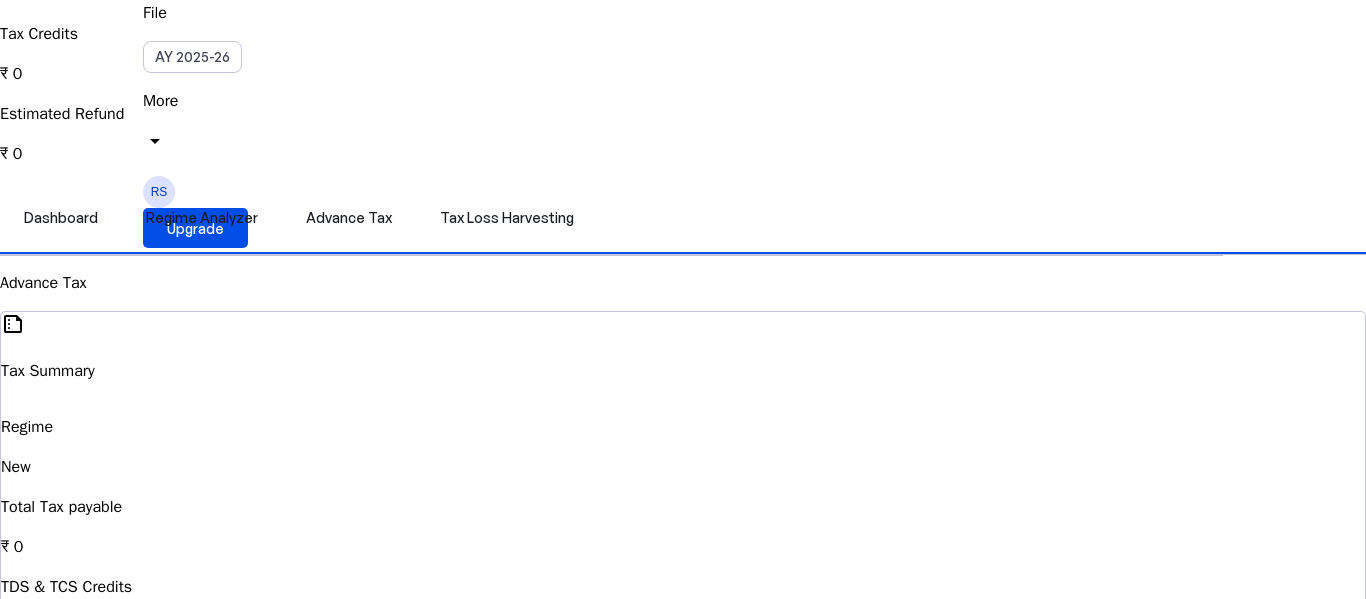 scroll, scrollTop: 400, scrollLeft: 0, axis: vertical 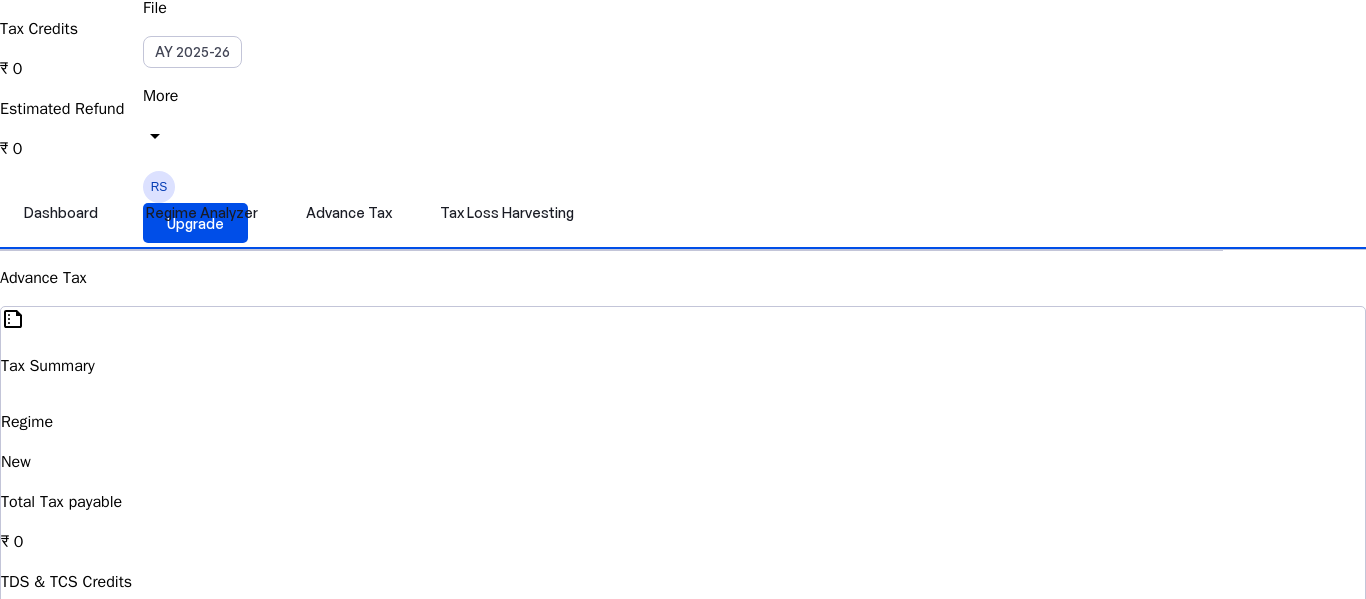 click on "₹ 0" at bounding box center [683, 462] 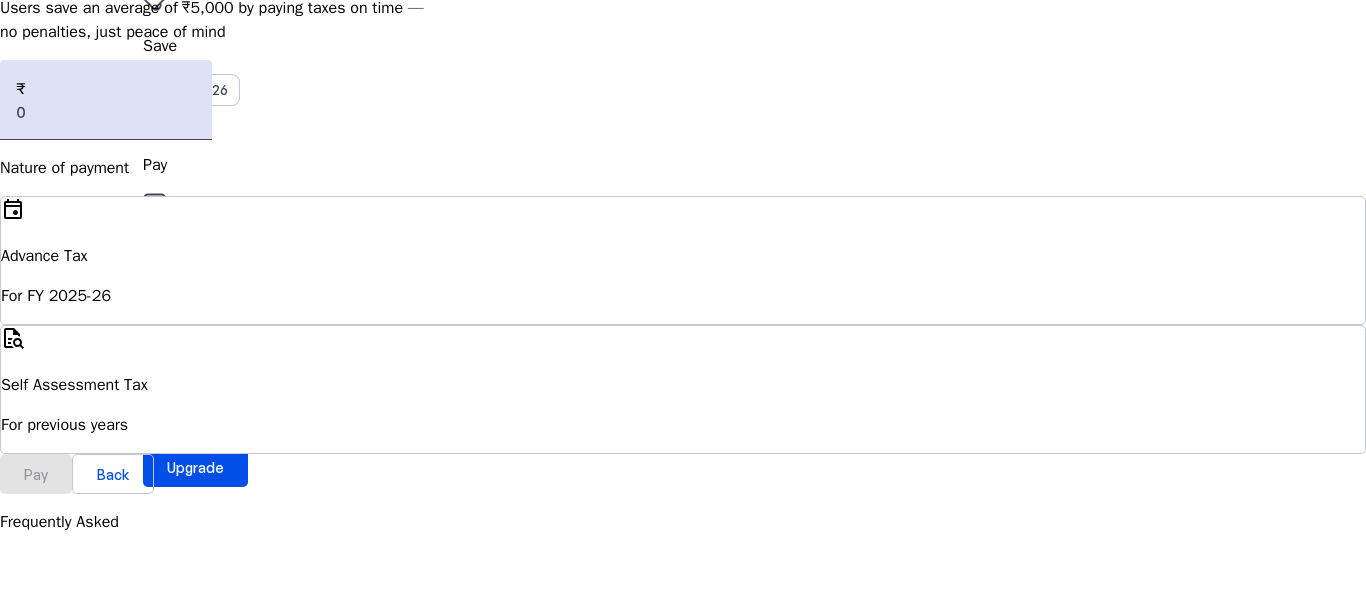 scroll, scrollTop: 172, scrollLeft: 0, axis: vertical 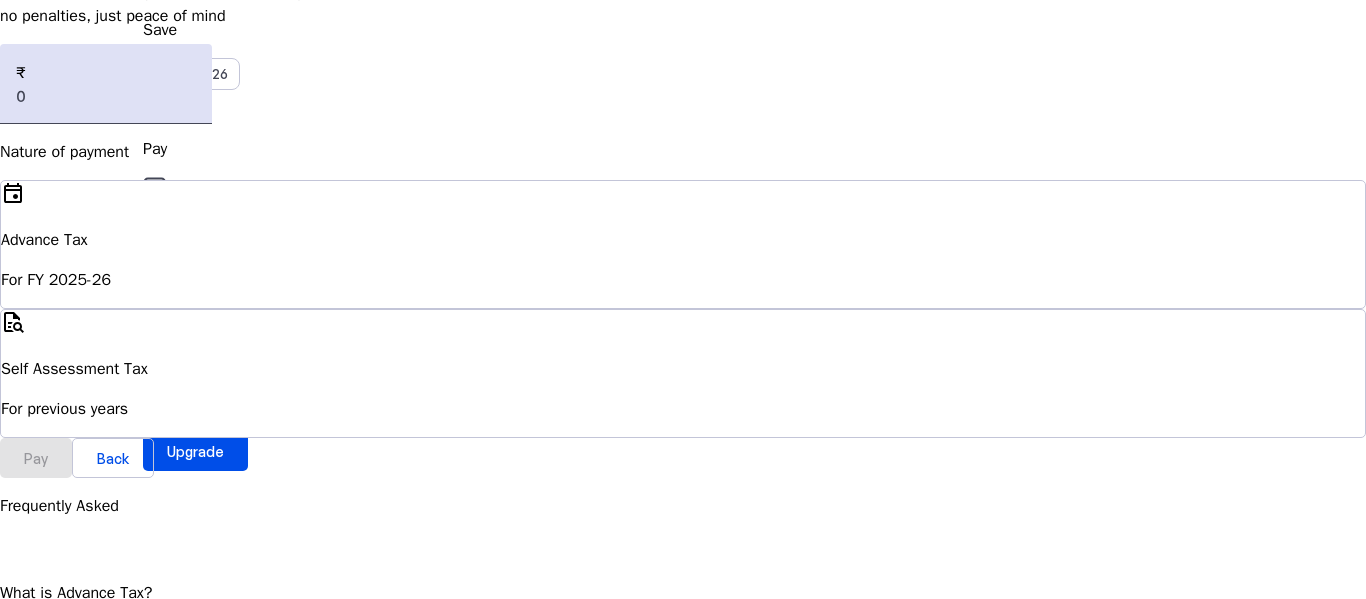 click on "For previous years" at bounding box center [683, 280] 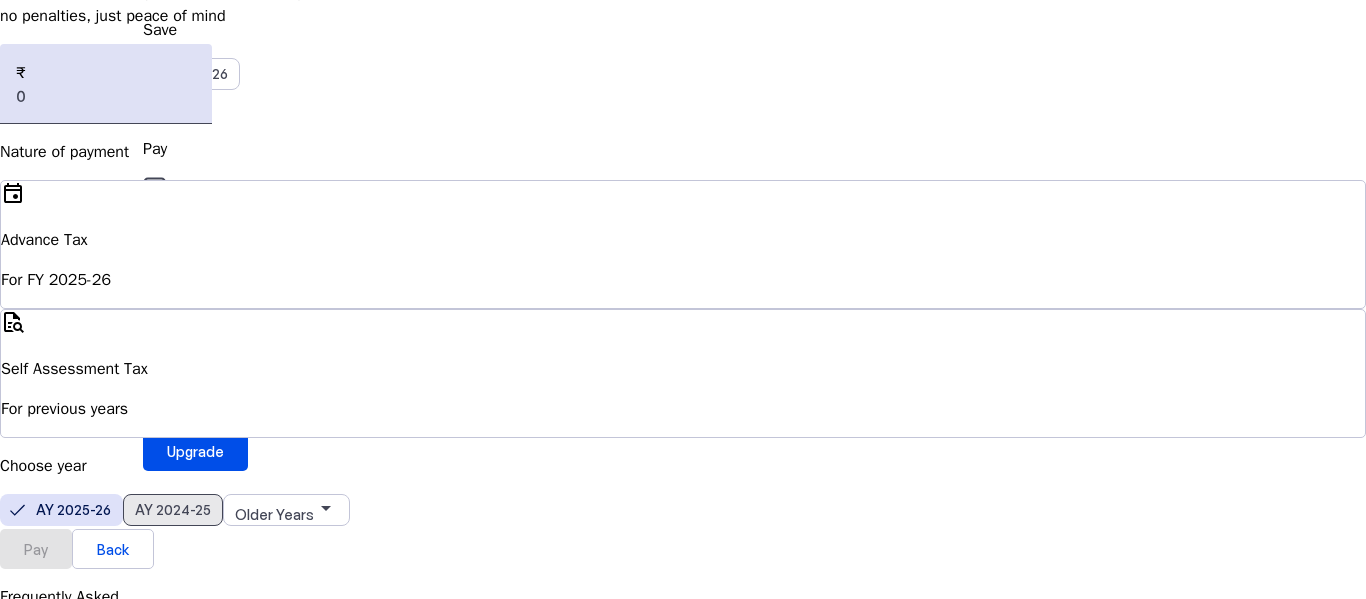 click on "AY 2024-25" at bounding box center [173, 509] 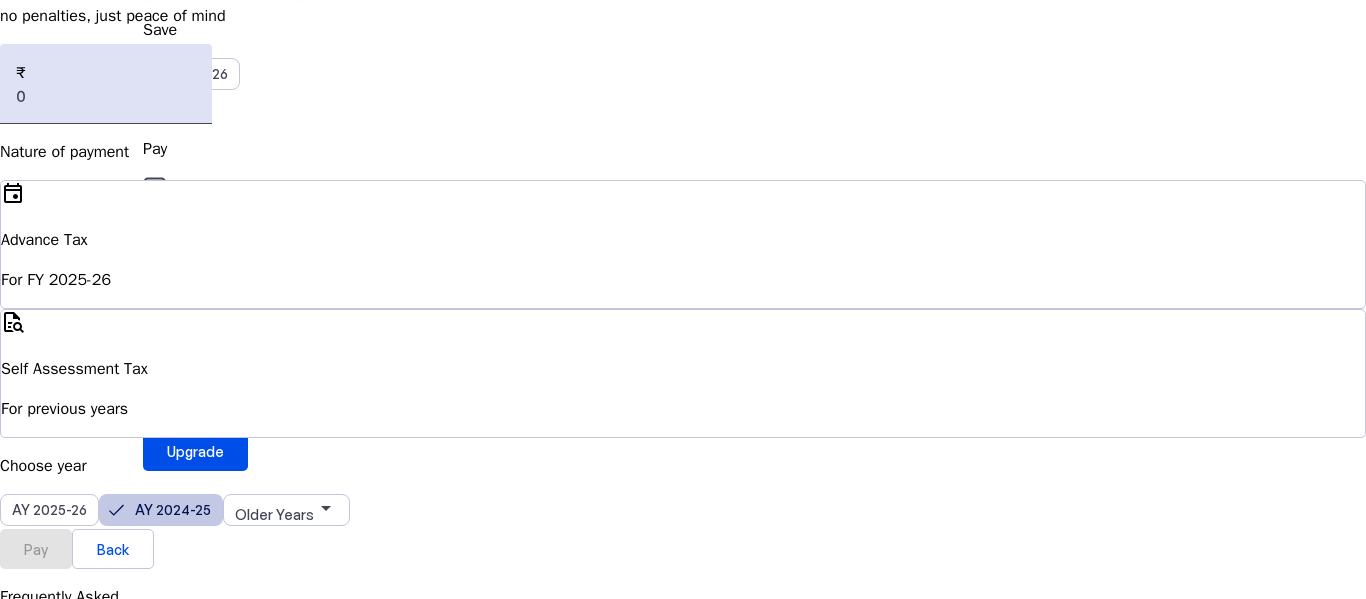 click on "Pay" at bounding box center [36, 548] 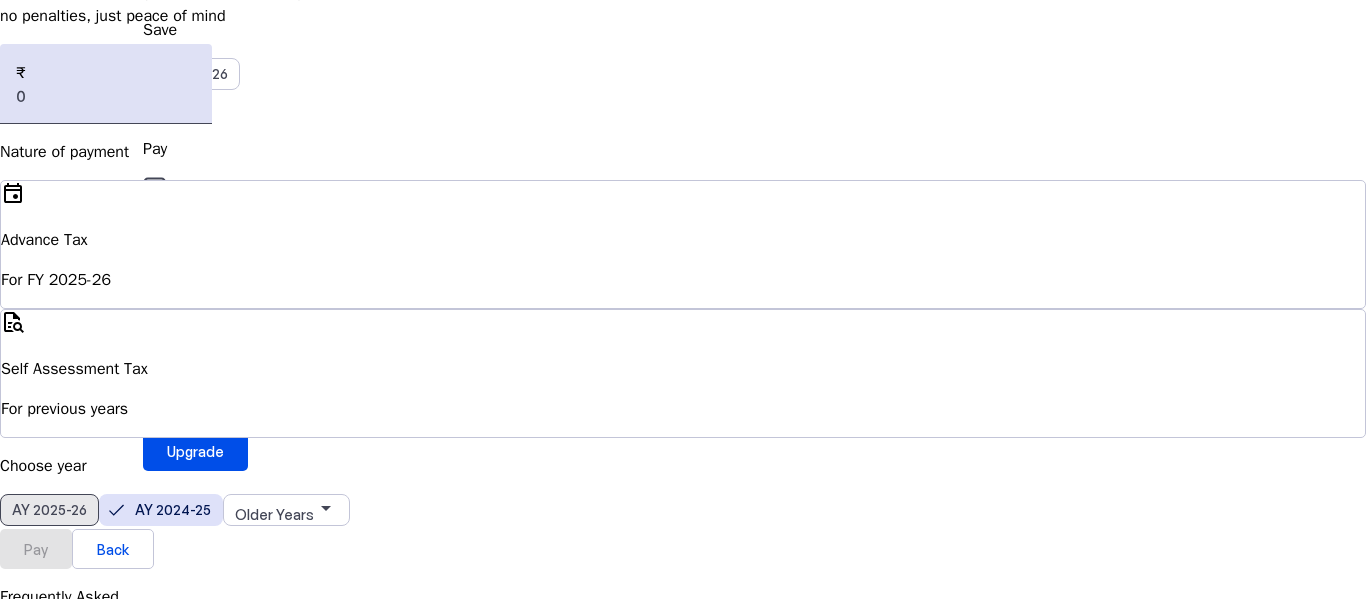 click on "AY 2025-26" at bounding box center [49, 509] 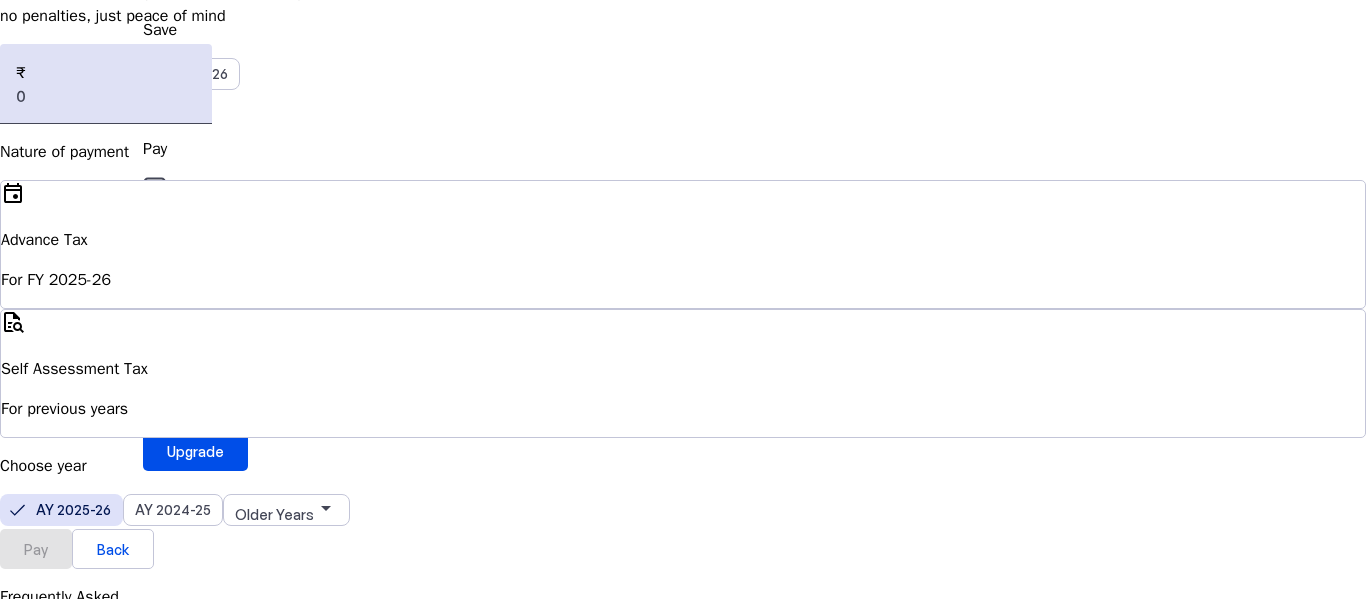 click on "event Advance Tax For FY 2025-26" at bounding box center (683, 244) 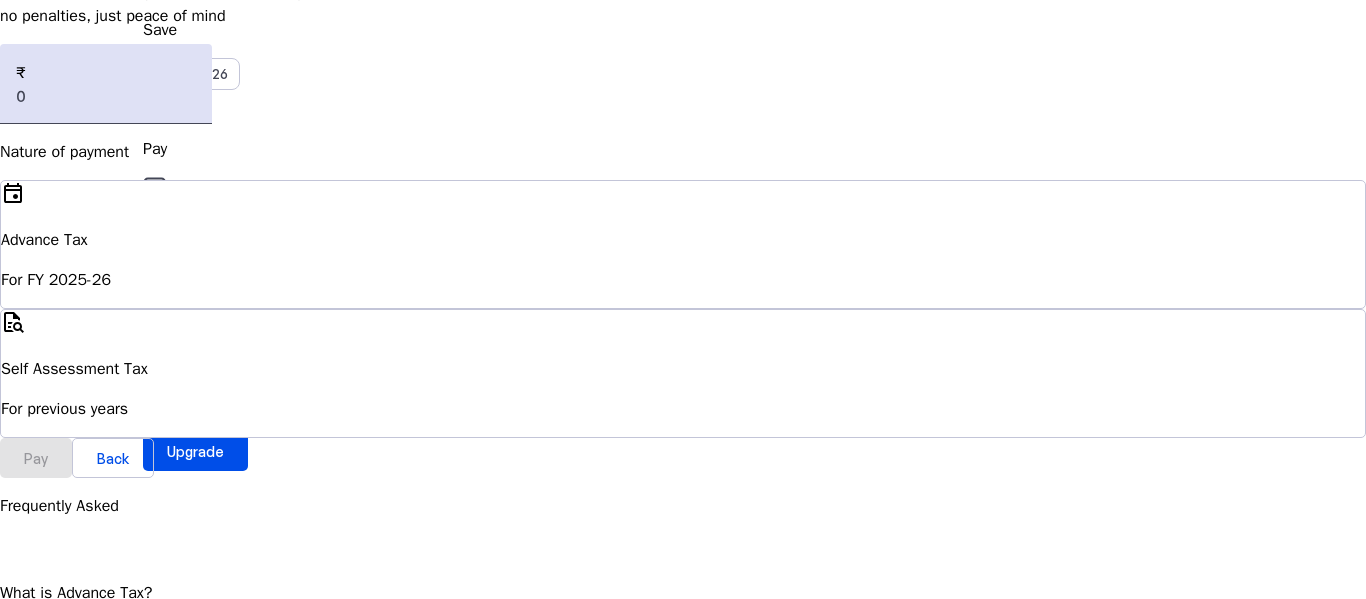 click on "For FY 2025-26" at bounding box center [683, 280] 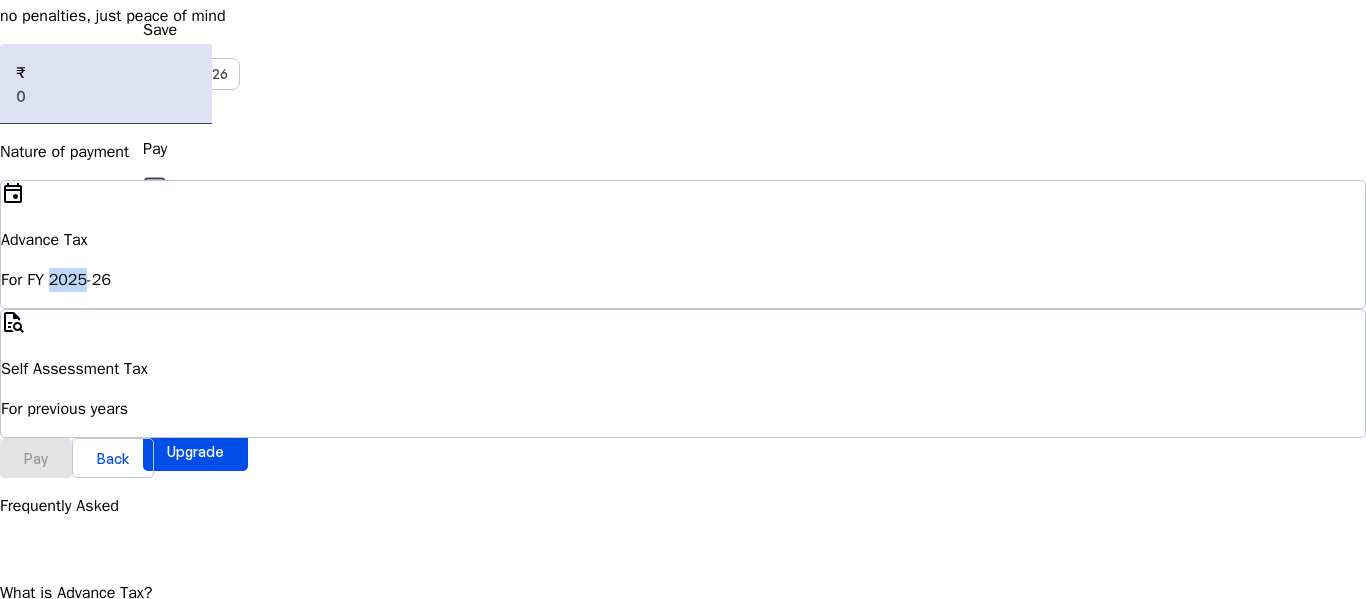 click on "For FY 2025-26" at bounding box center (683, 280) 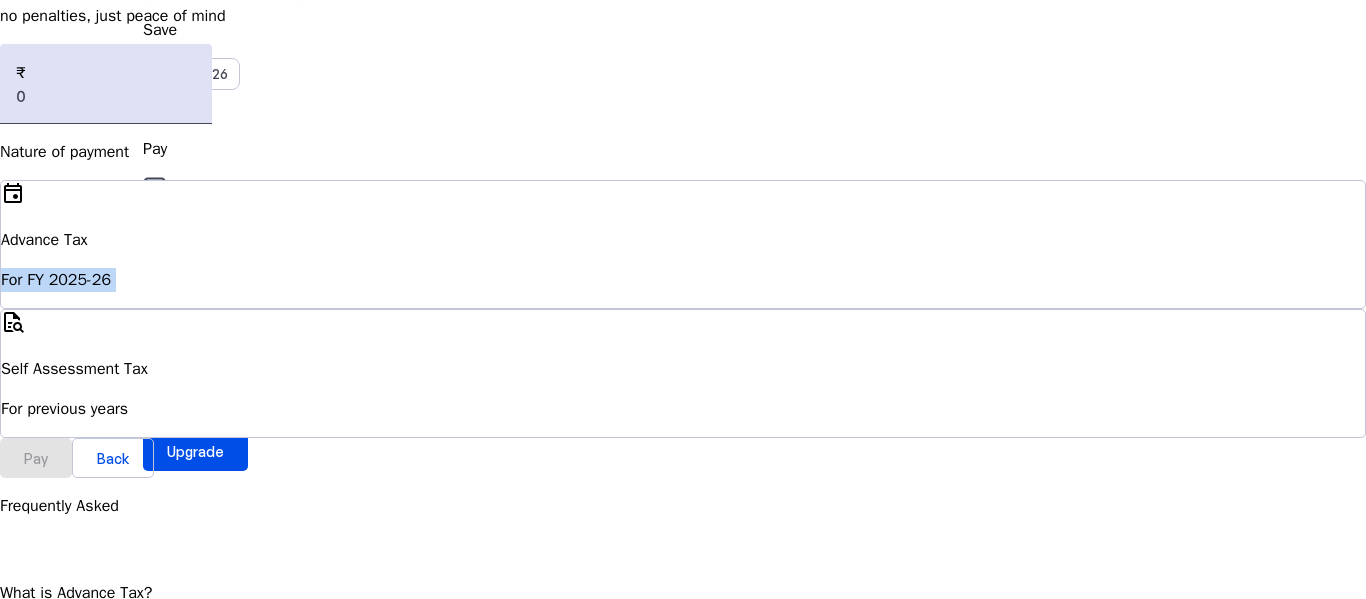 click on "For FY 2025-26" at bounding box center (683, 280) 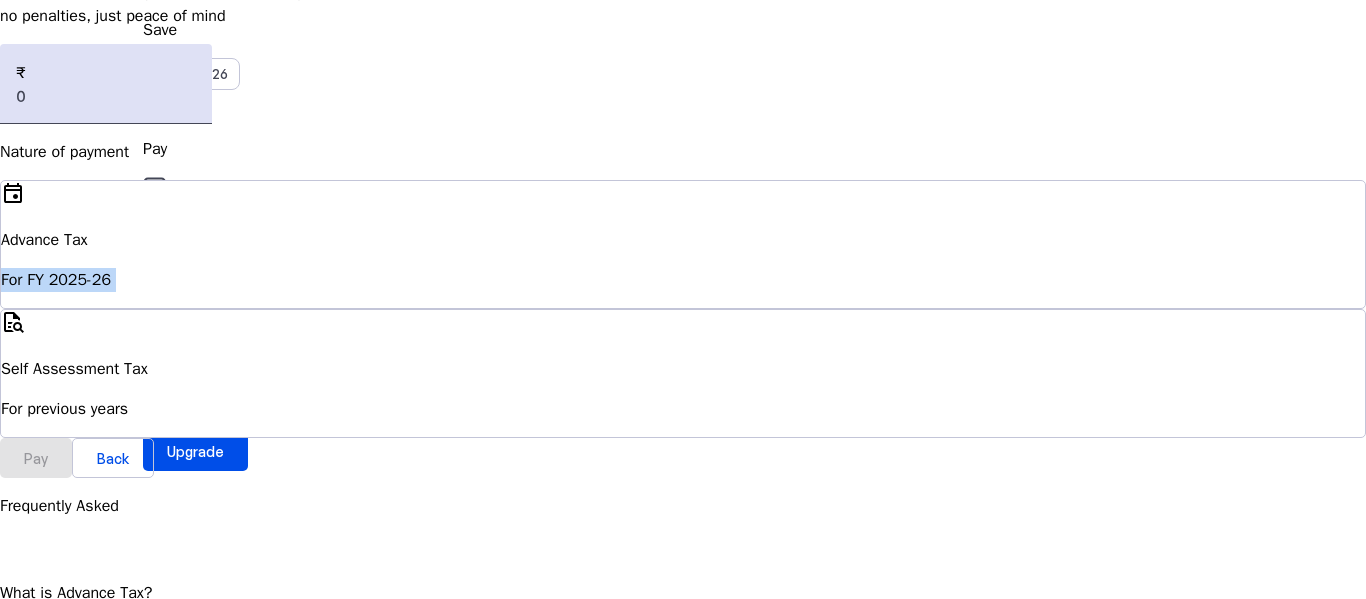 click on "Advance Tax For FY 2025-26" at bounding box center (683, 260) 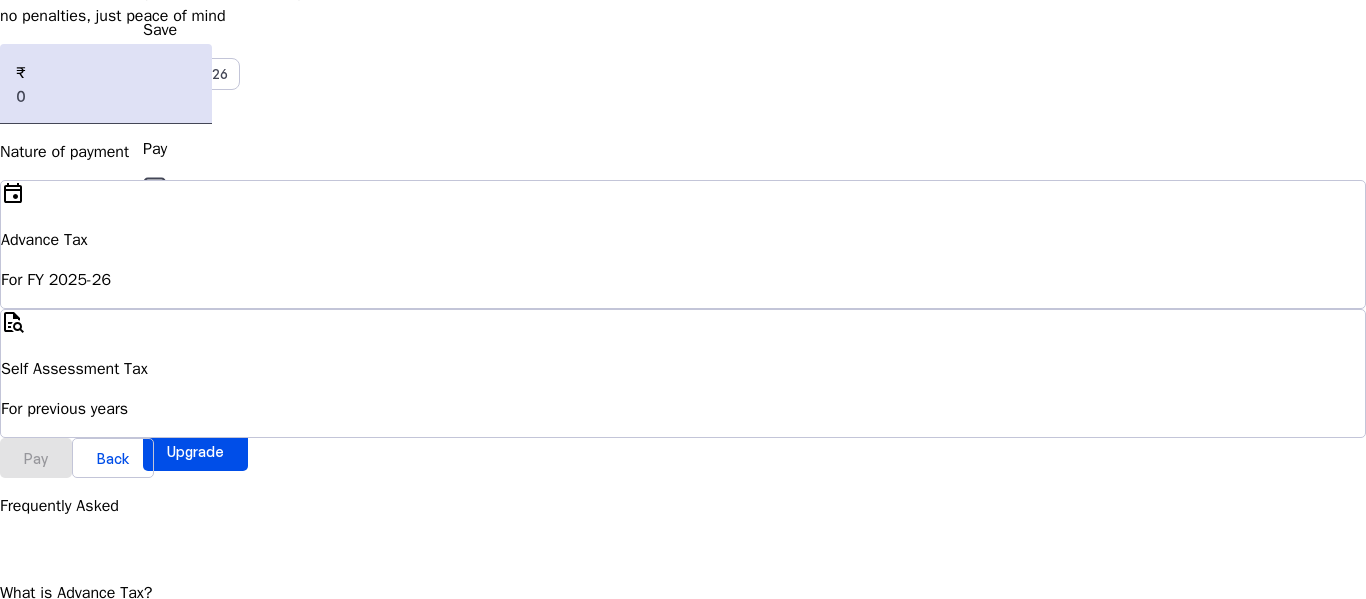 click on "For previous years" at bounding box center [683, 280] 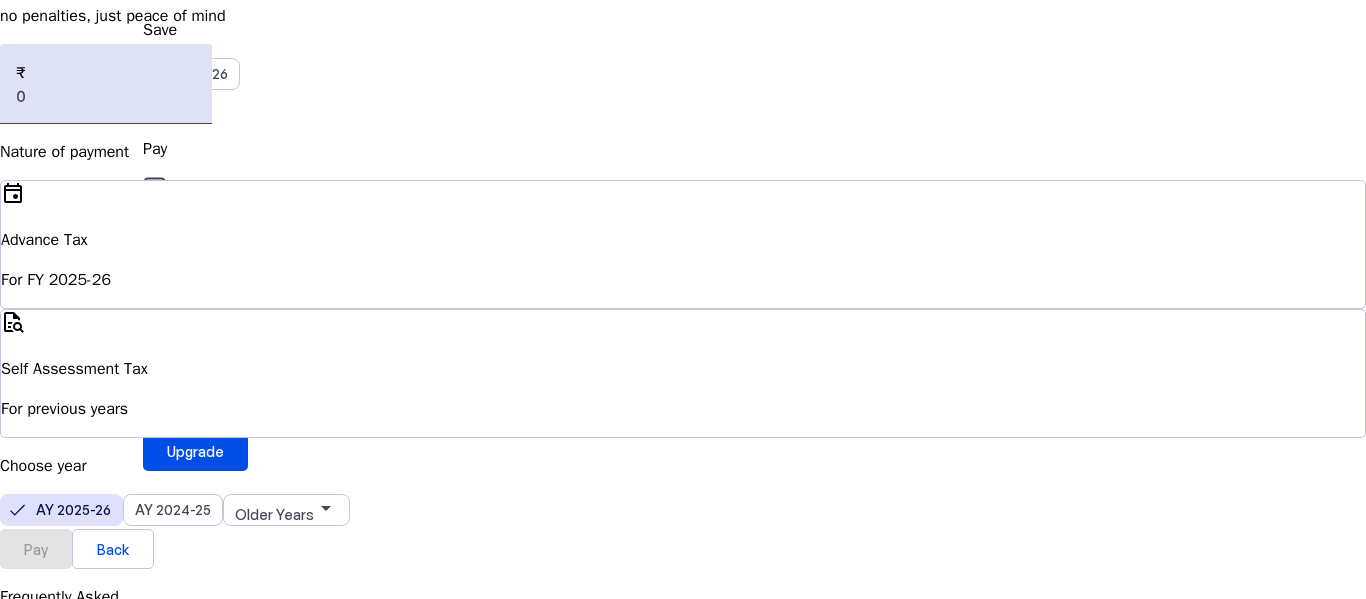 click on "For FY 2025-26" at bounding box center (683, 280) 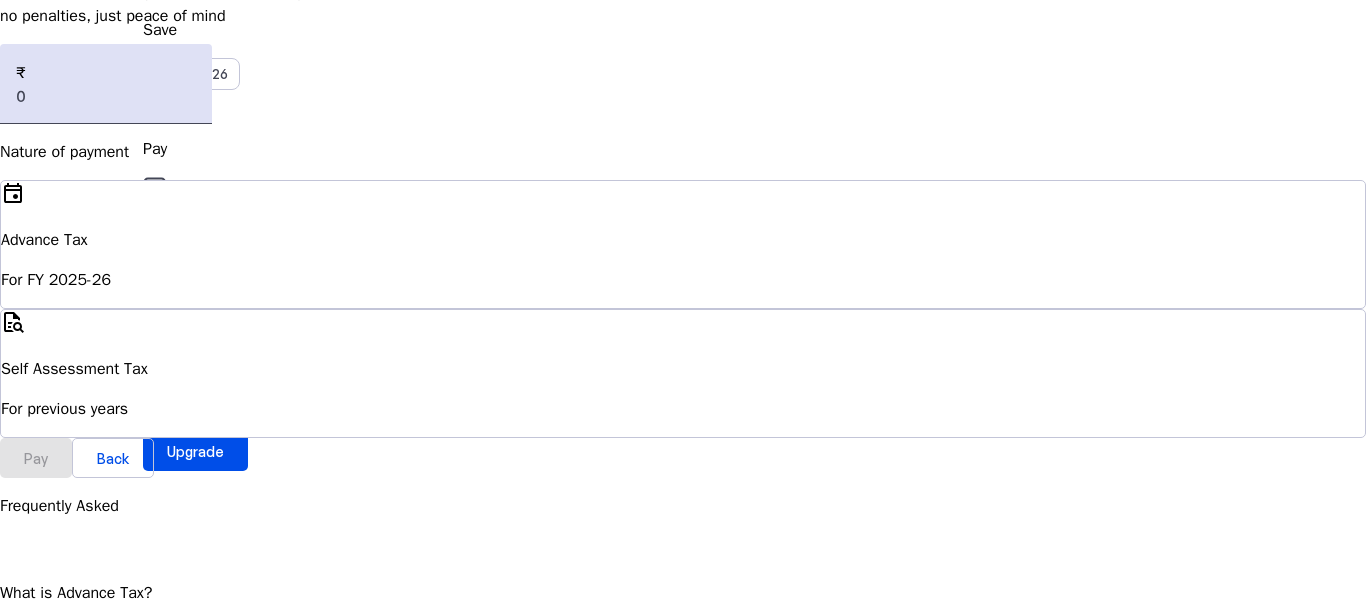 click on "For previous years" at bounding box center (683, 280) 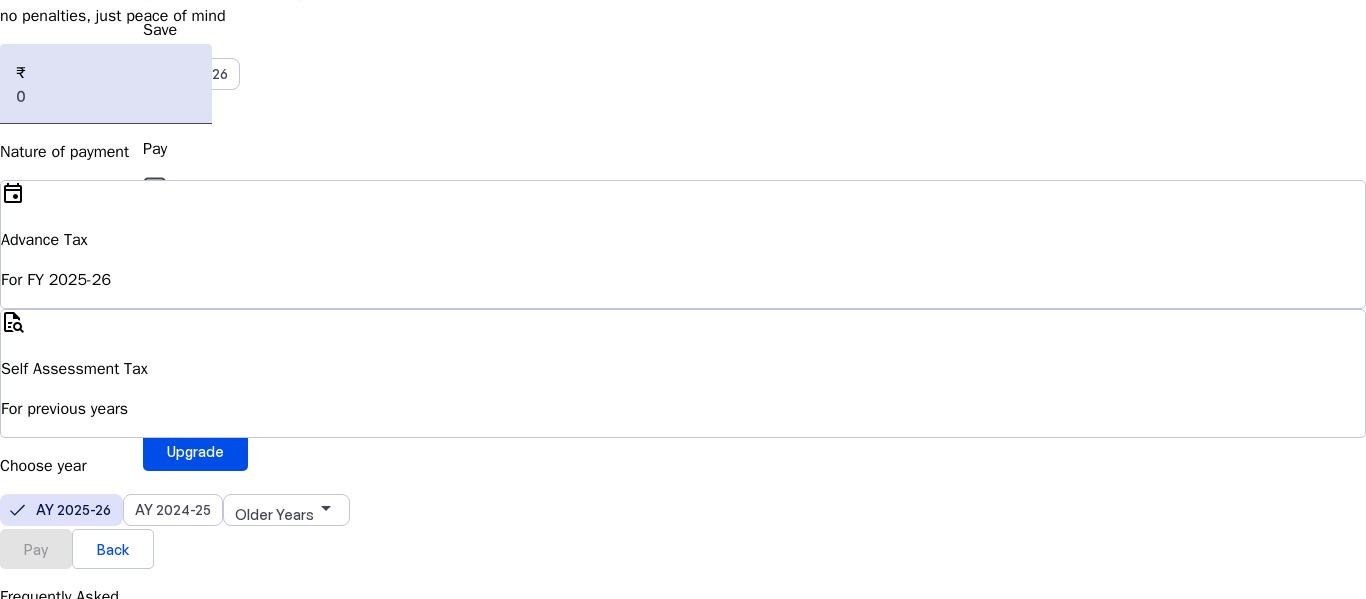 click on "For FY 2025-26" at bounding box center (683, 280) 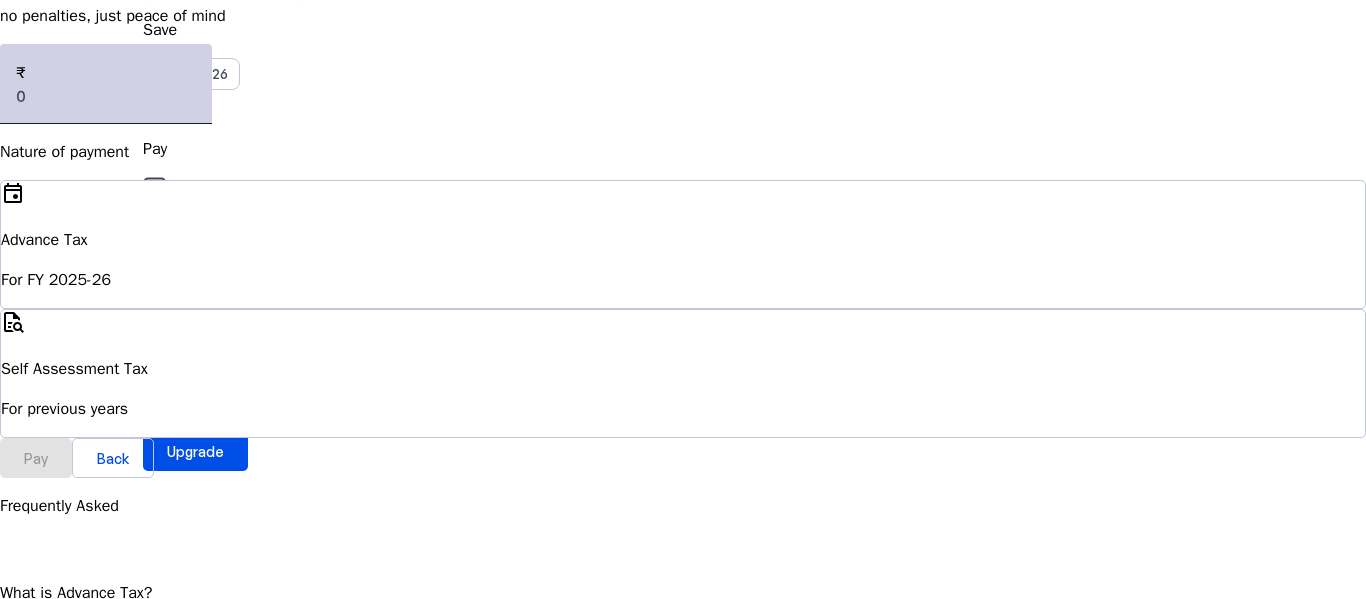 click at bounding box center [106, 96] 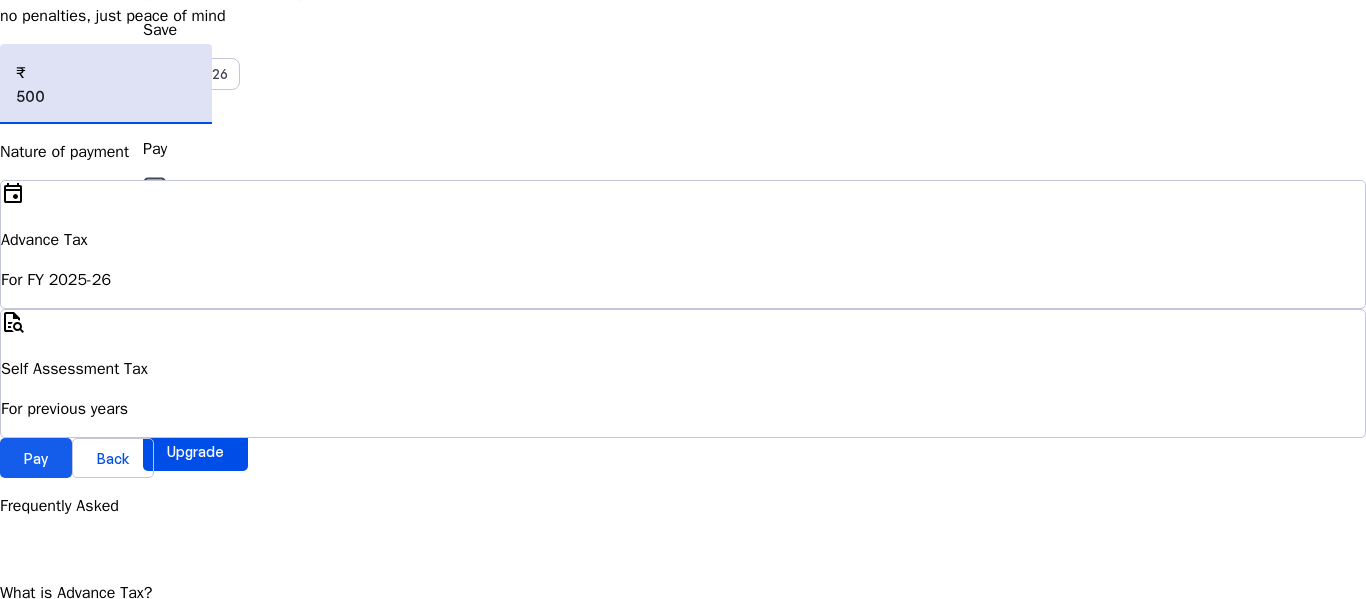 type on "500" 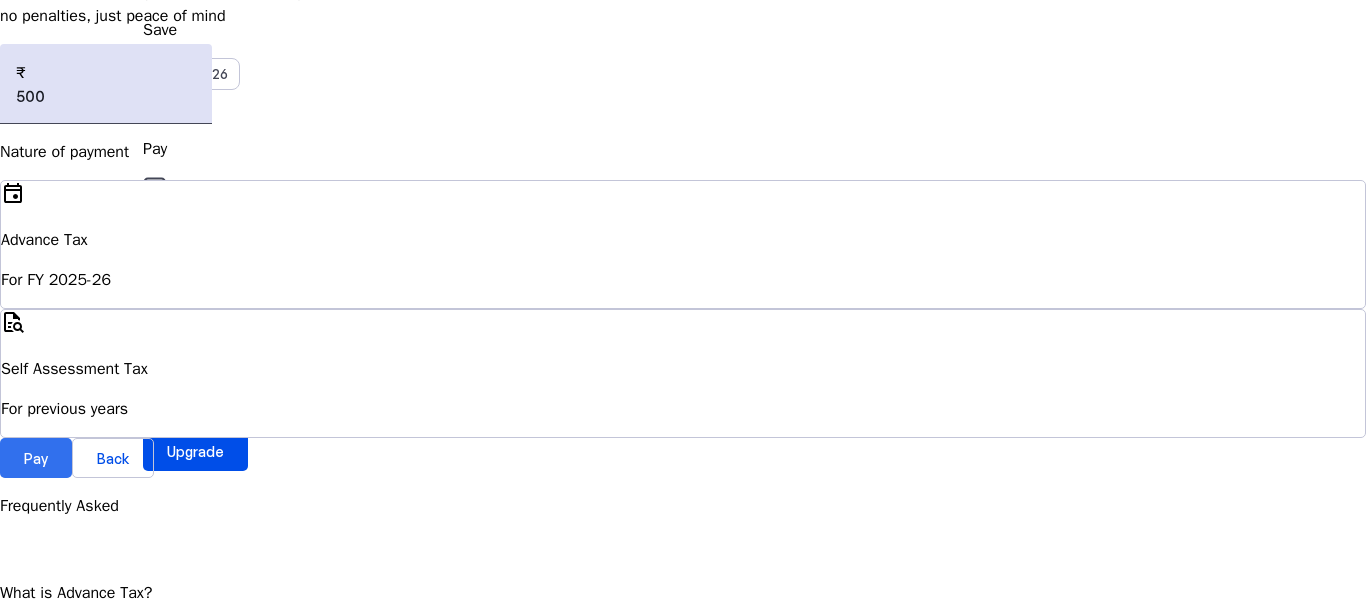 click at bounding box center (36, 458) 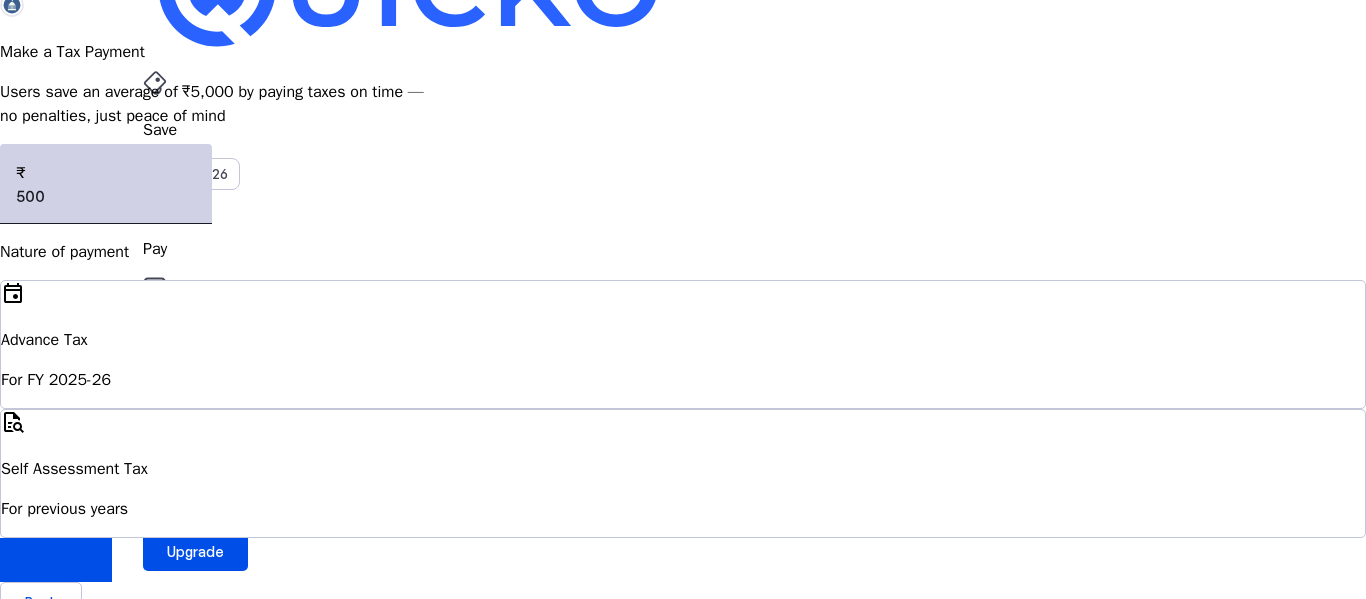 scroll, scrollTop: 0, scrollLeft: 0, axis: both 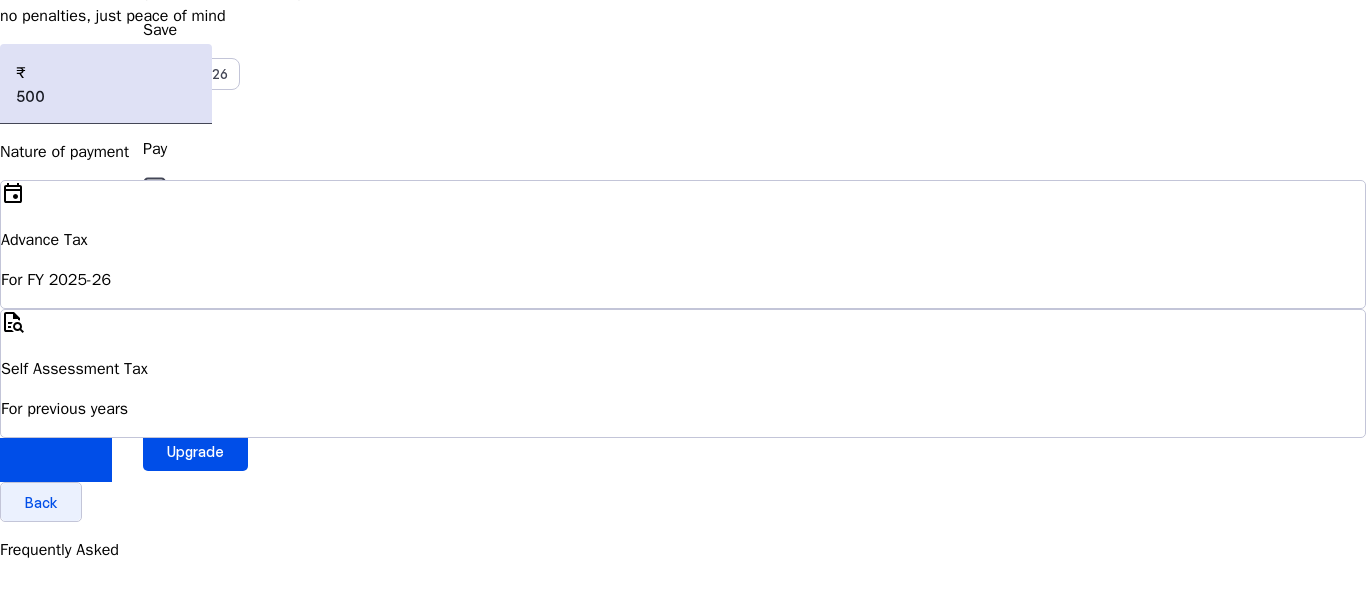click at bounding box center [41, 502] 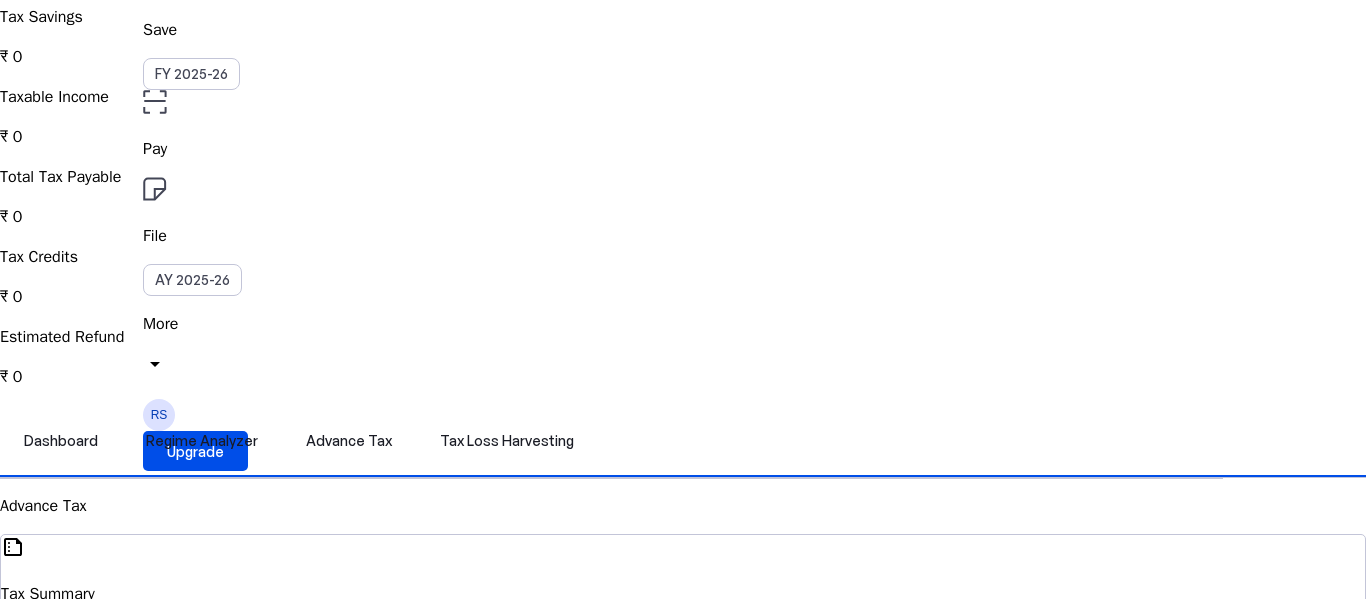 scroll, scrollTop: 0, scrollLeft: 0, axis: both 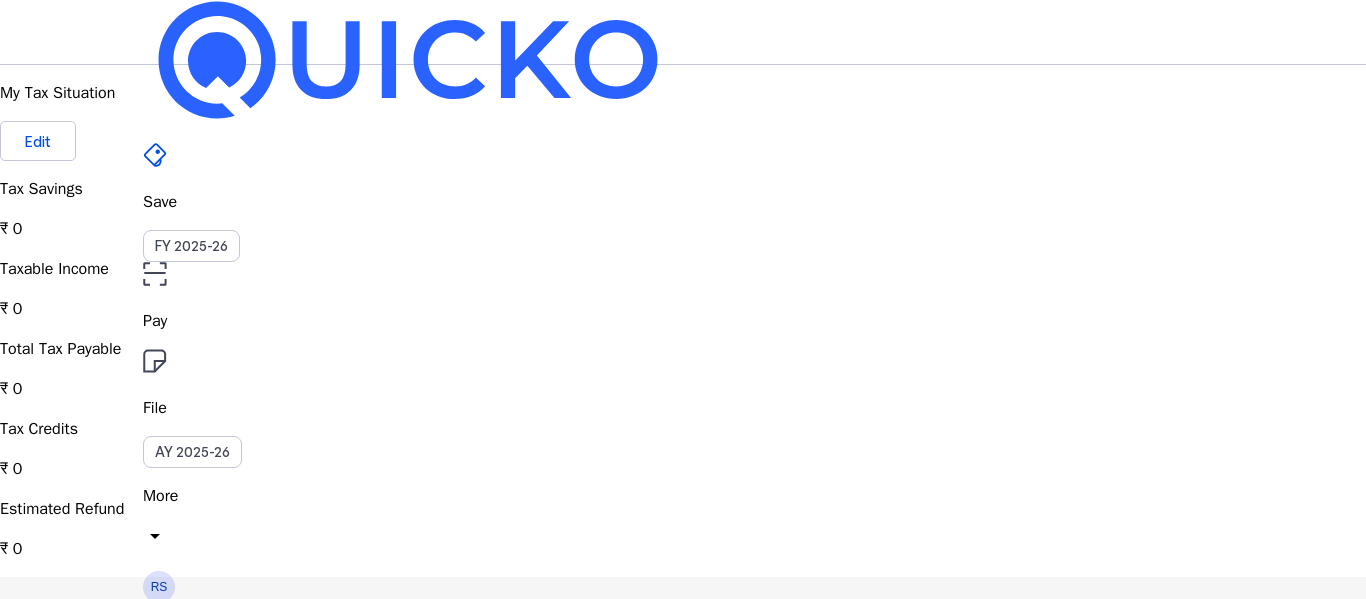 click on "Tax Loss Harvesting" at bounding box center (507, 613) 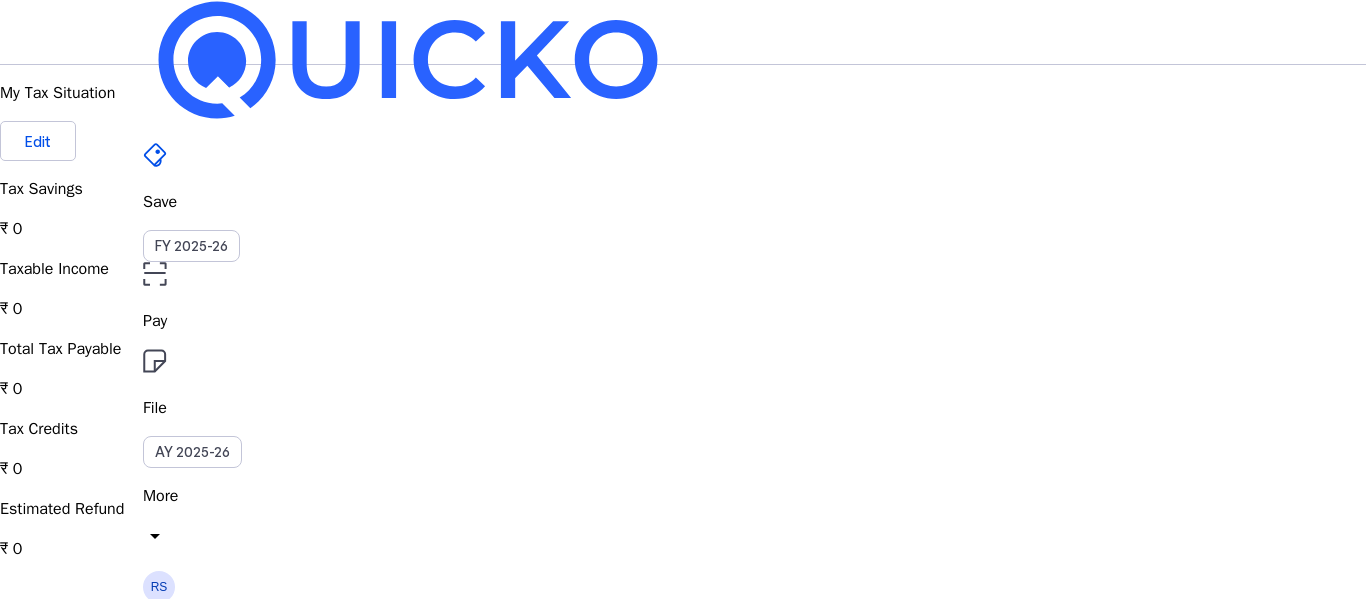 click on "Save FY 2025-26  Pay   File AY 2025-26  More  arrow_drop_down  RS   Upgrade" at bounding box center [683, 32] 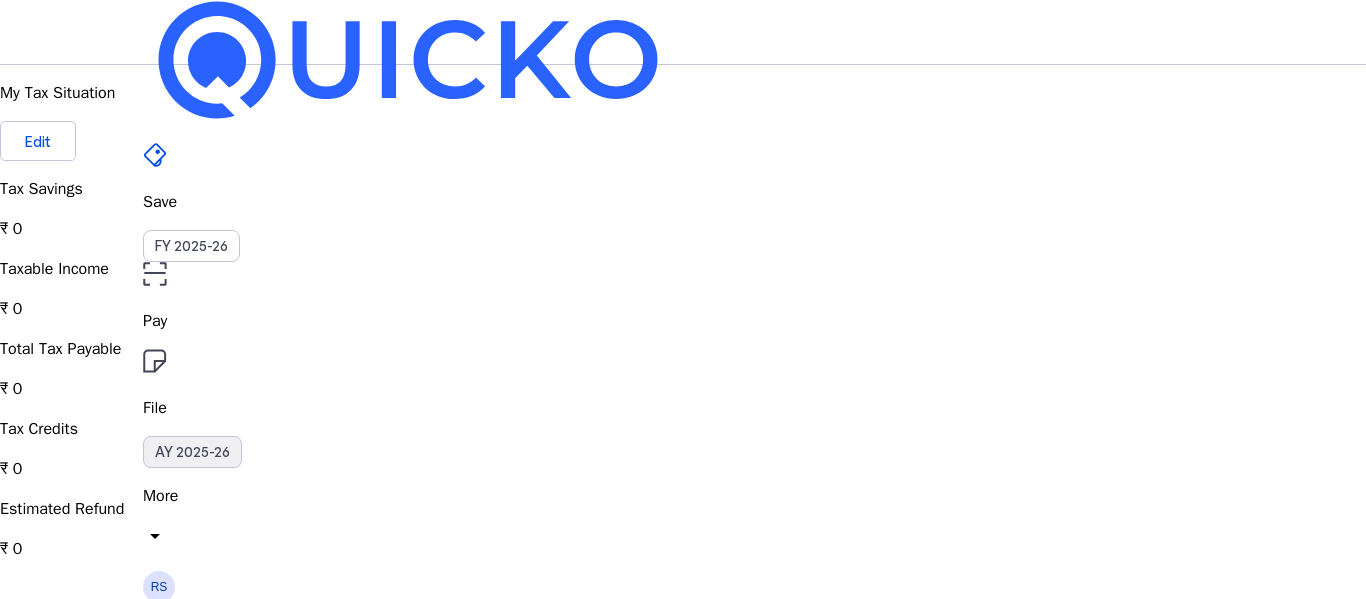 click on "AY 2025-26" at bounding box center (192, 452) 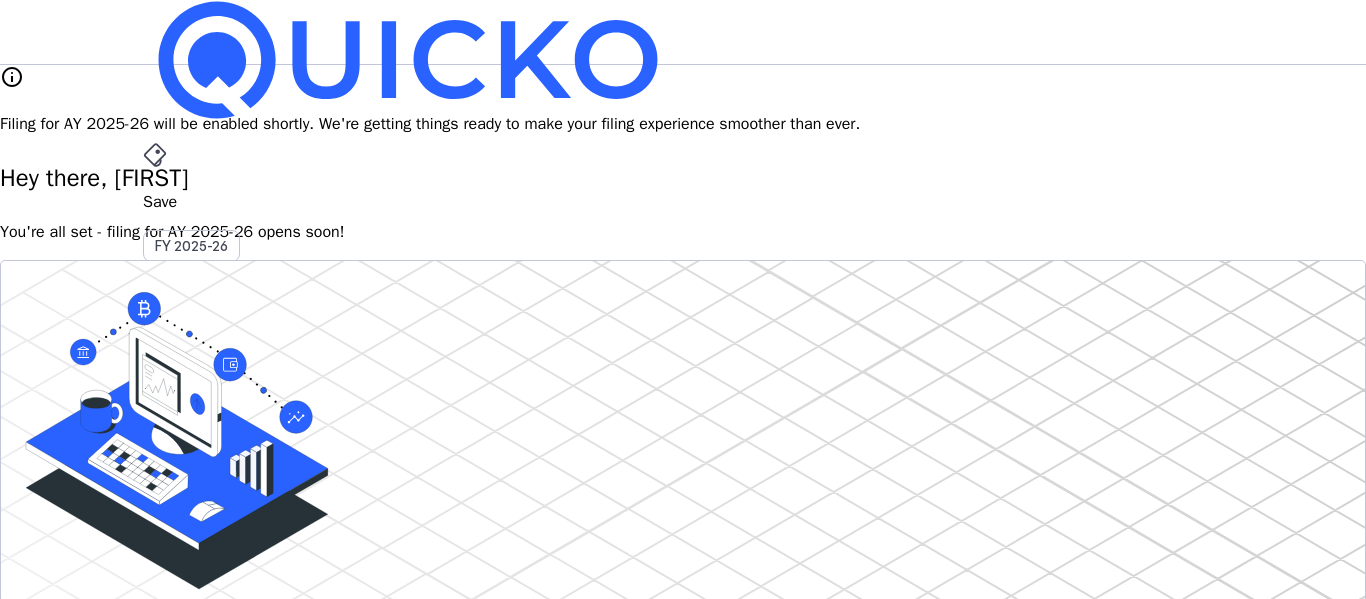 click on "File" at bounding box center (683, 408) 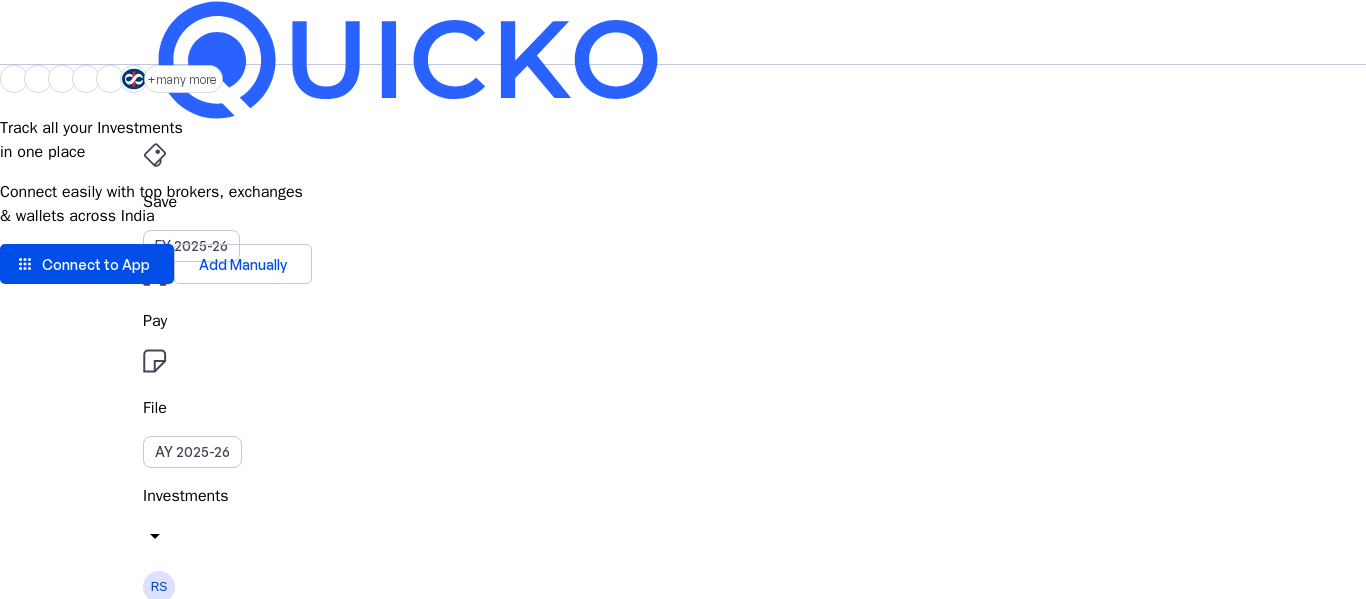 click on "Save FY 2025-26  Pay   File AY 2025-26  Investments  arrow_drop_down  RS   Upgrade" at bounding box center (683, 32) 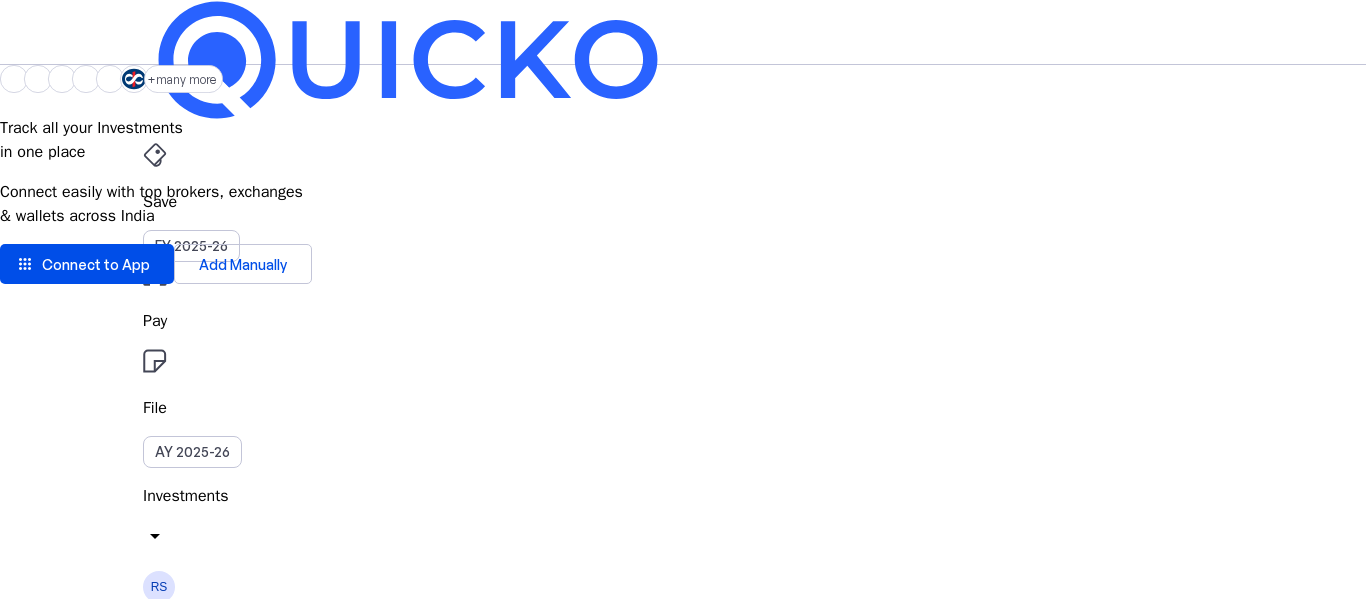 click on "Tax Documents" at bounding box center (101, 2432) 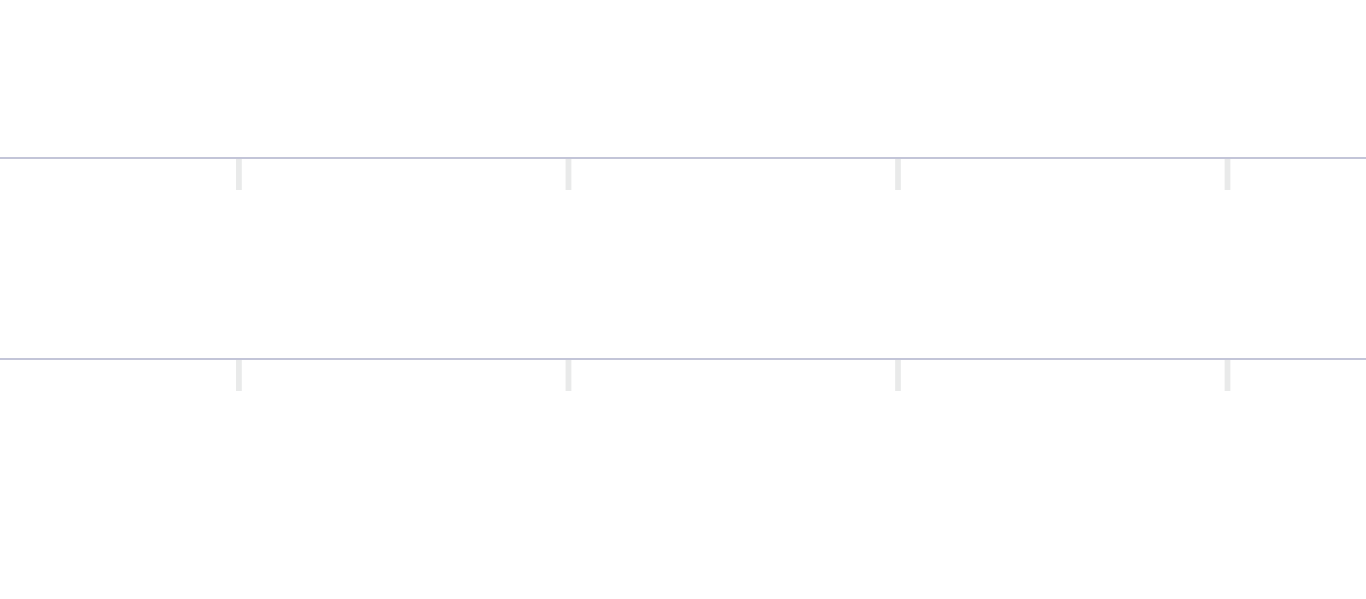 scroll, scrollTop: 400, scrollLeft: 0, axis: vertical 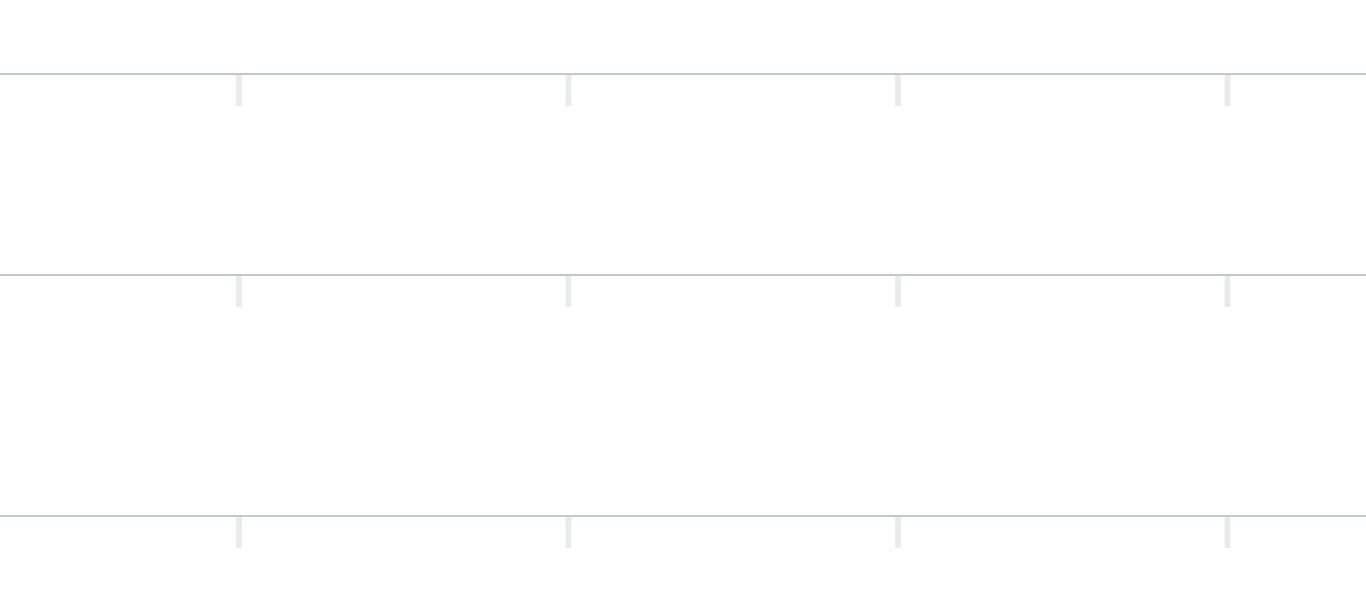 click at bounding box center [900, 532] 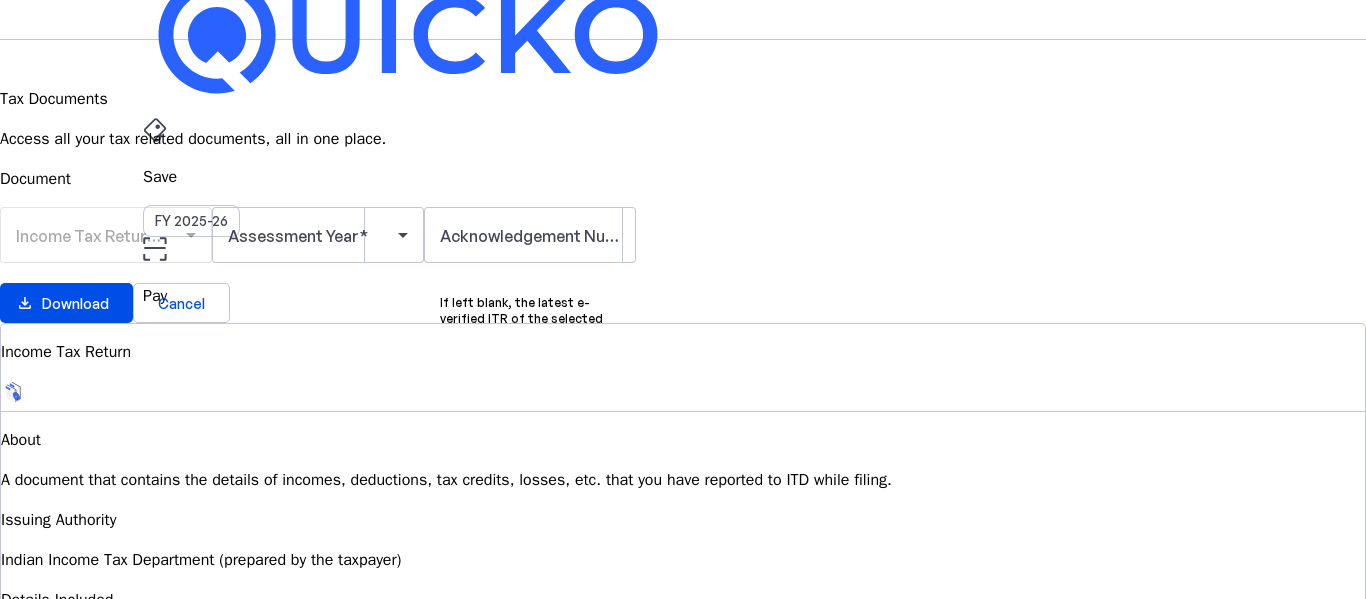 scroll, scrollTop: 200, scrollLeft: 0, axis: vertical 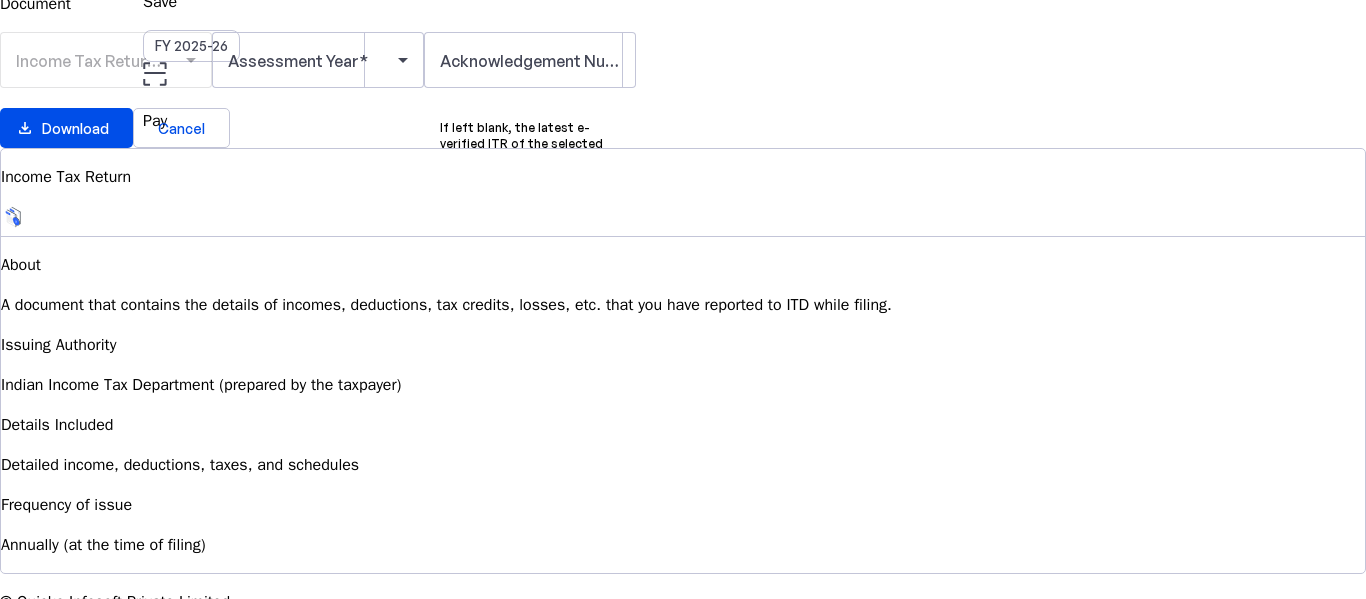 click on "Income Tax Return (ITR)" at bounding box center [106, 70] 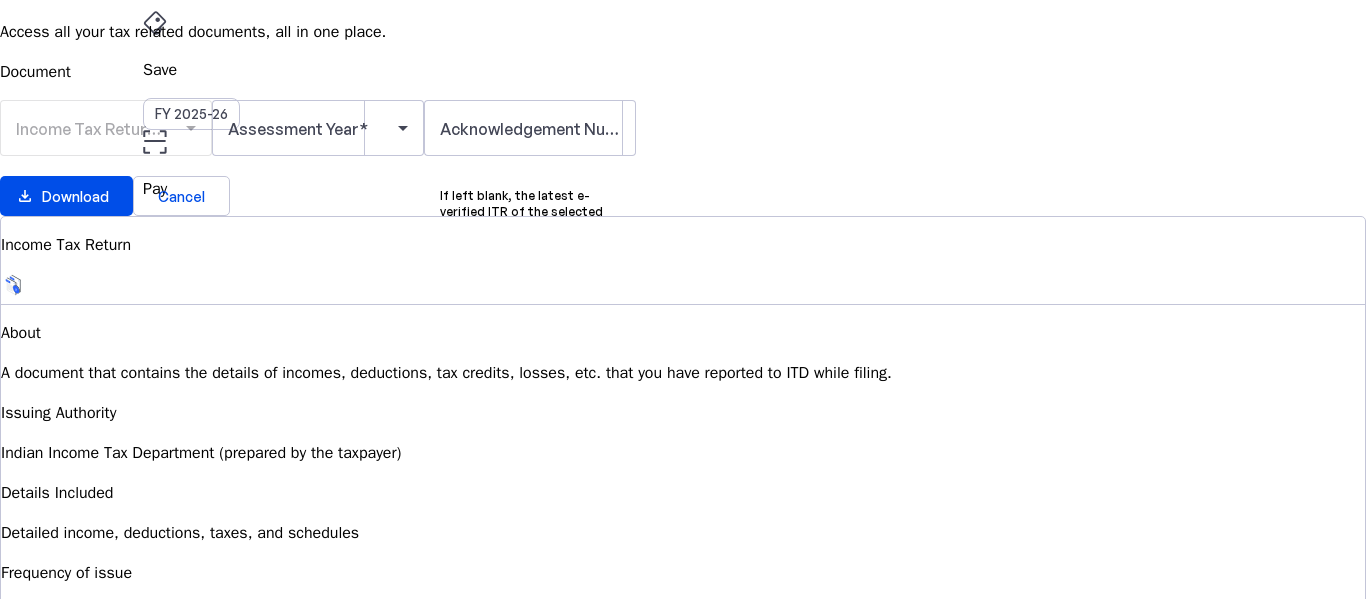 scroll, scrollTop: 100, scrollLeft: 0, axis: vertical 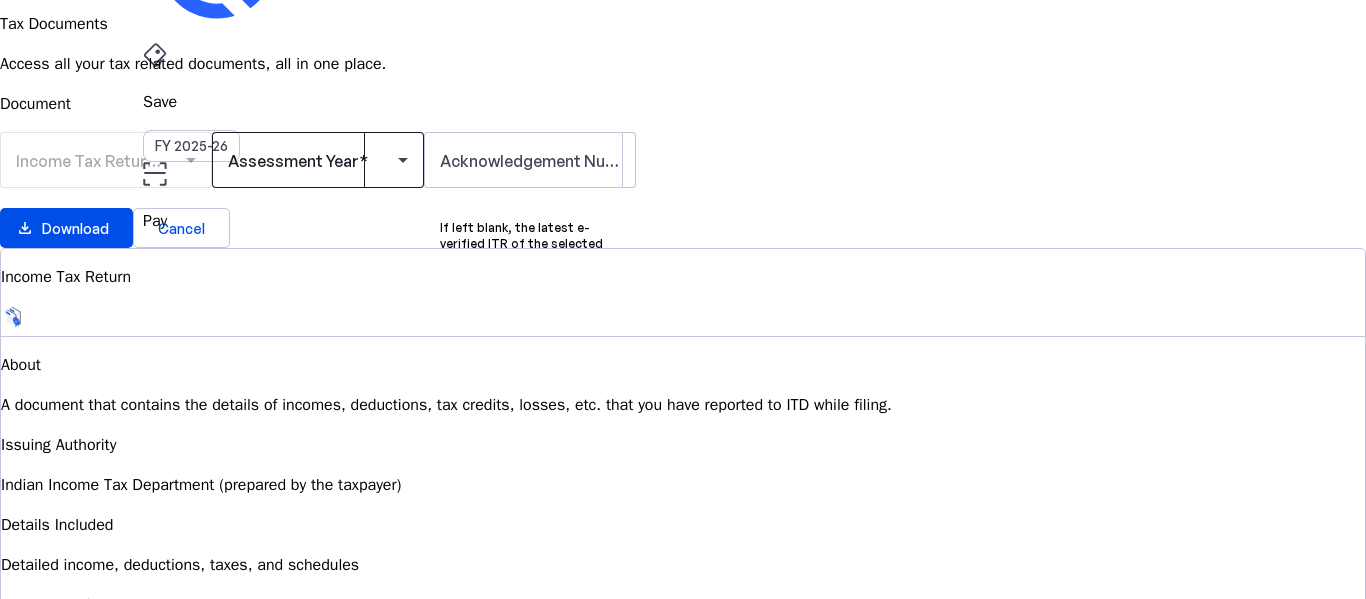 click at bounding box center [313, 160] 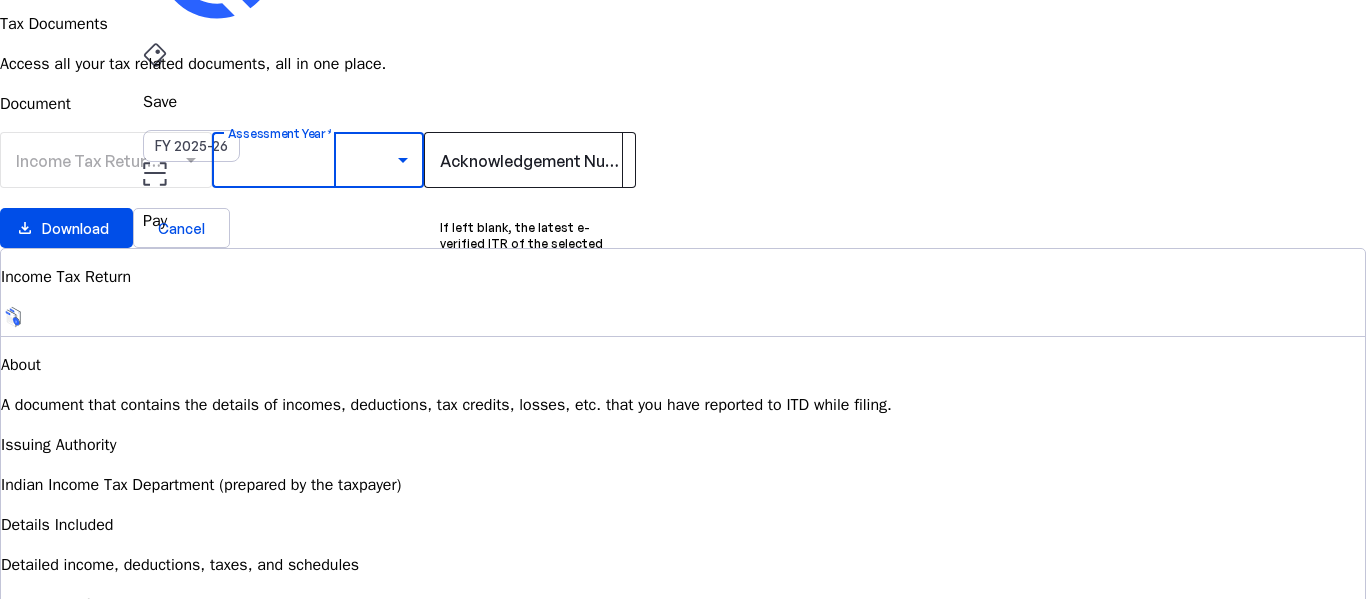 click on "AY 2025-26" at bounding box center [309, 889] 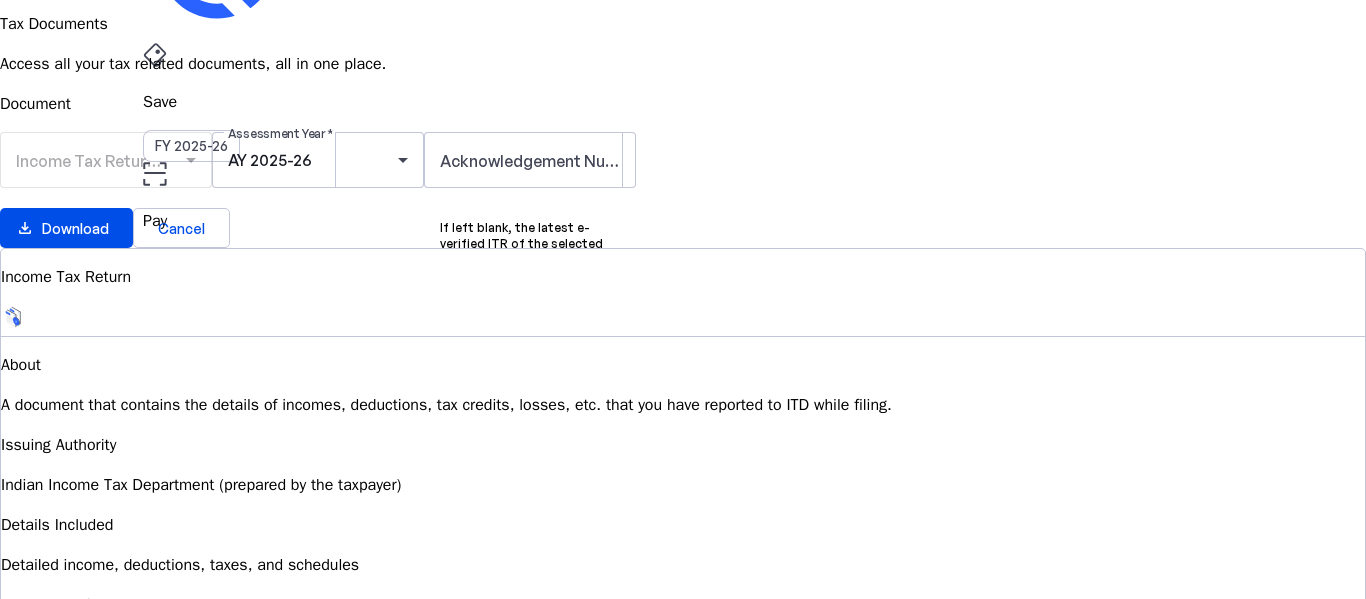 click on "Income Tax Return (ITR)" at bounding box center (106, 170) 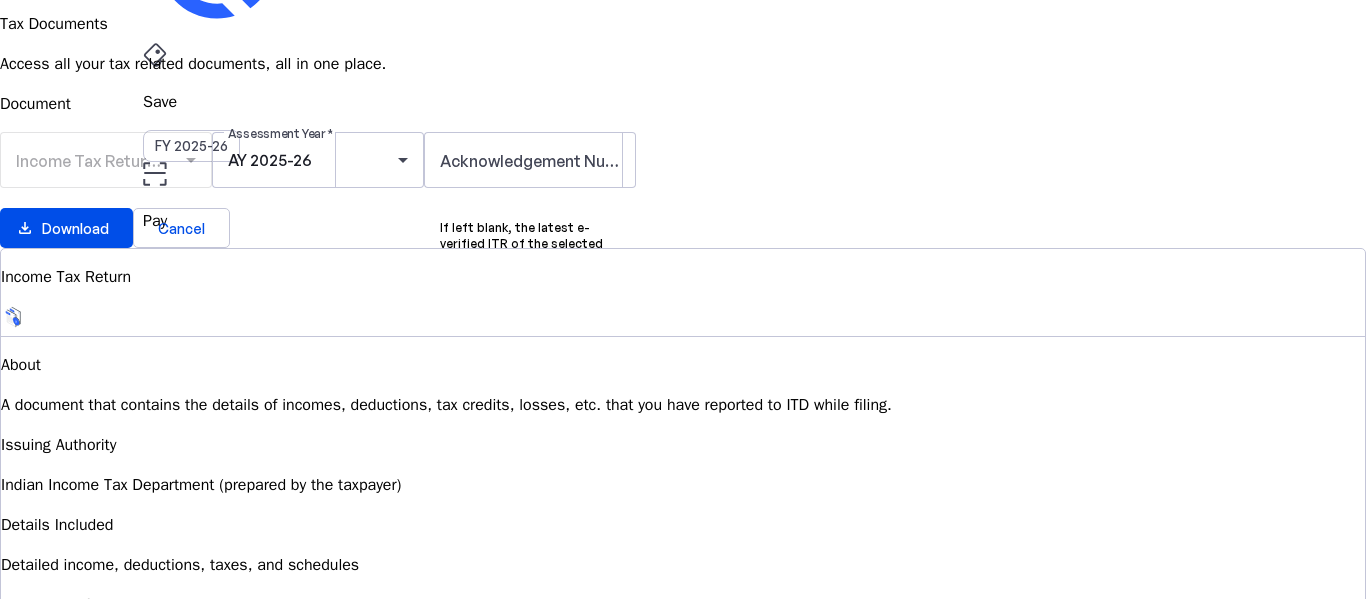 click on "Income Tax Return (ITR)" at bounding box center (106, 170) 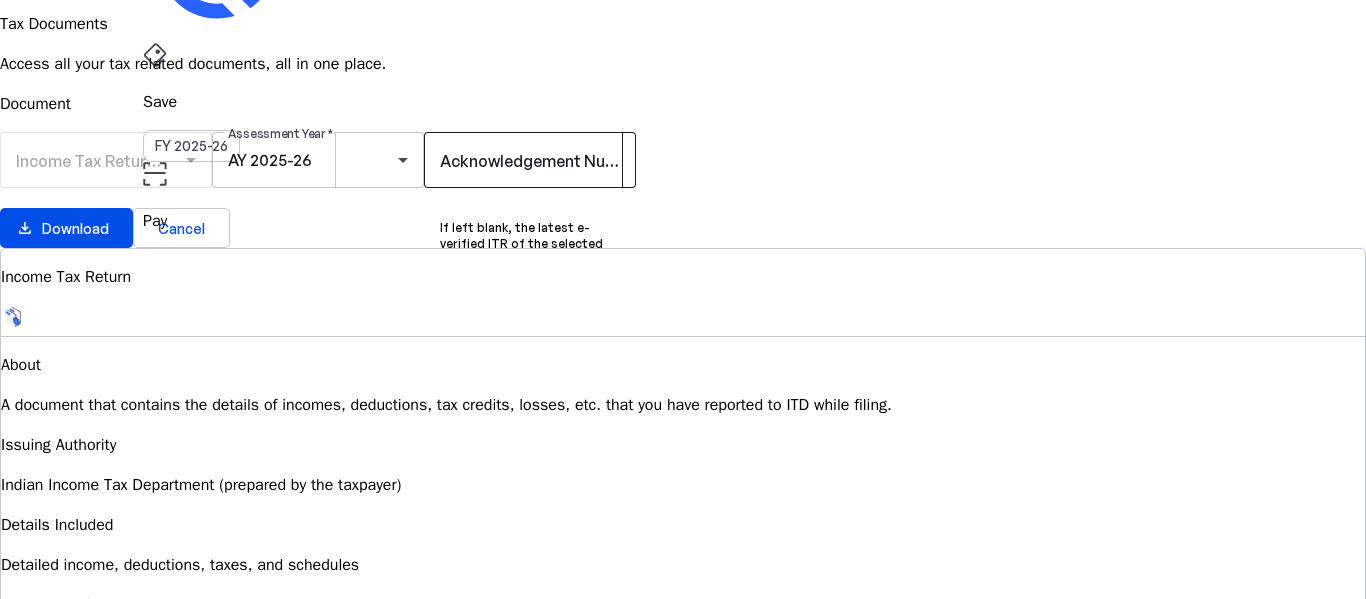 click on "Acknowledgement Number (Optional)" at bounding box center (582, 161) 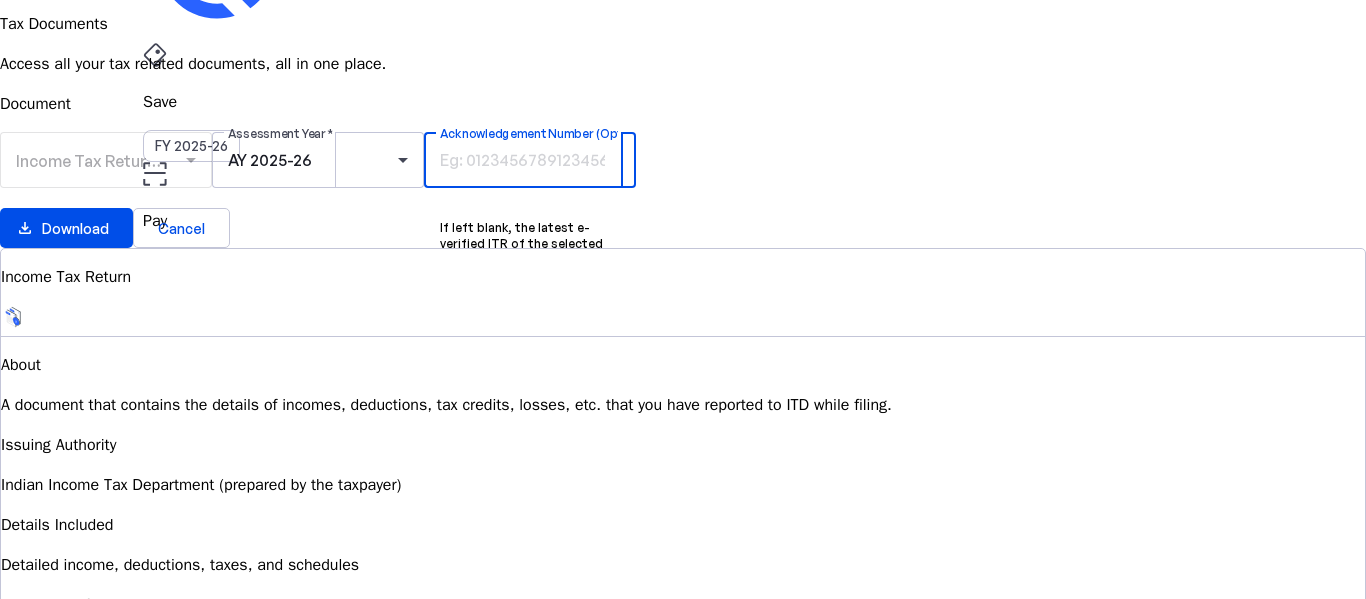 click on "Acknowledgement Number (Optional)" at bounding box center (530, 160) 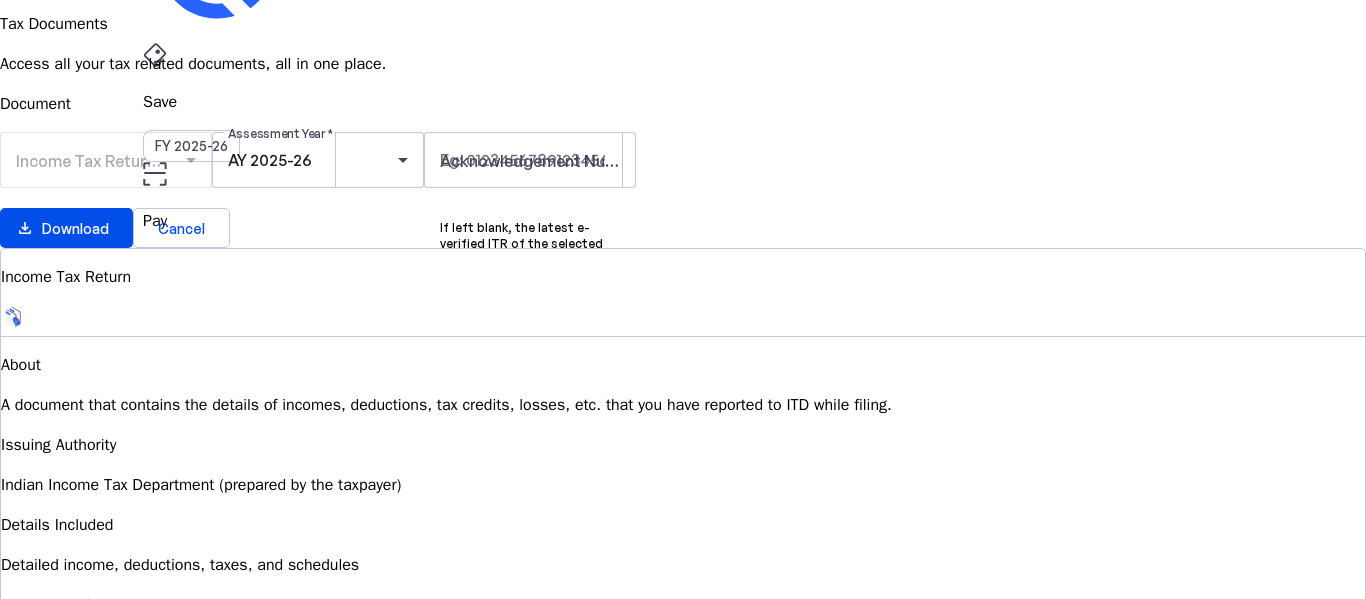 click on "download_file  Download  Cancel" at bounding box center [683, 228] 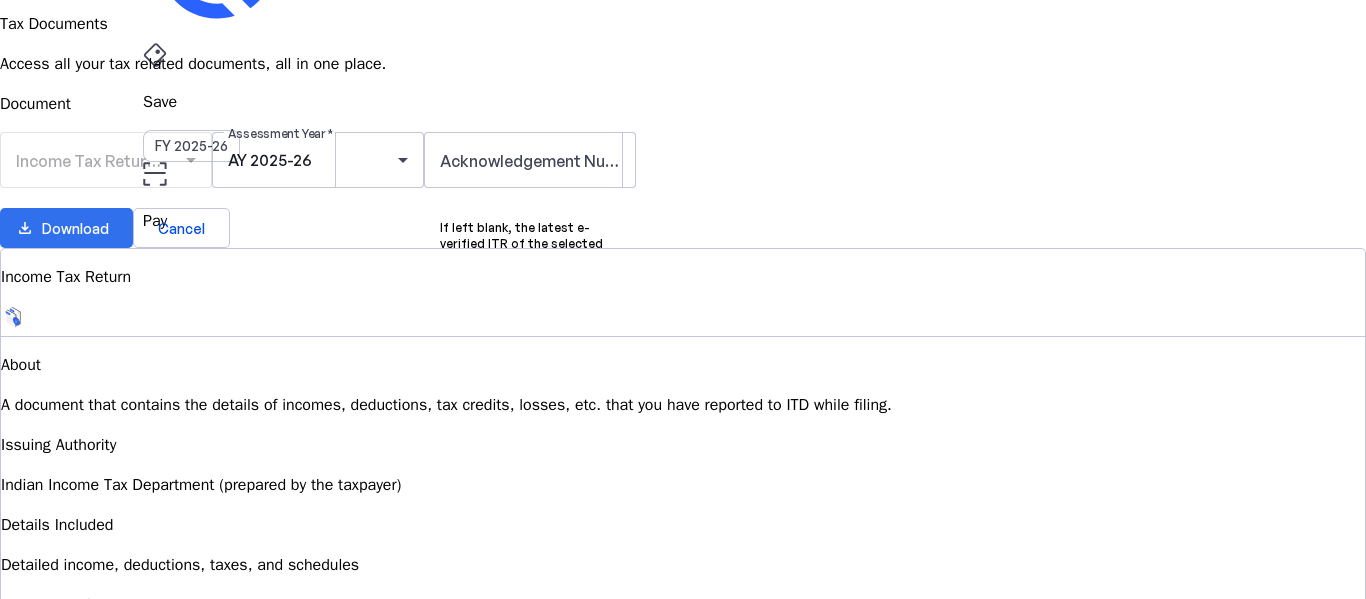 click on "Download" at bounding box center (75, 228) 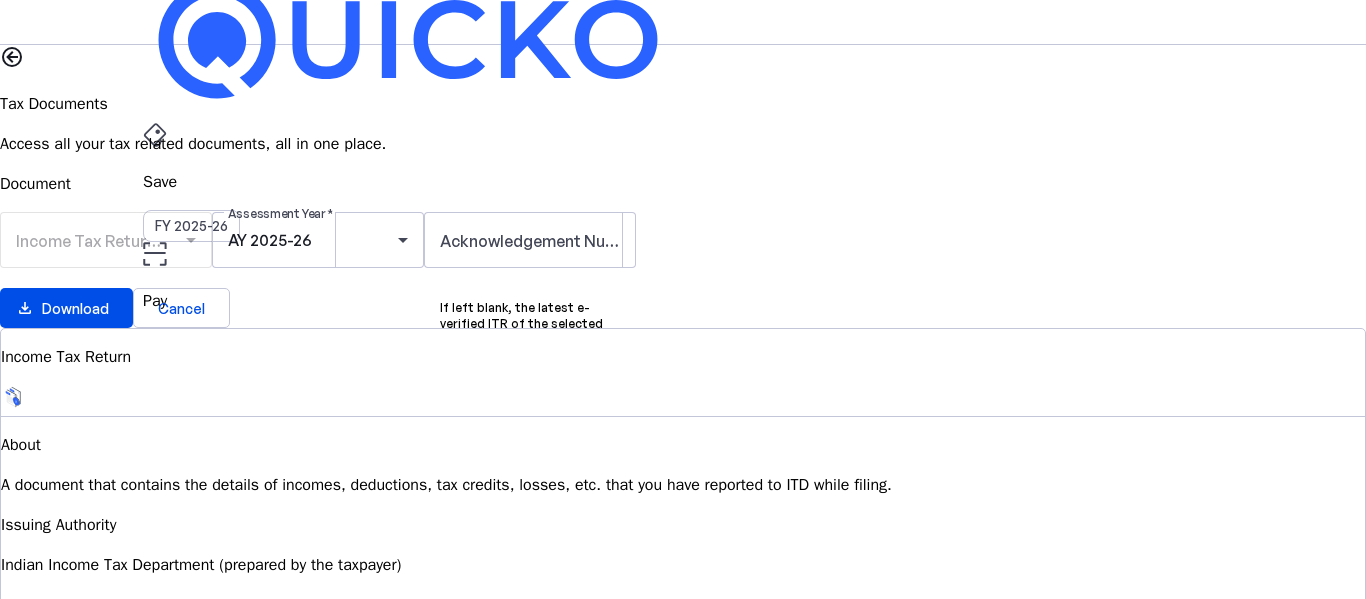scroll, scrollTop: 0, scrollLeft: 0, axis: both 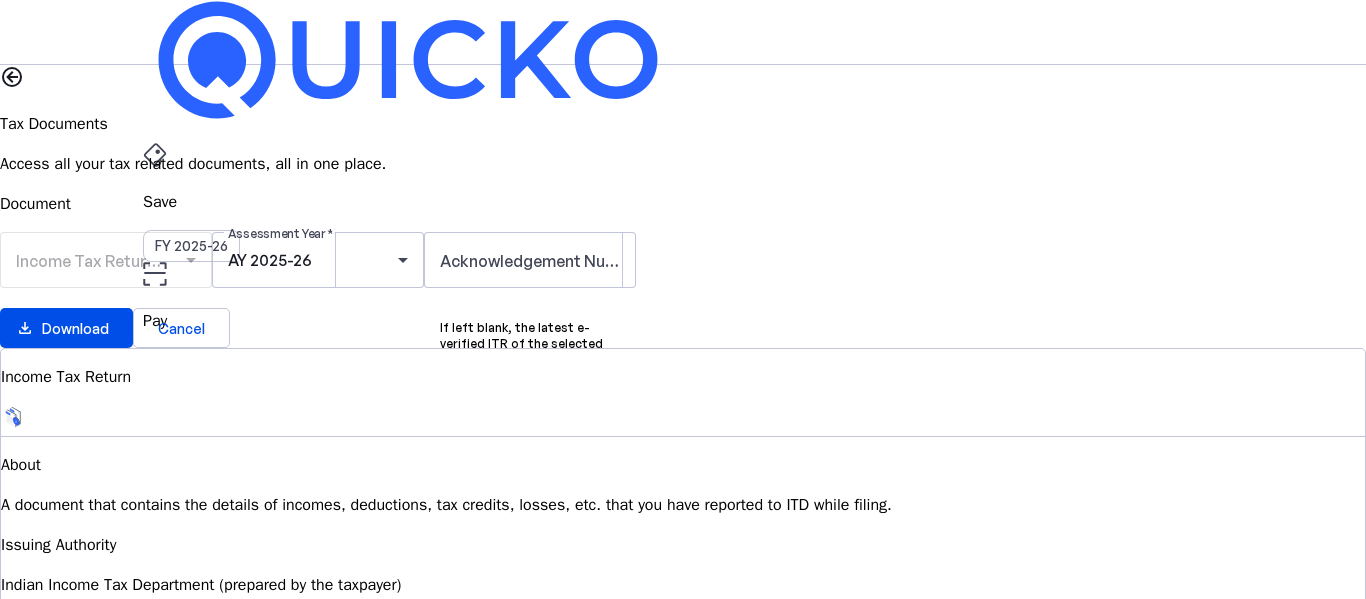 click on "Tax Documents" at bounding box center [683, 496] 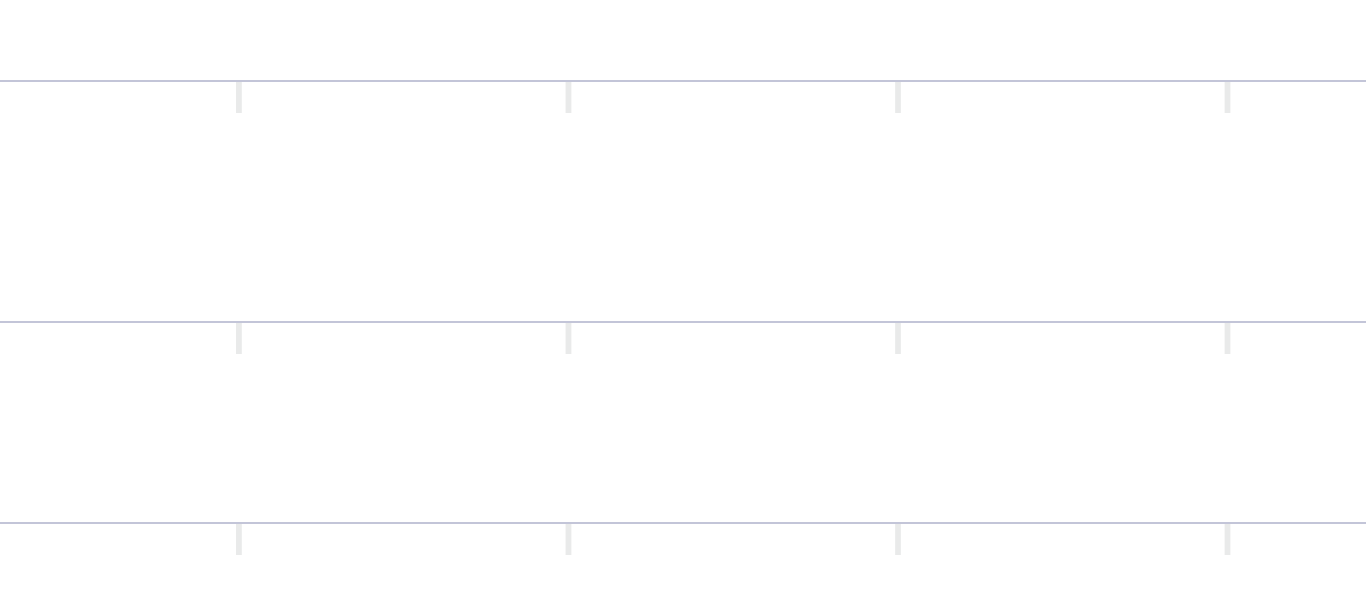 scroll, scrollTop: 600, scrollLeft: 0, axis: vertical 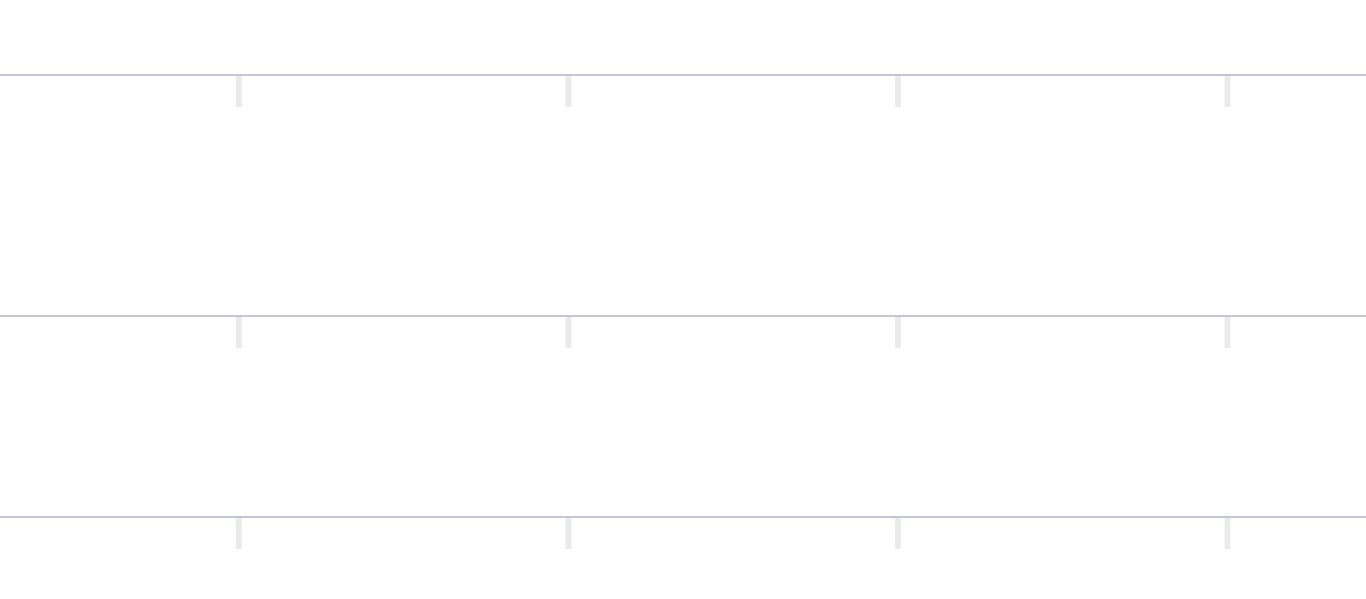 click on "A comprehensive statement detailing all financial transactions reported to the tax authorities during a financial year." at bounding box center (900, 416) 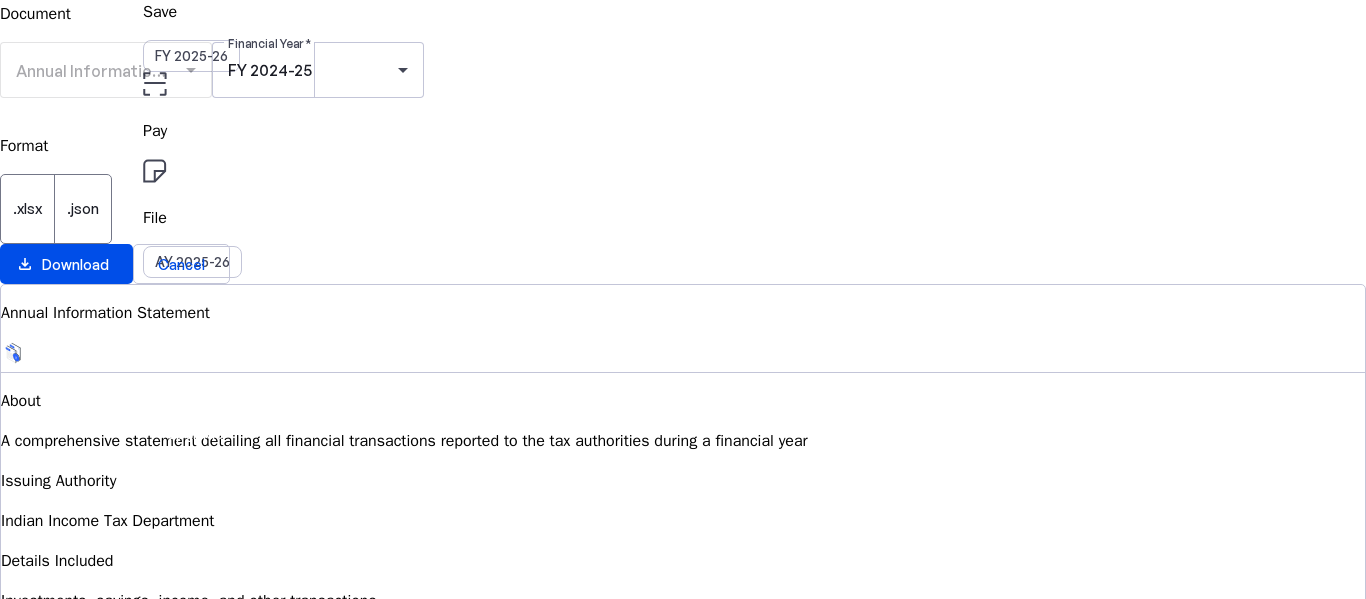 scroll, scrollTop: 200, scrollLeft: 0, axis: vertical 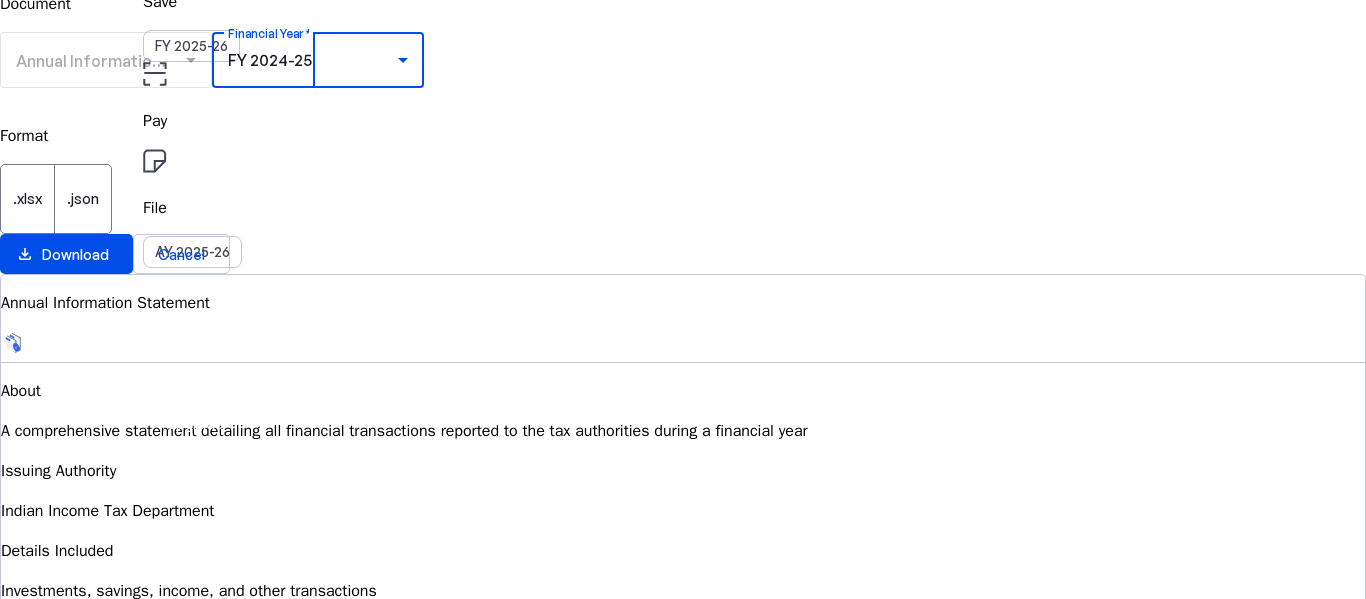 click on "FY 2024-25" at bounding box center (313, 60) 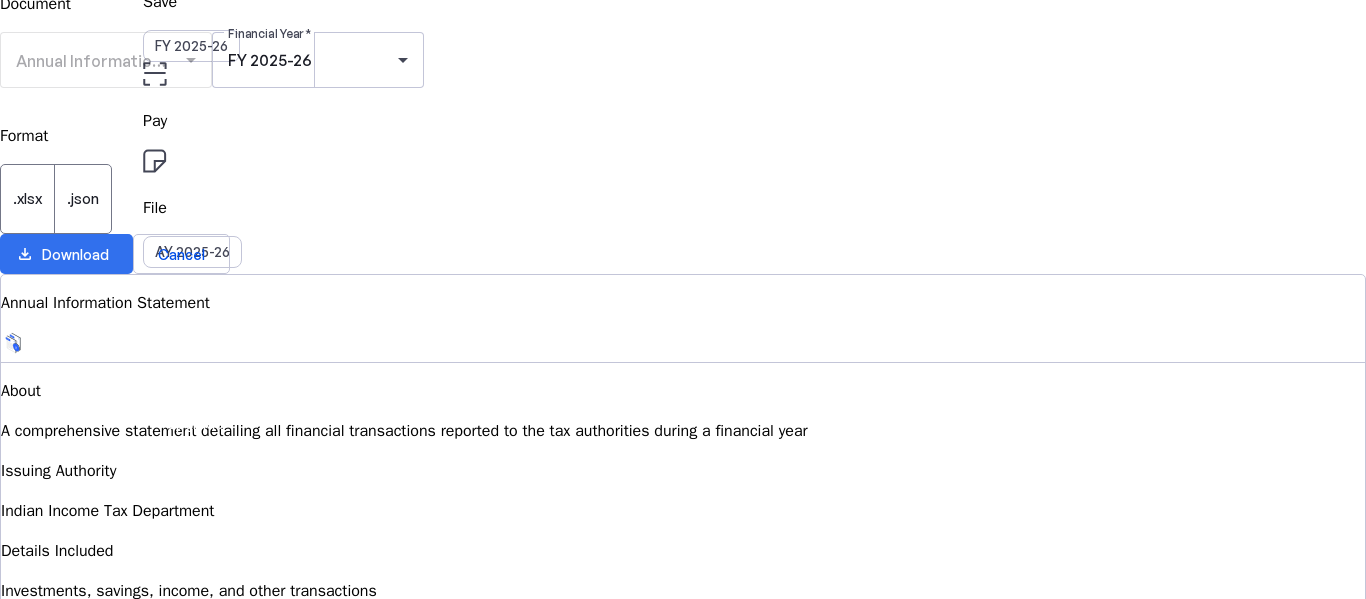 click on "Download" at bounding box center [75, 254] 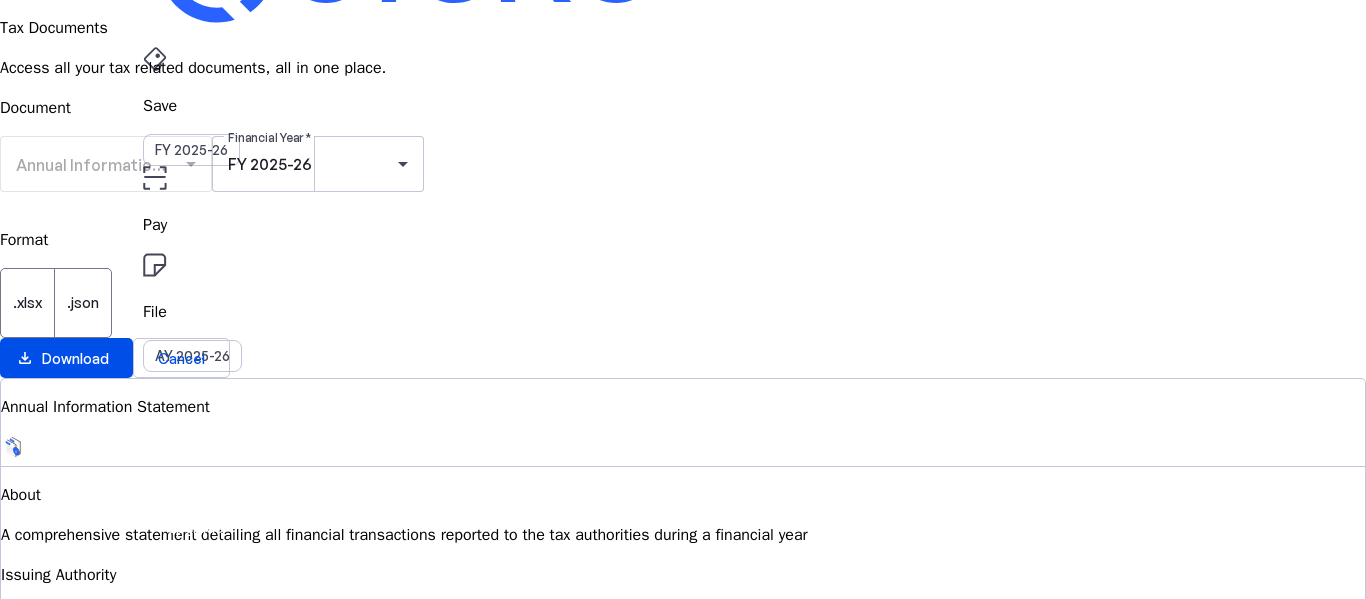 scroll, scrollTop: 0, scrollLeft: 0, axis: both 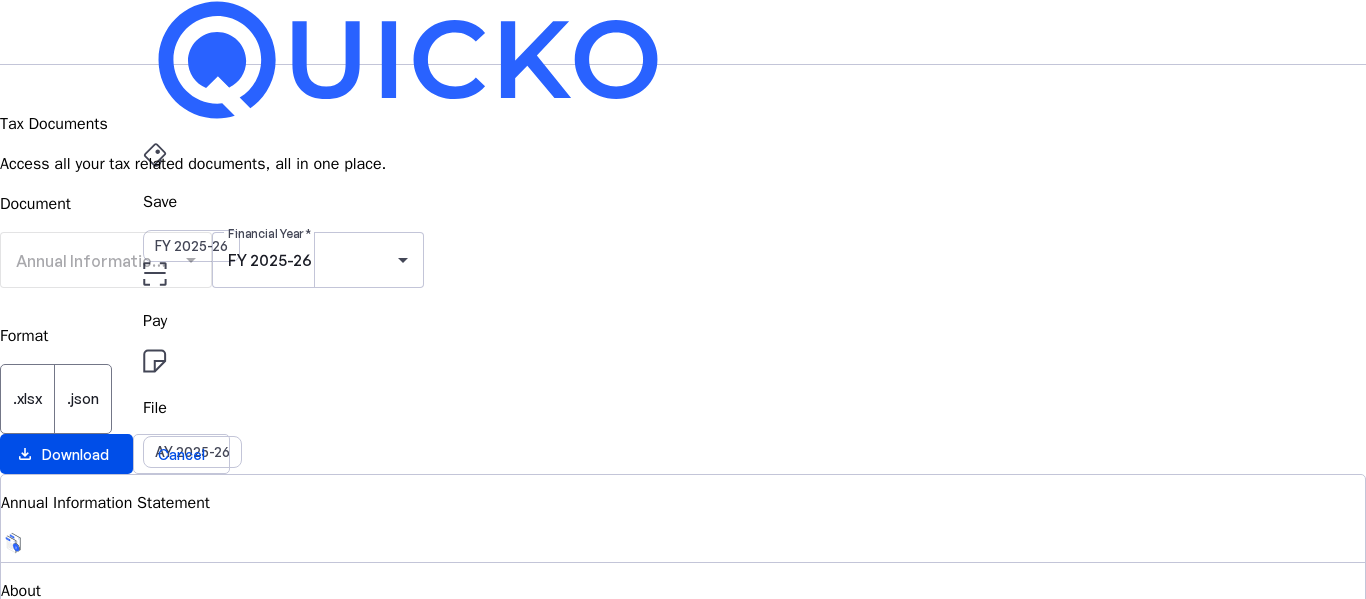 click on "Annual Information Statement (AIS)" at bounding box center [106, 270] 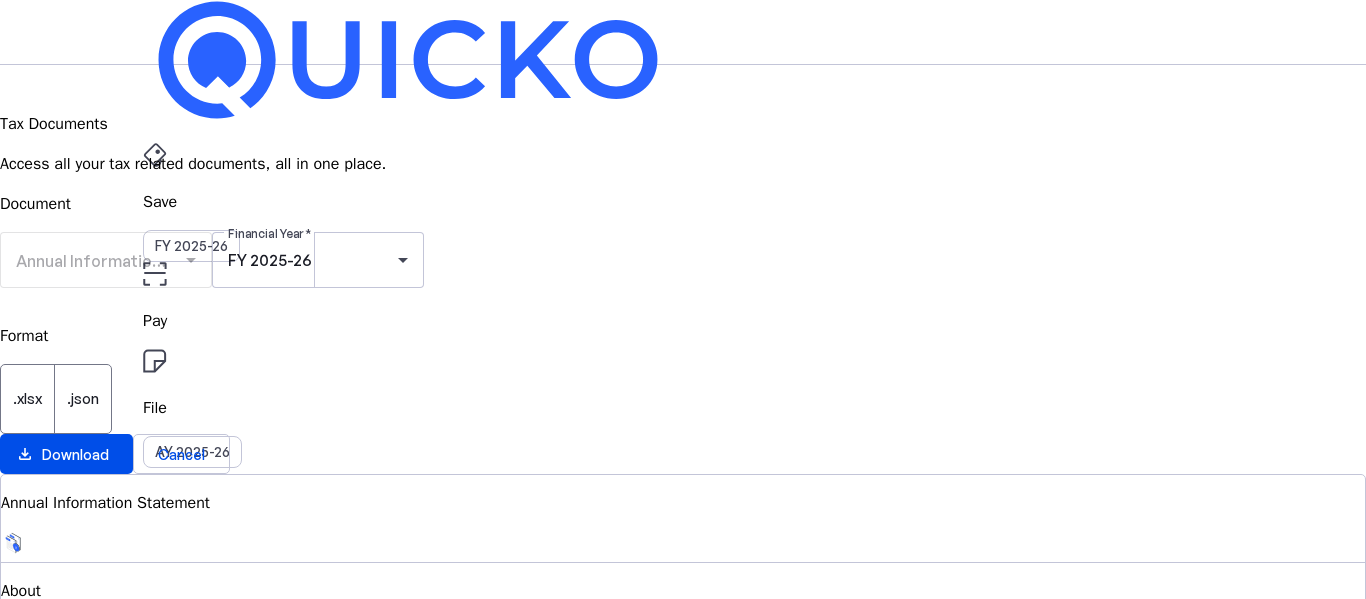 click on "RS" at bounding box center (159, 587) 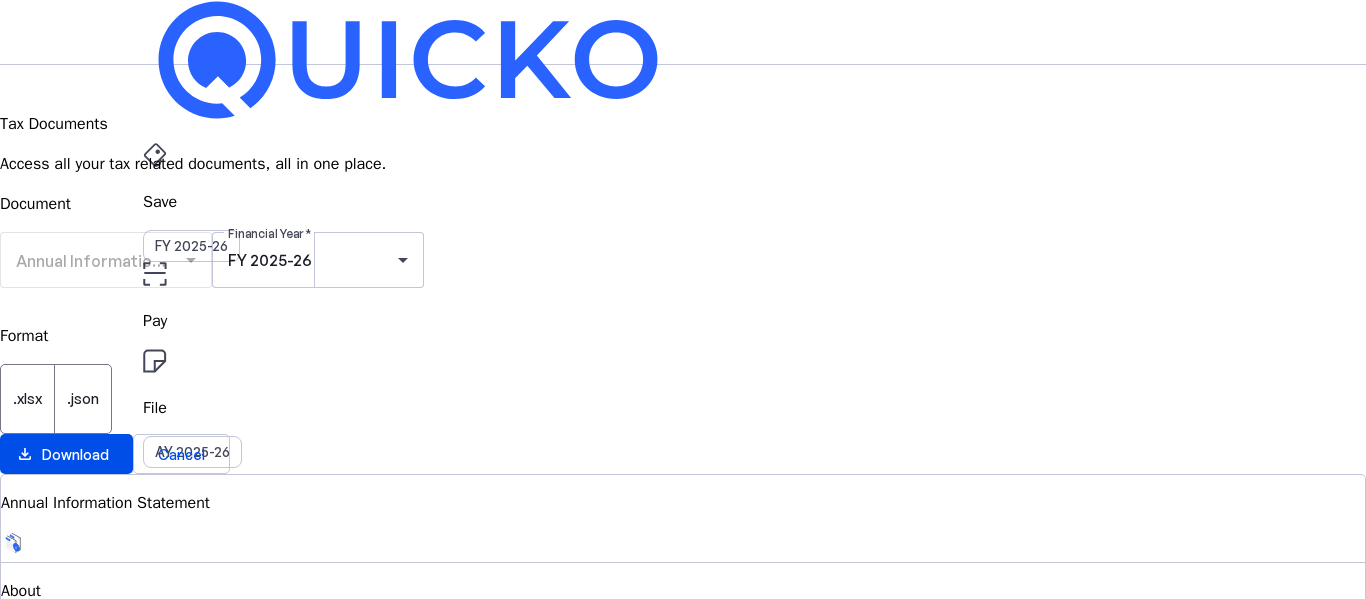 click at bounding box center [683, 1083] 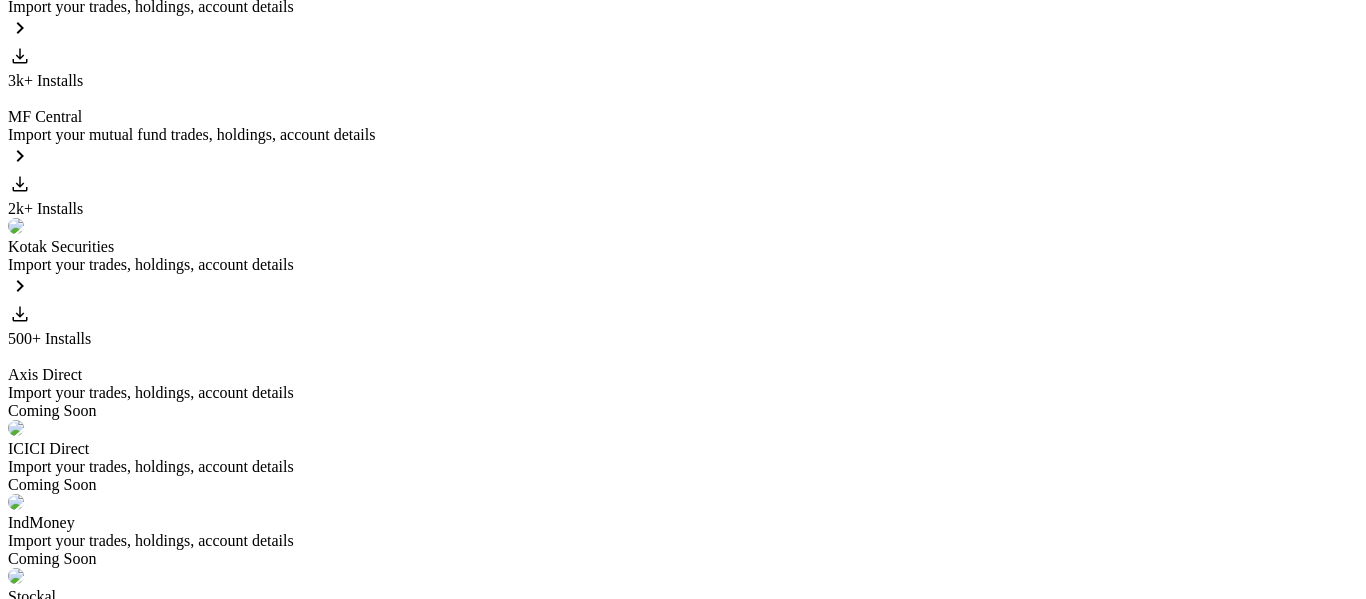 scroll, scrollTop: 1800, scrollLeft: 0, axis: vertical 